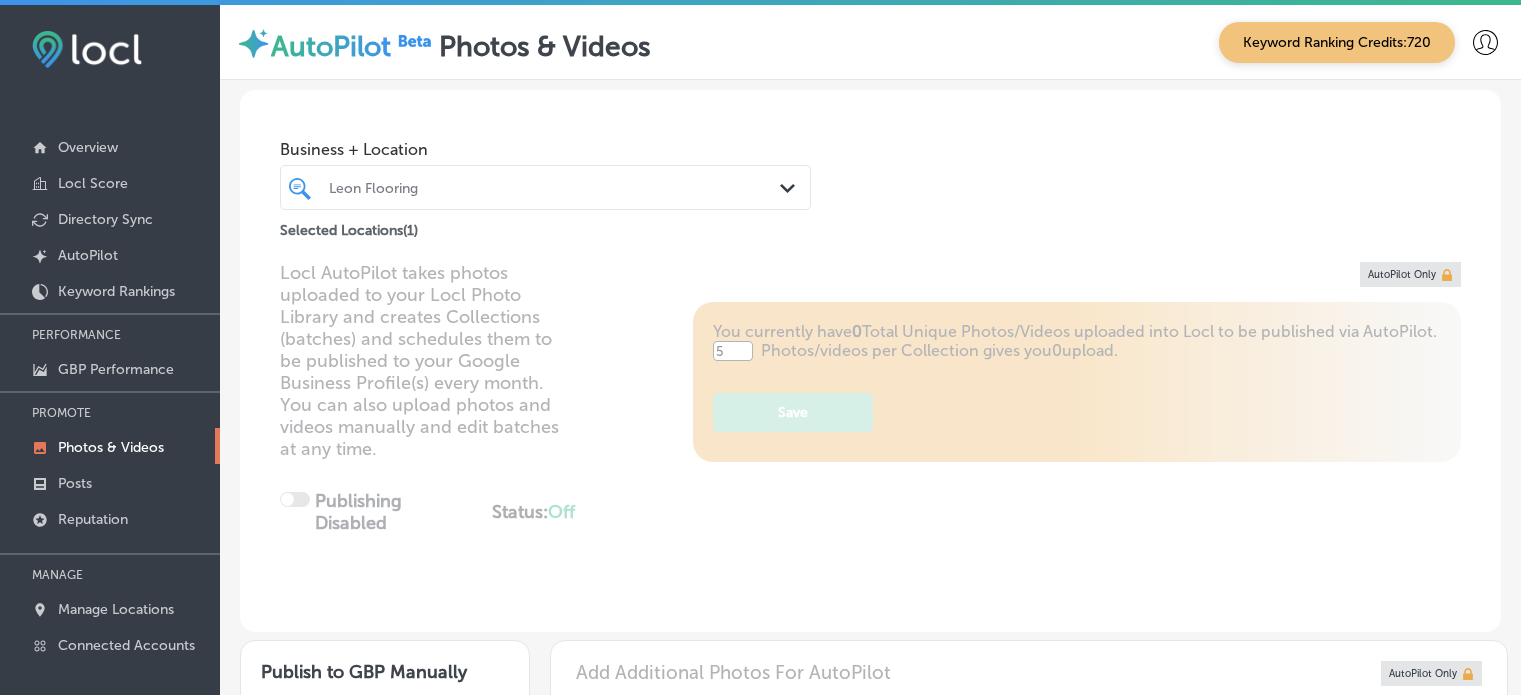 scroll, scrollTop: 0, scrollLeft: 0, axis: both 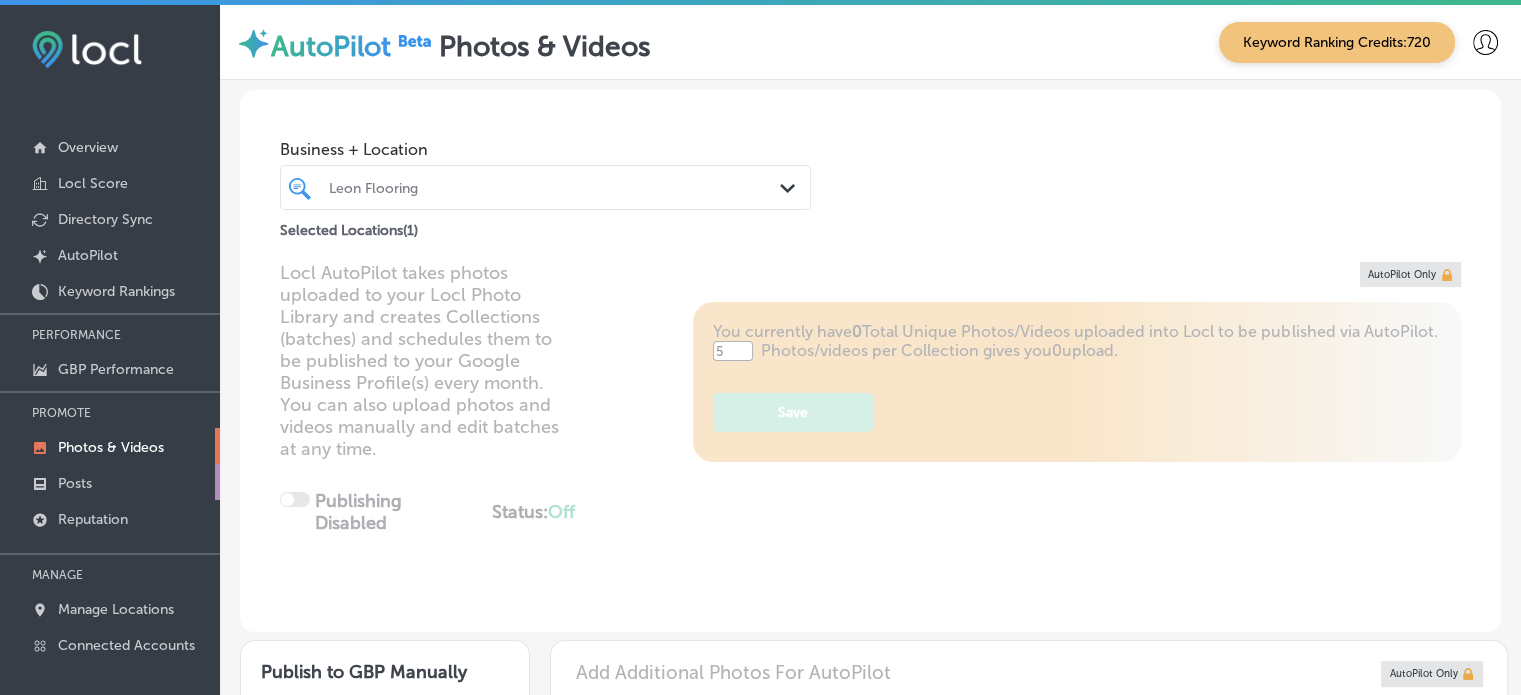 click on "Posts" at bounding box center (110, 482) 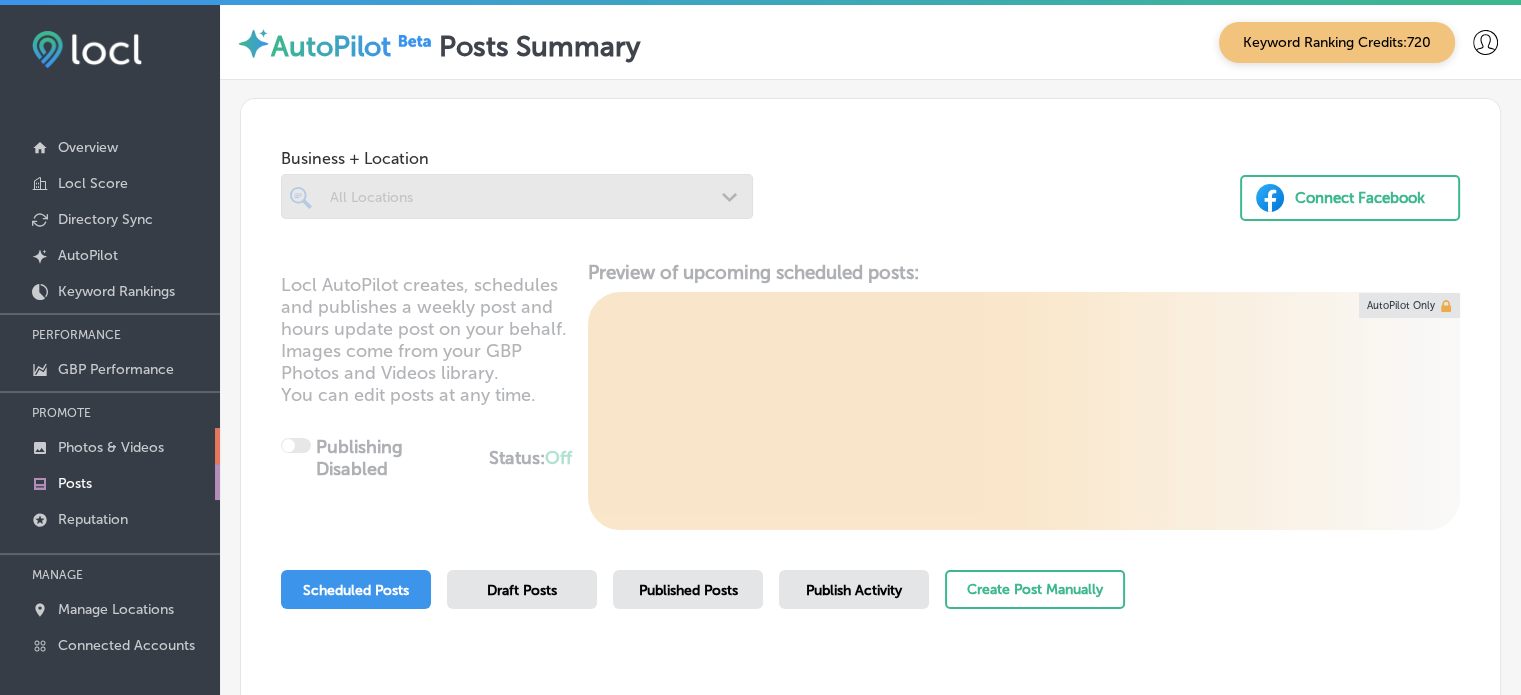 click on "Photos & Videos" at bounding box center (111, 447) 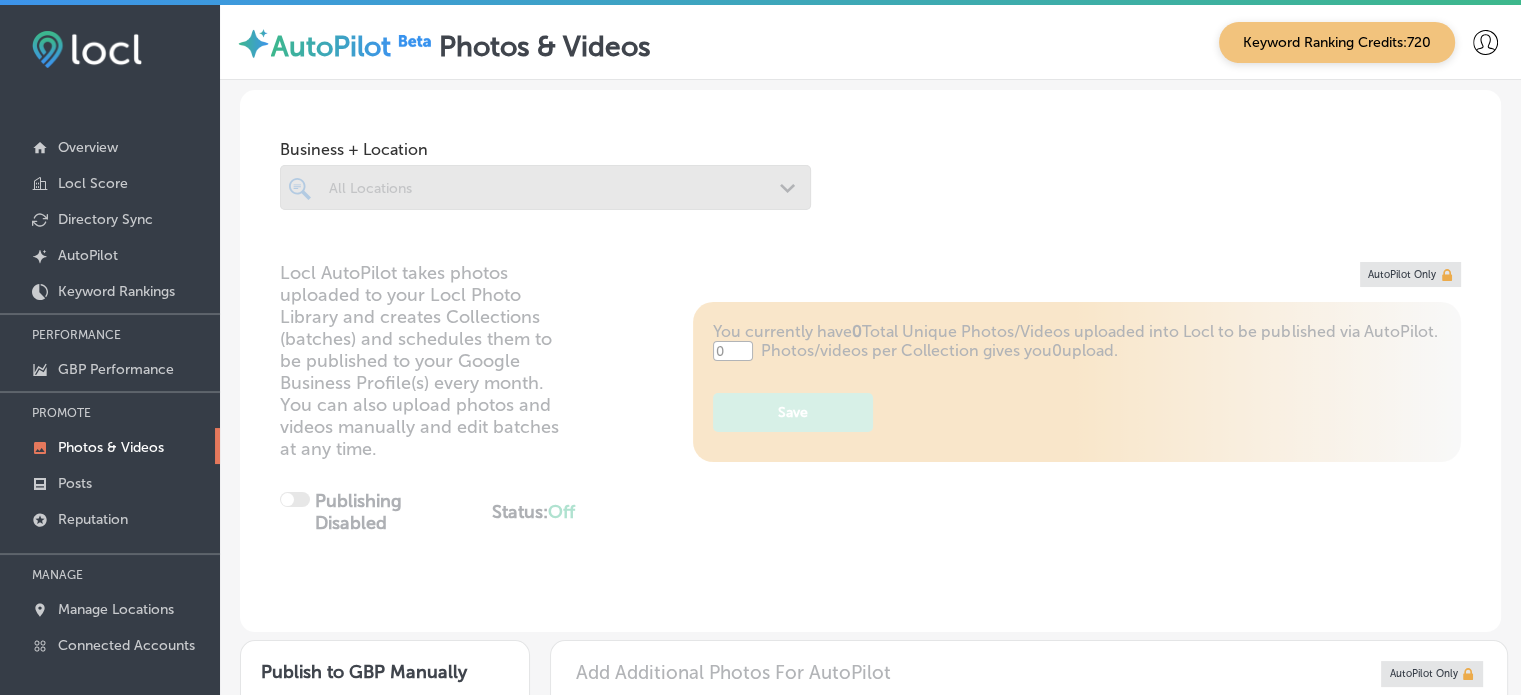 type on "5" 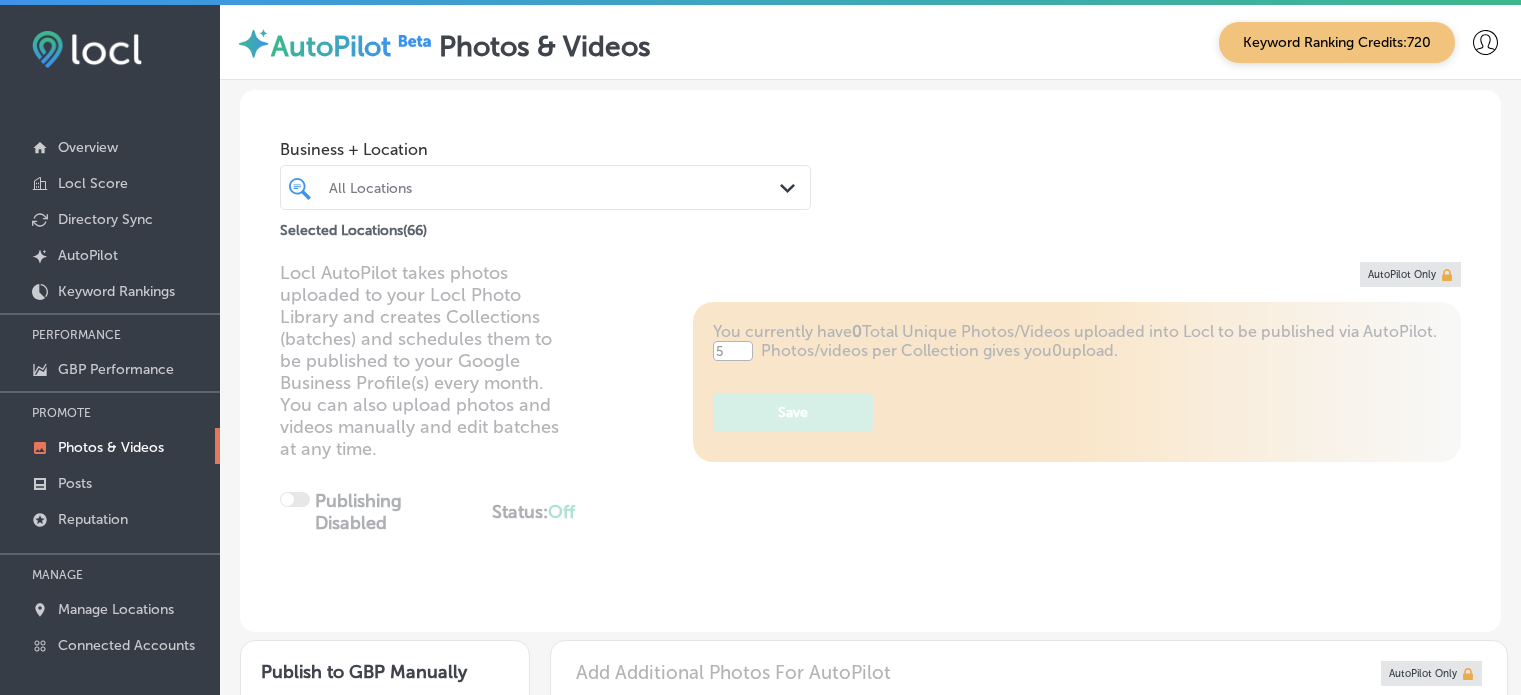 scroll, scrollTop: 0, scrollLeft: 0, axis: both 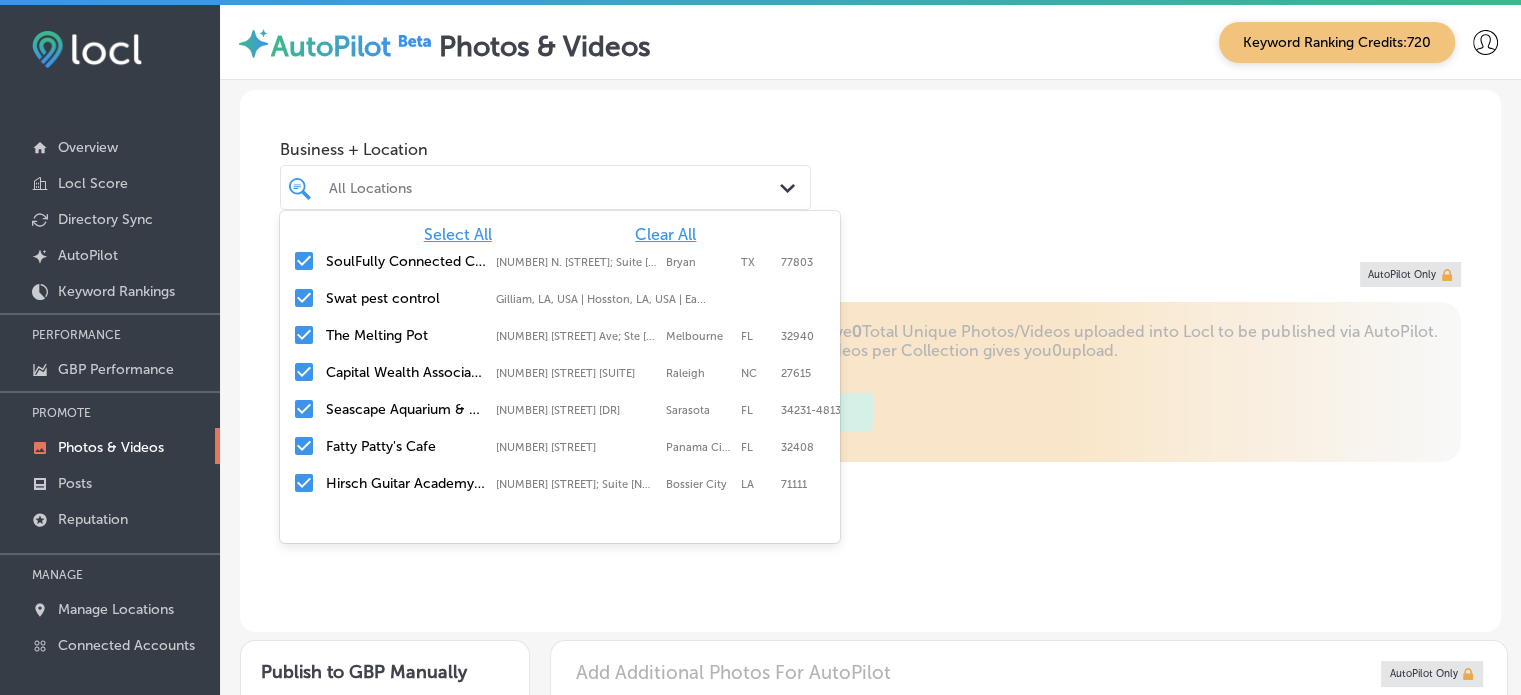 click on "All Locations
Path
Created with Sketch." at bounding box center (545, 187) 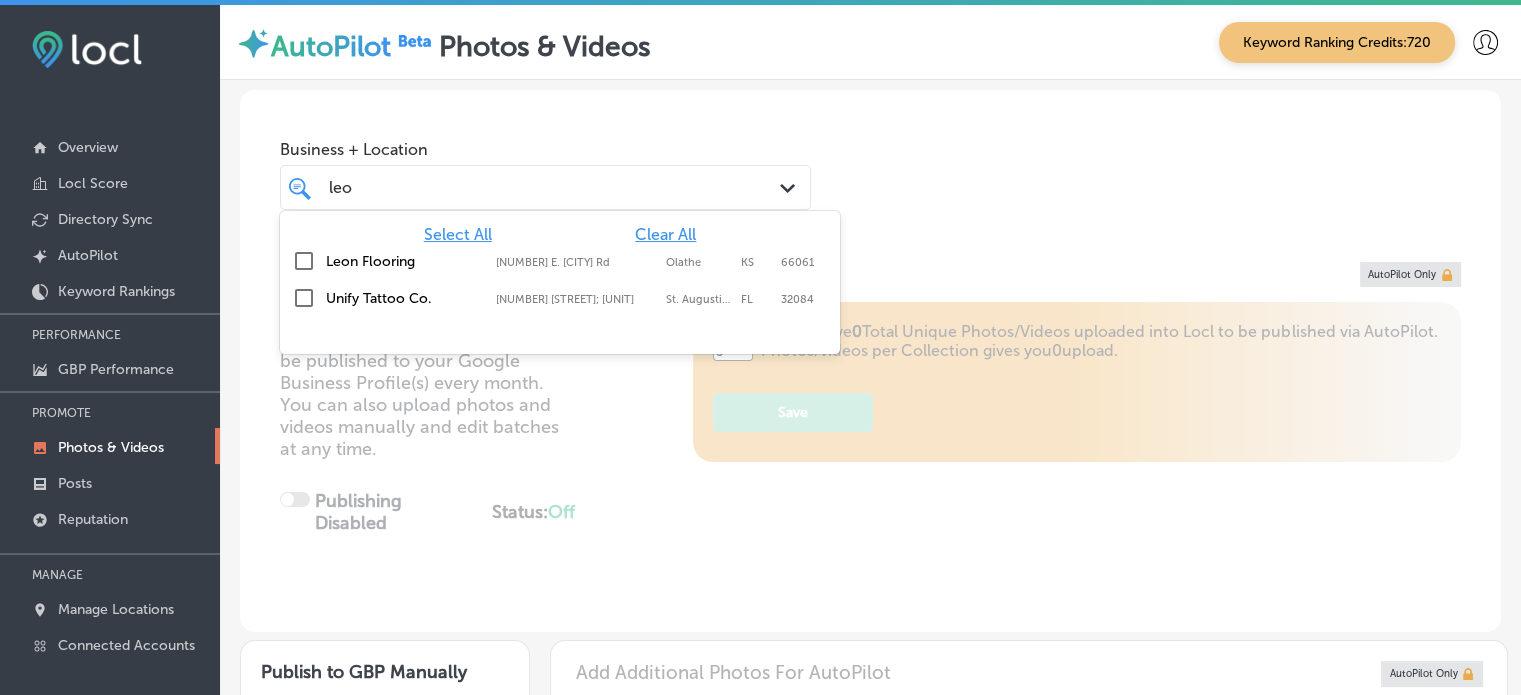 click on "Leon Flooring" at bounding box center (406, 261) 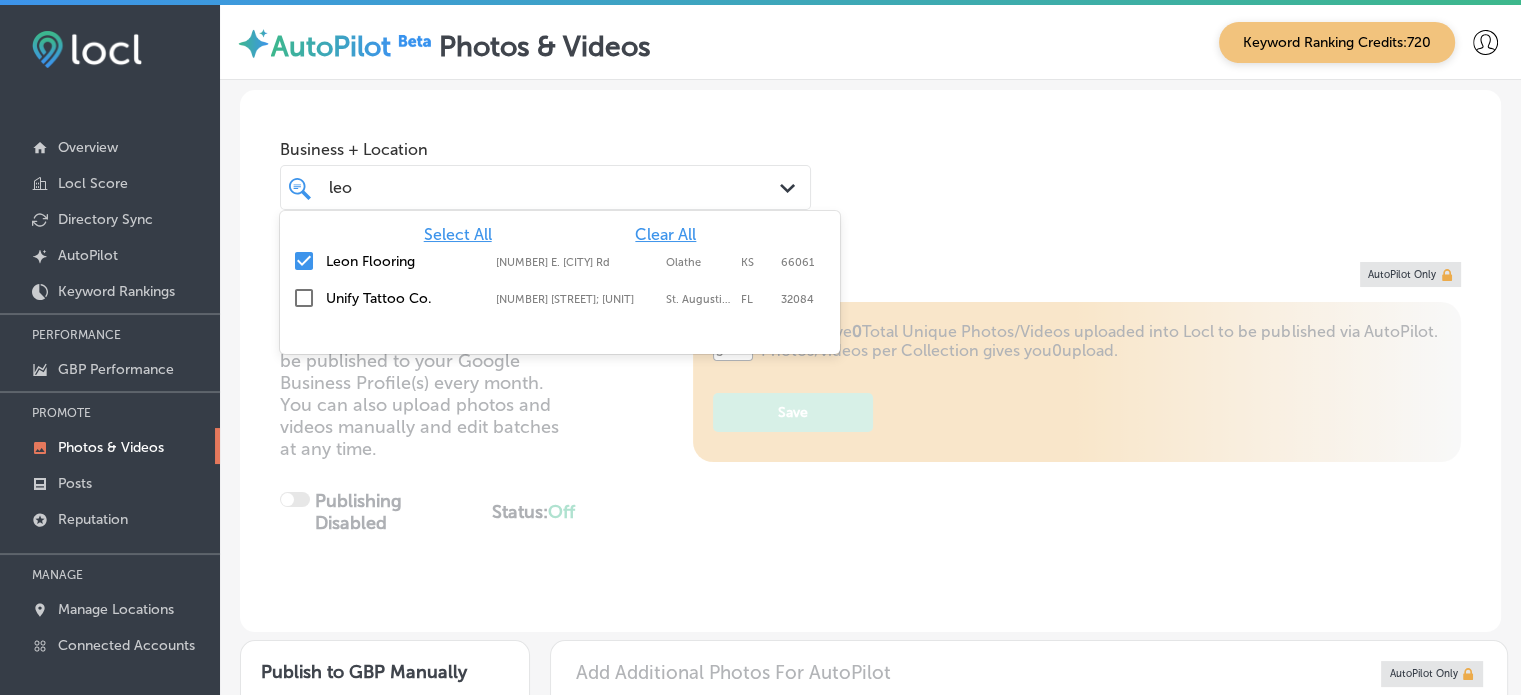 type on "leo" 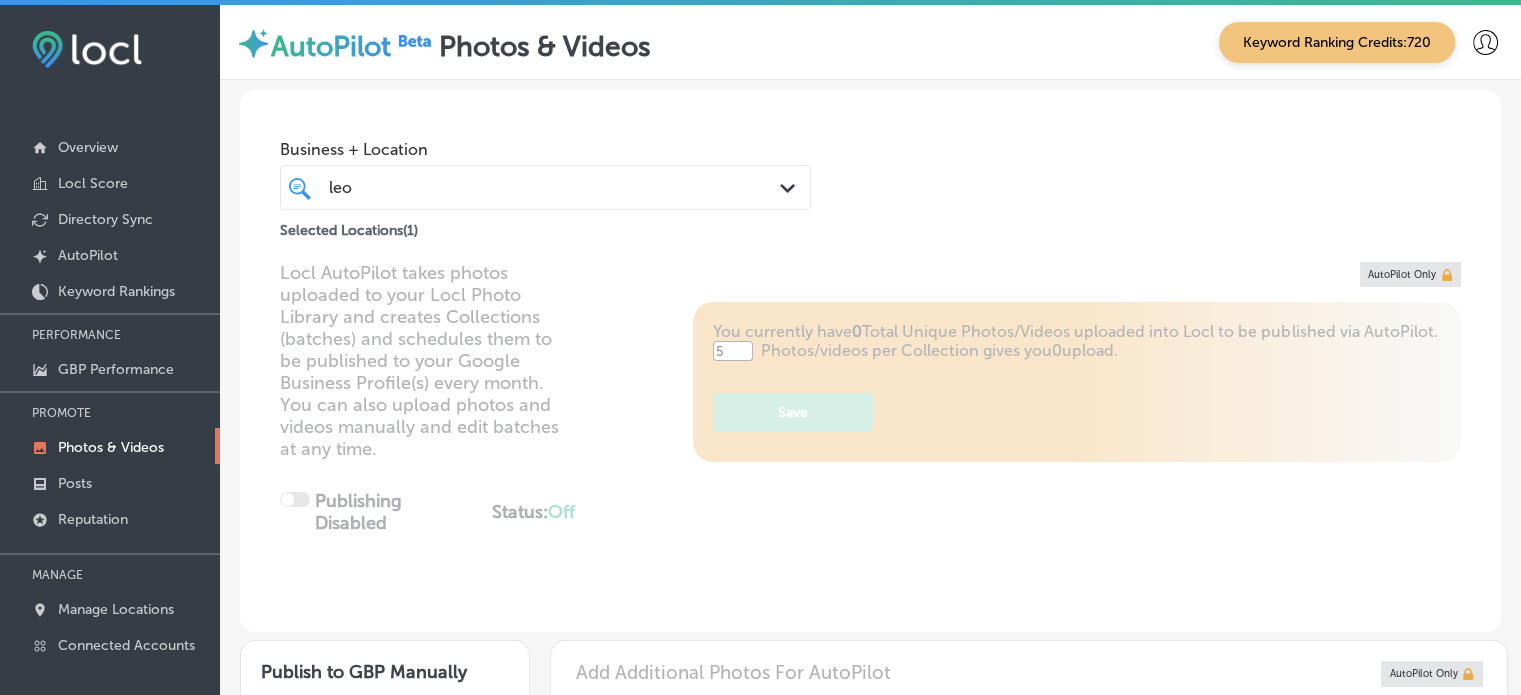 click on "Business + Location
[PERSON] [PERSON]
Path
Created with Sketch.
Selected Locations   ( [NUMBER] ) Select post type What's New
Path
Created with Sketch.
Image Powered by PQINA     Browse     Or drag and drop a photo   [DATE] Abort Retry Remove Upload Cancel Retry Remove [DATE] [NUMBER] MB Ready tap to undo" at bounding box center [870, 166] 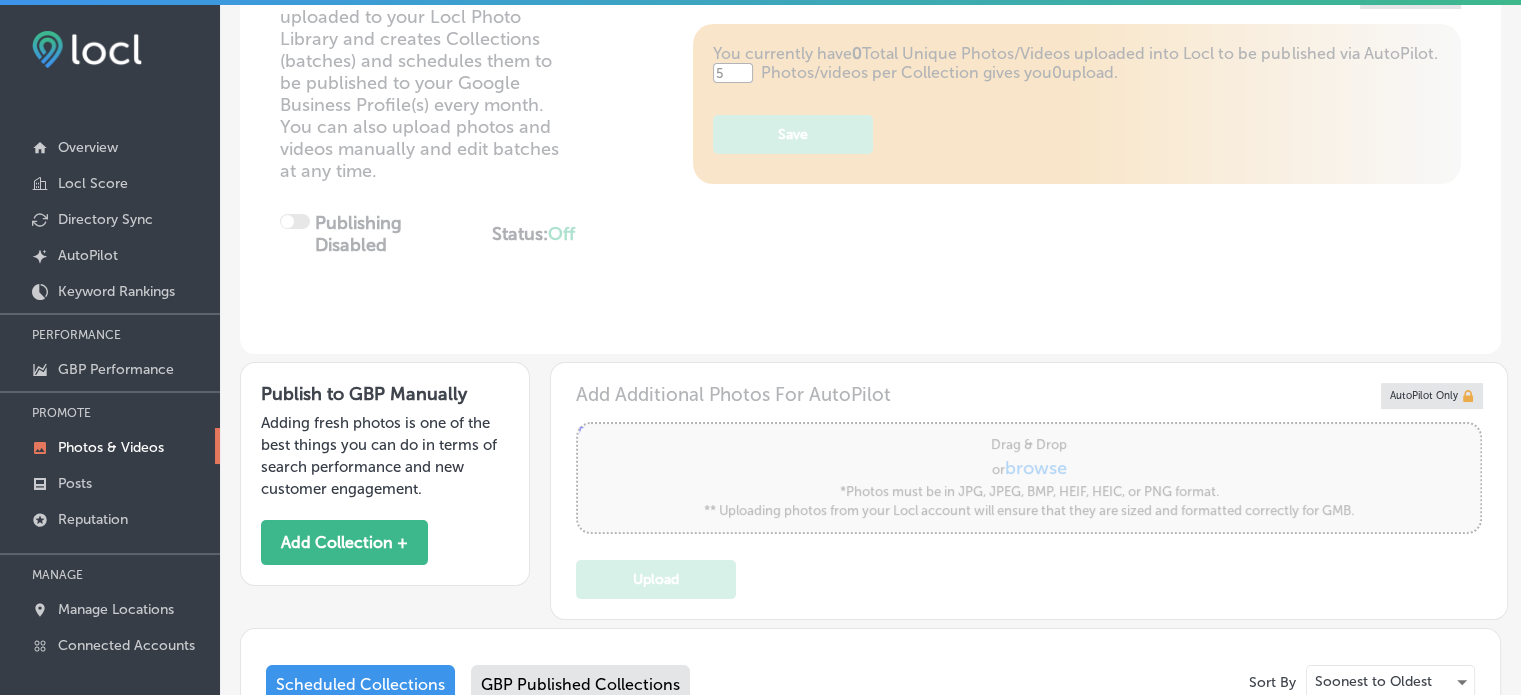 scroll, scrollTop: 537, scrollLeft: 0, axis: vertical 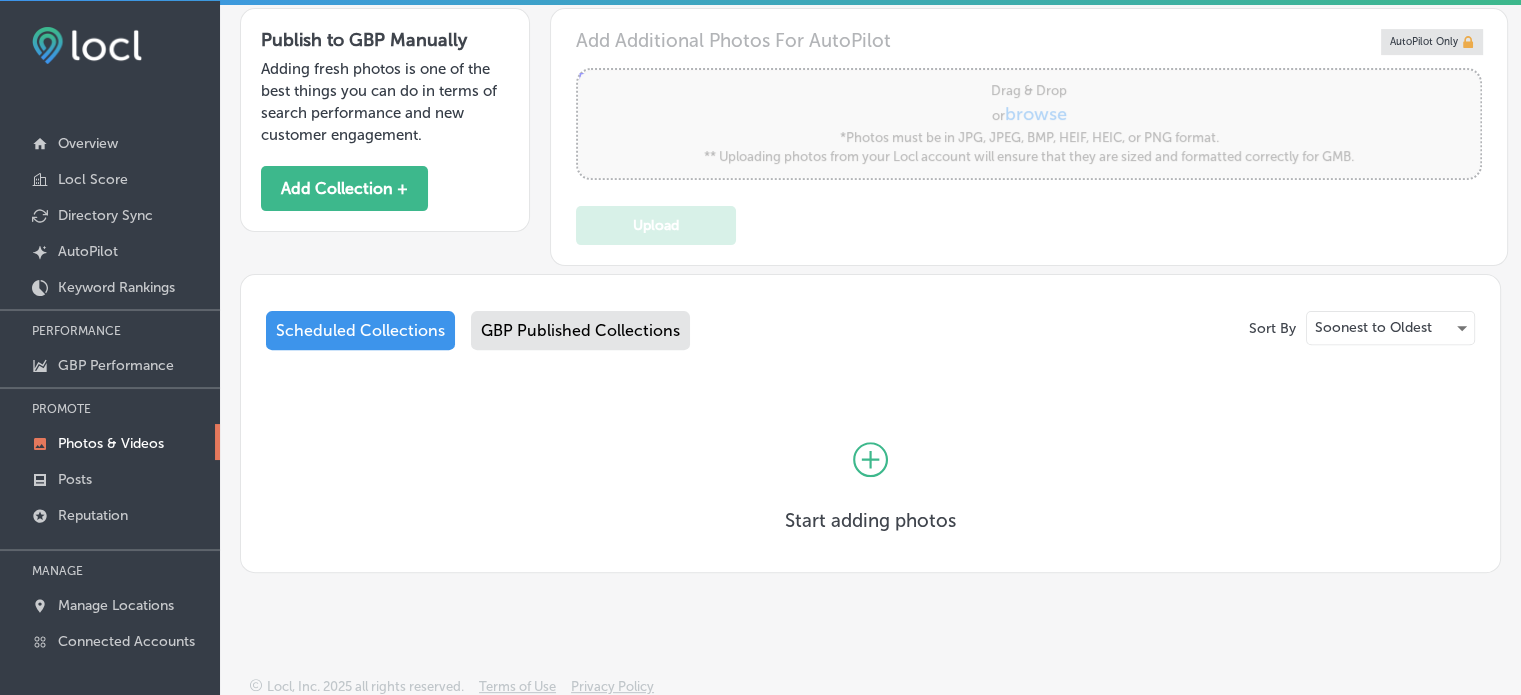 click 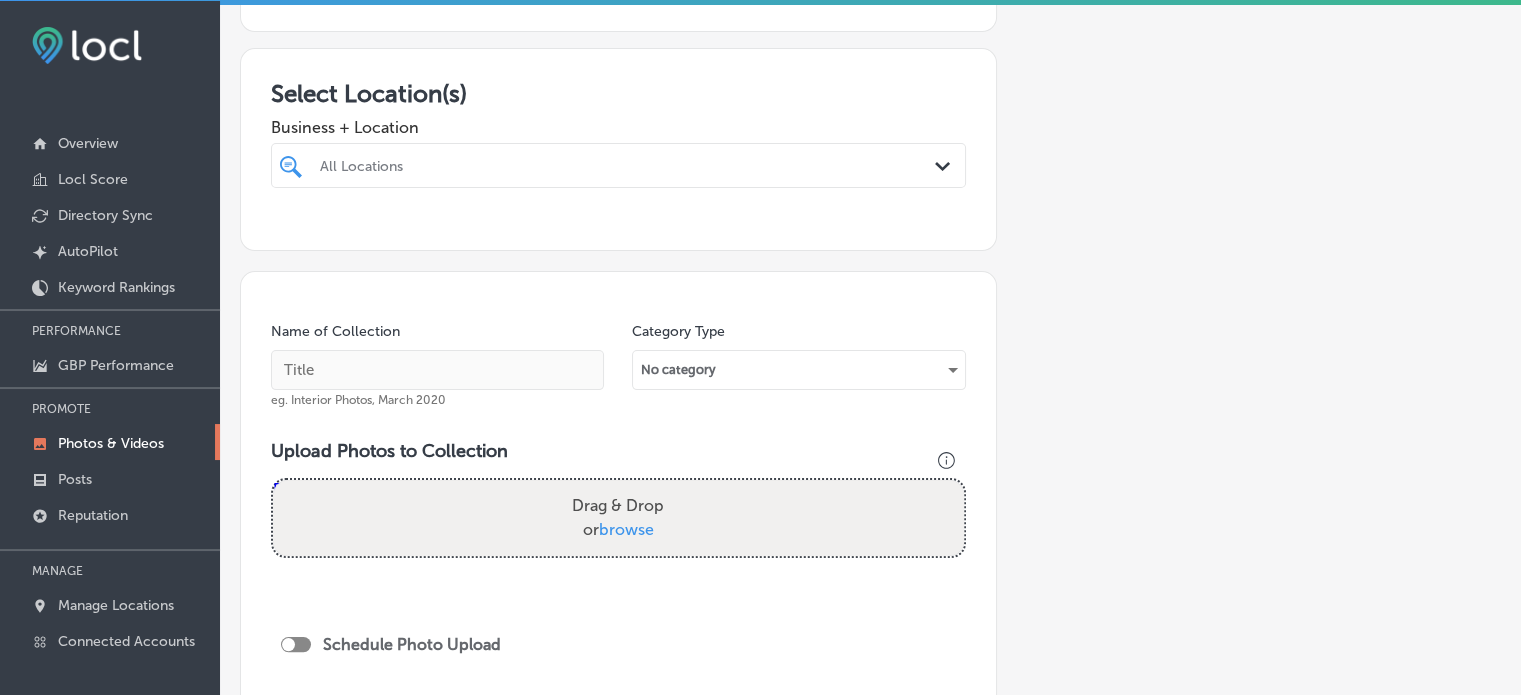 scroll, scrollTop: 318, scrollLeft: 0, axis: vertical 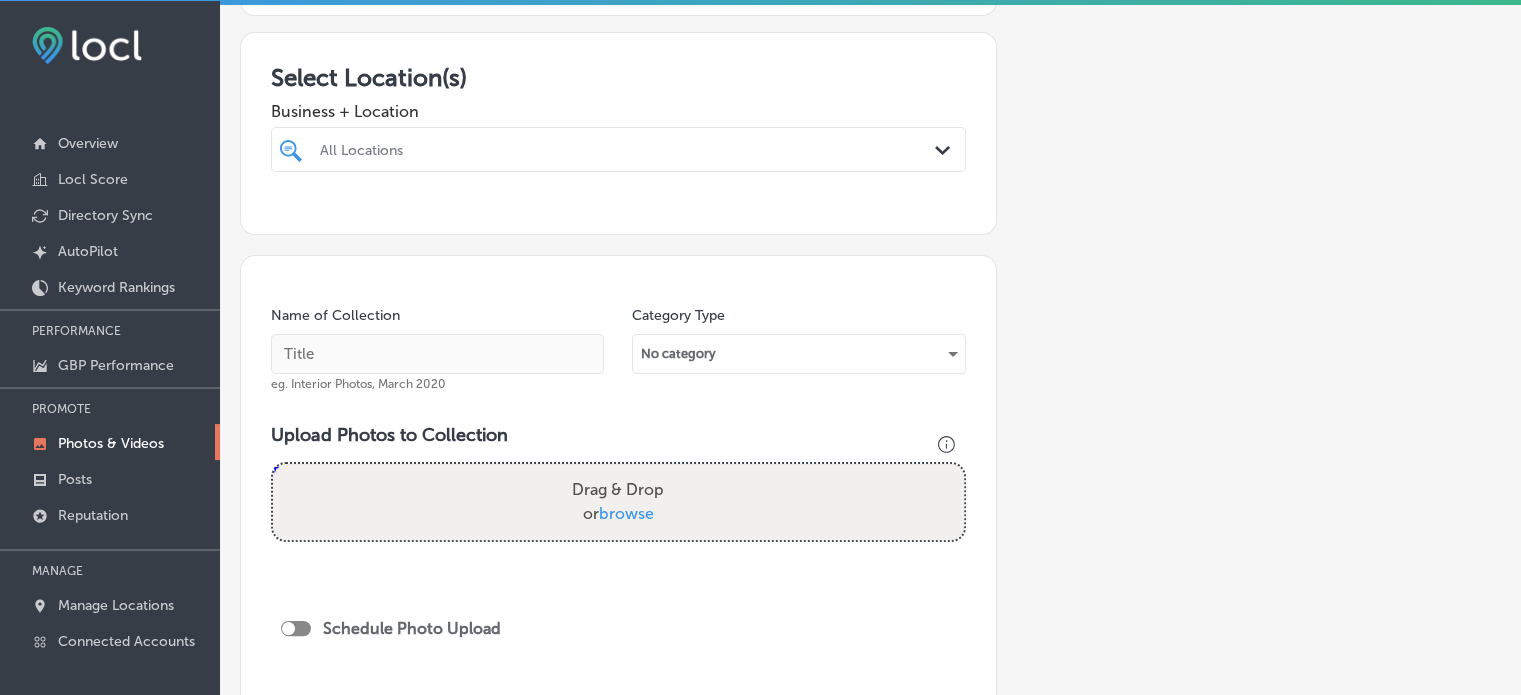 click on "browse" at bounding box center [626, 513] 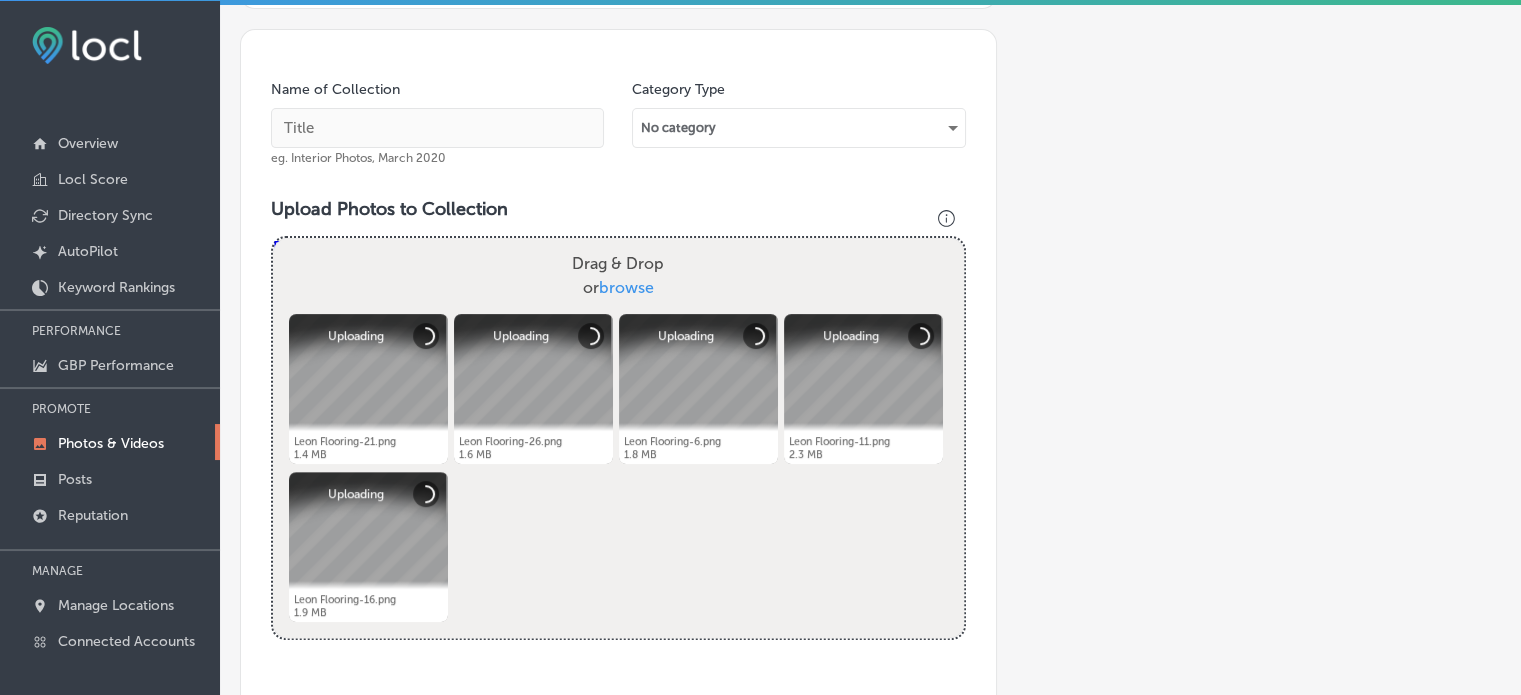 scroll, scrollTop: 480, scrollLeft: 0, axis: vertical 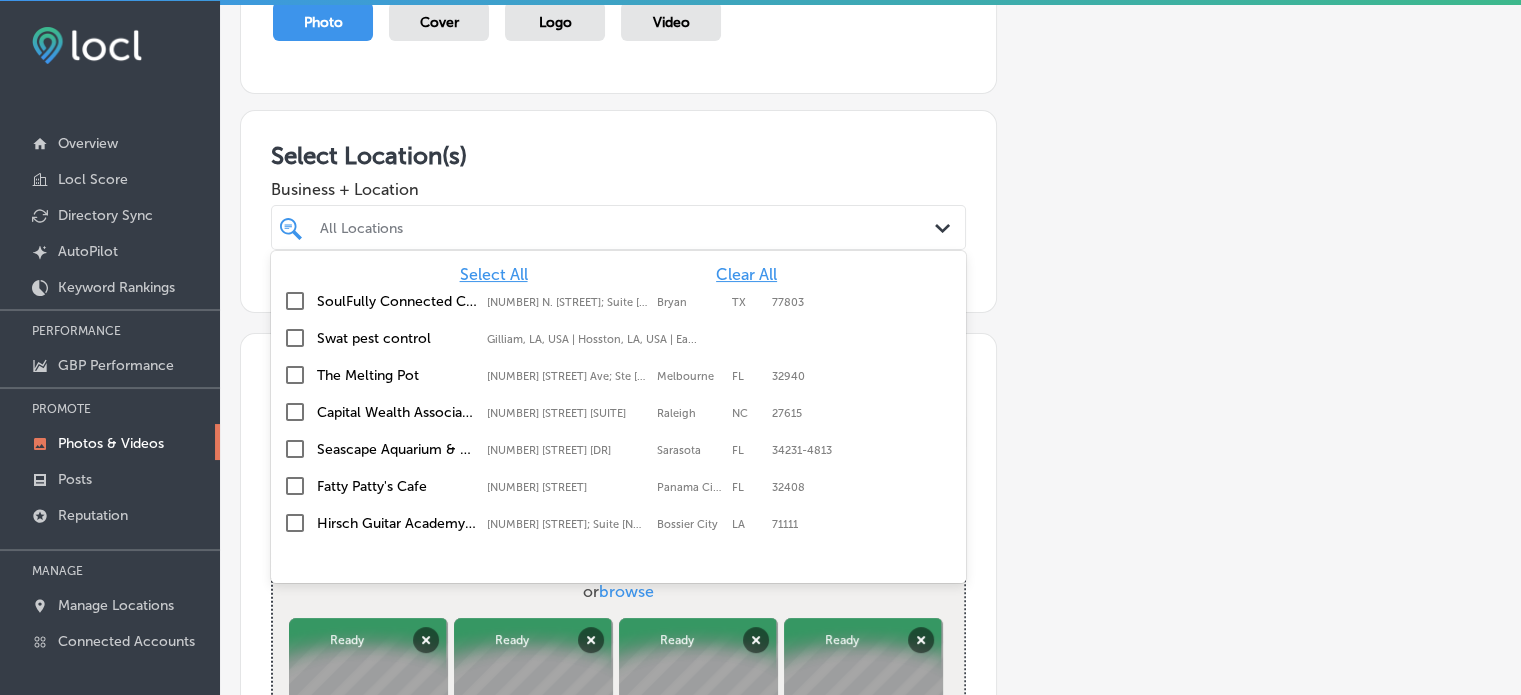 click on "All Locations" at bounding box center [628, 227] 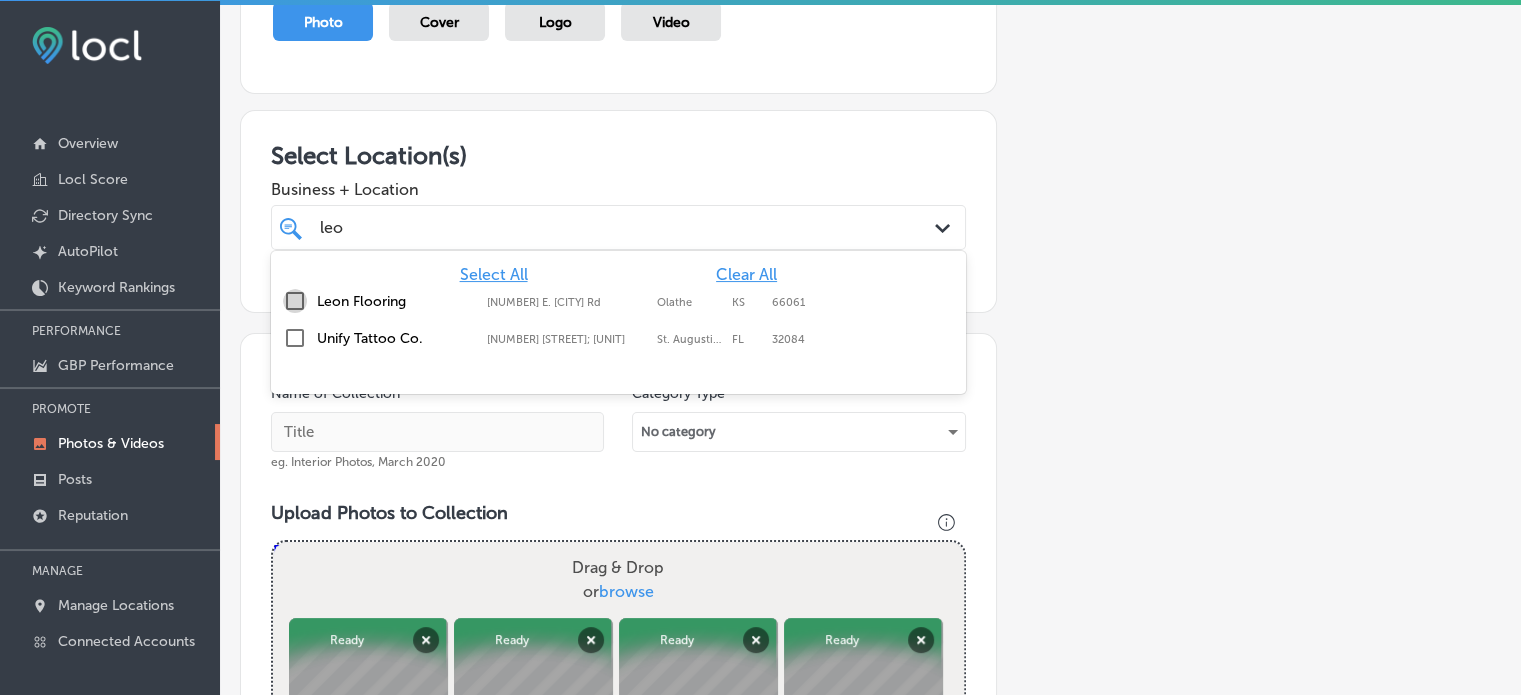click at bounding box center (295, 301) 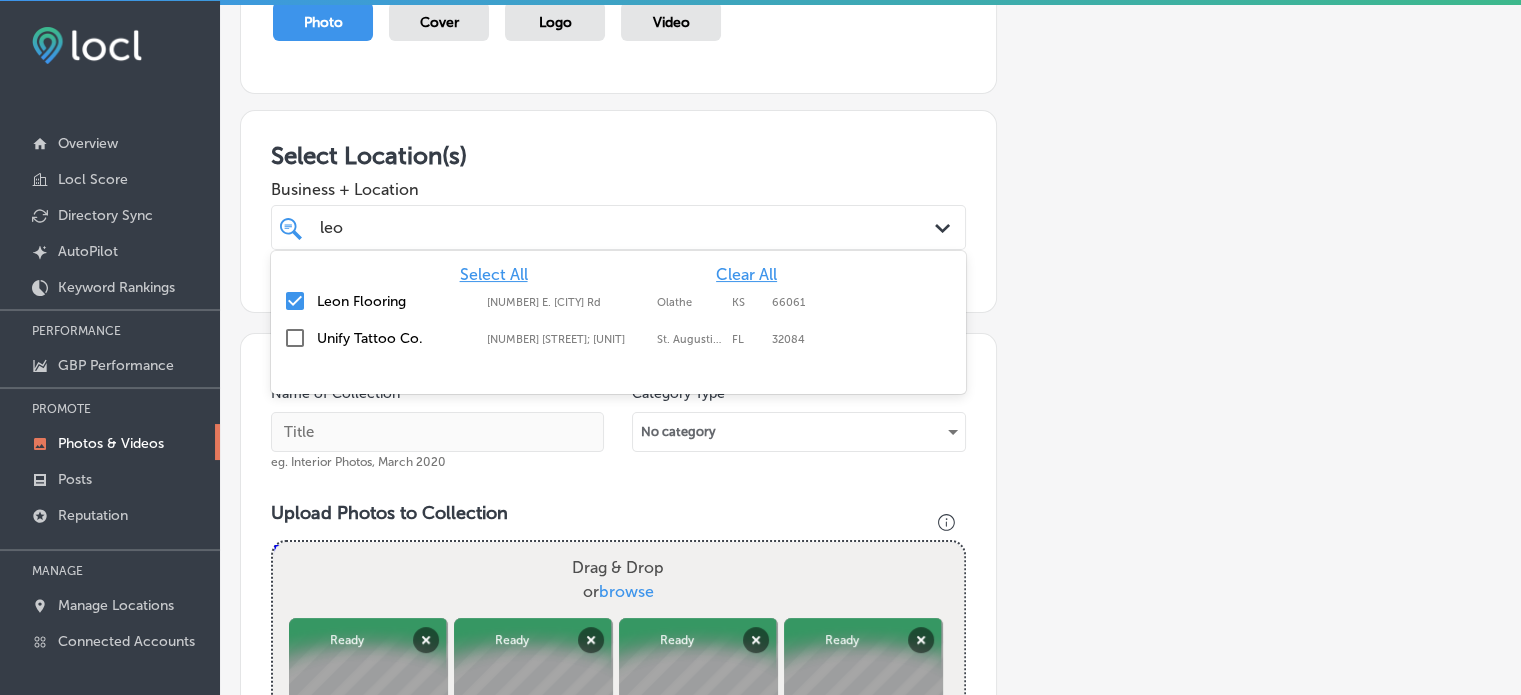 type on "leo" 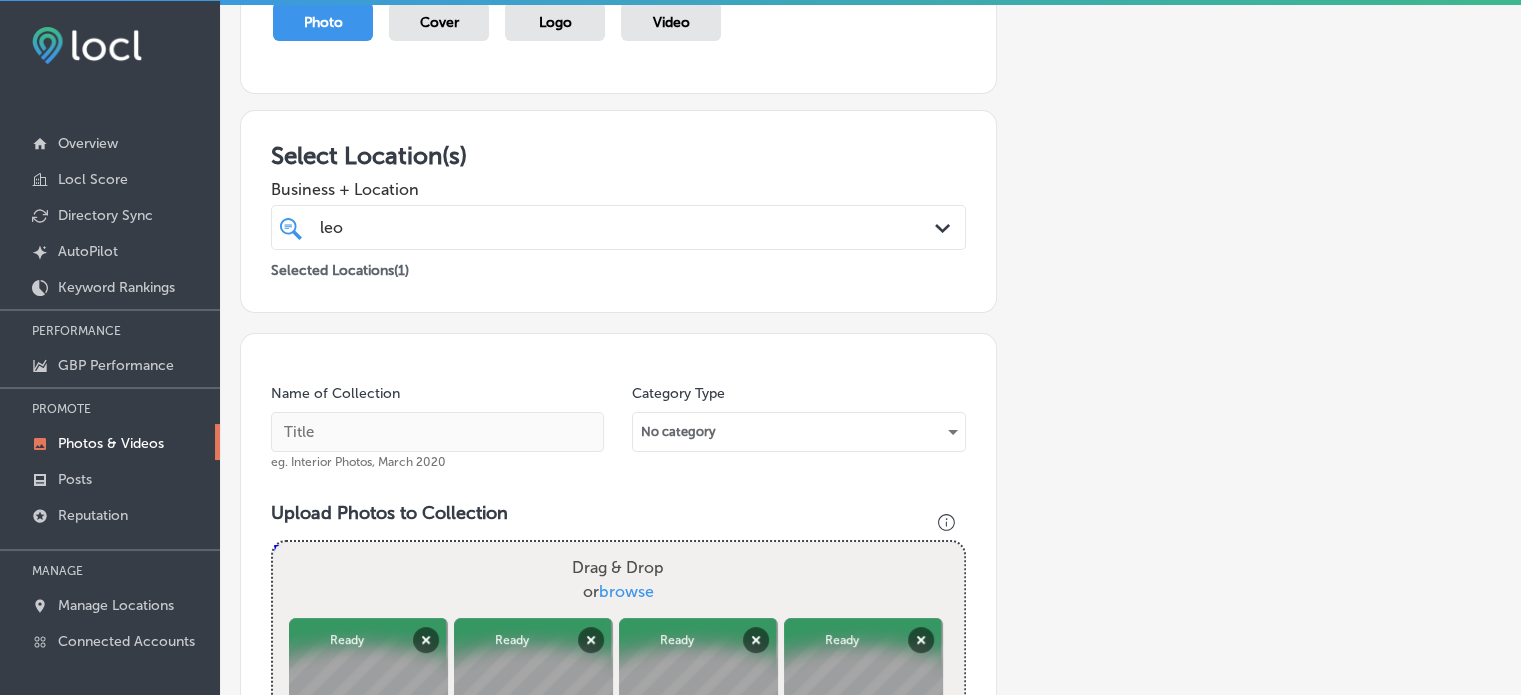click at bounding box center [437, 432] 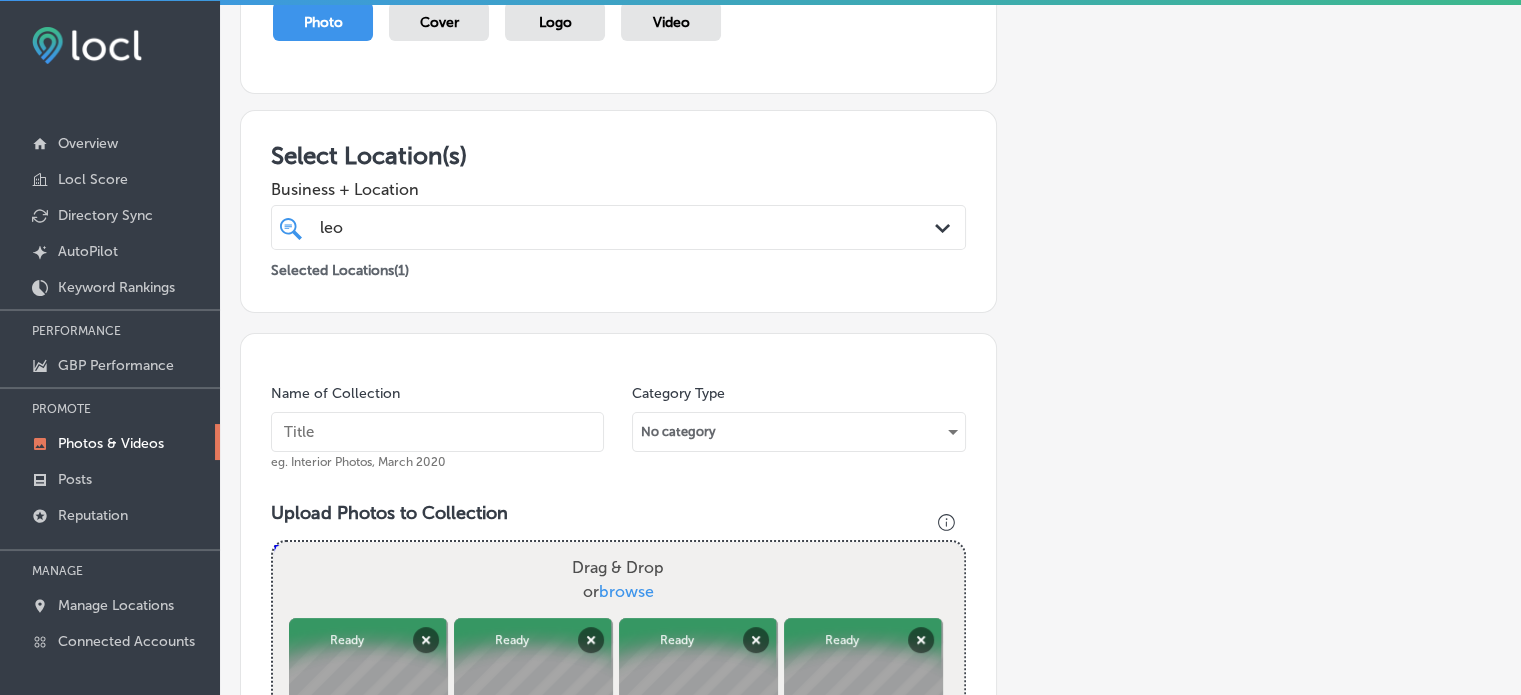 paste on "Flooring contractor" 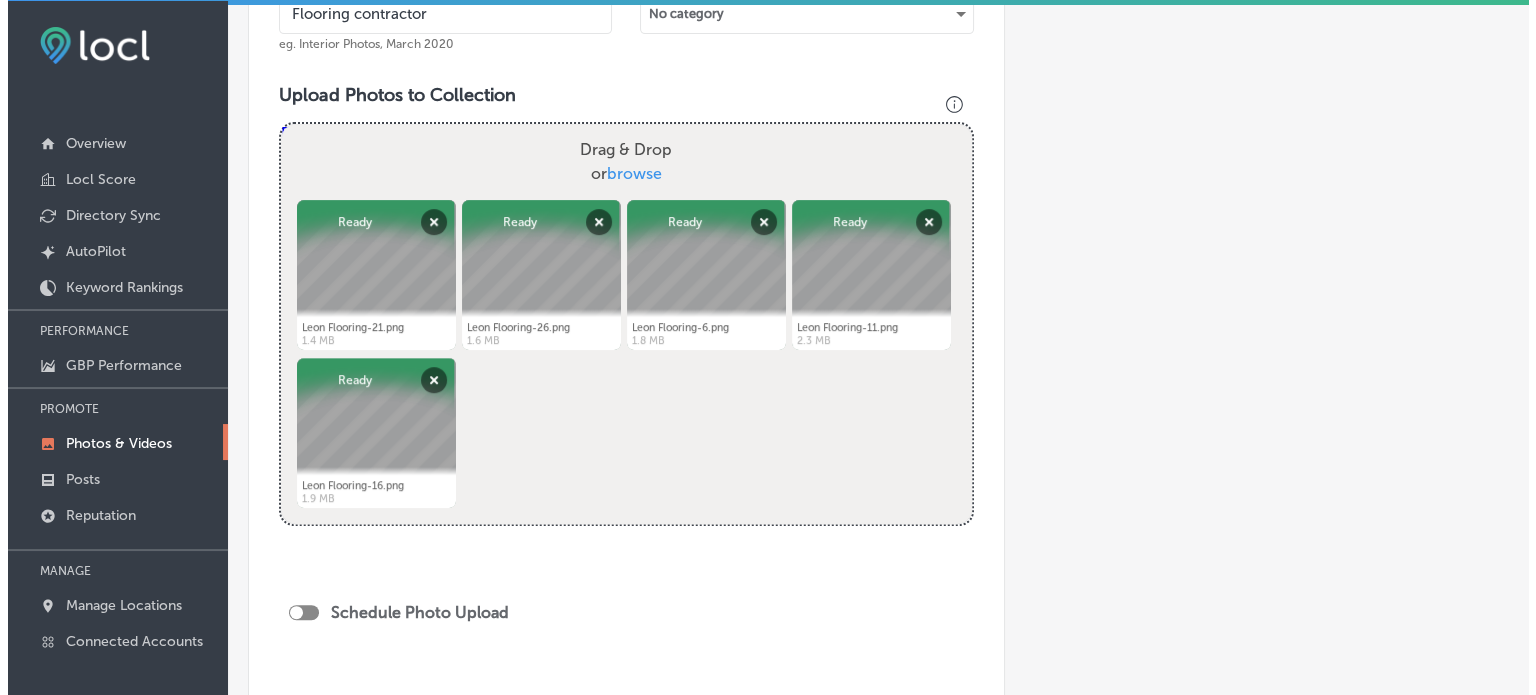 scroll, scrollTop: 993, scrollLeft: 0, axis: vertical 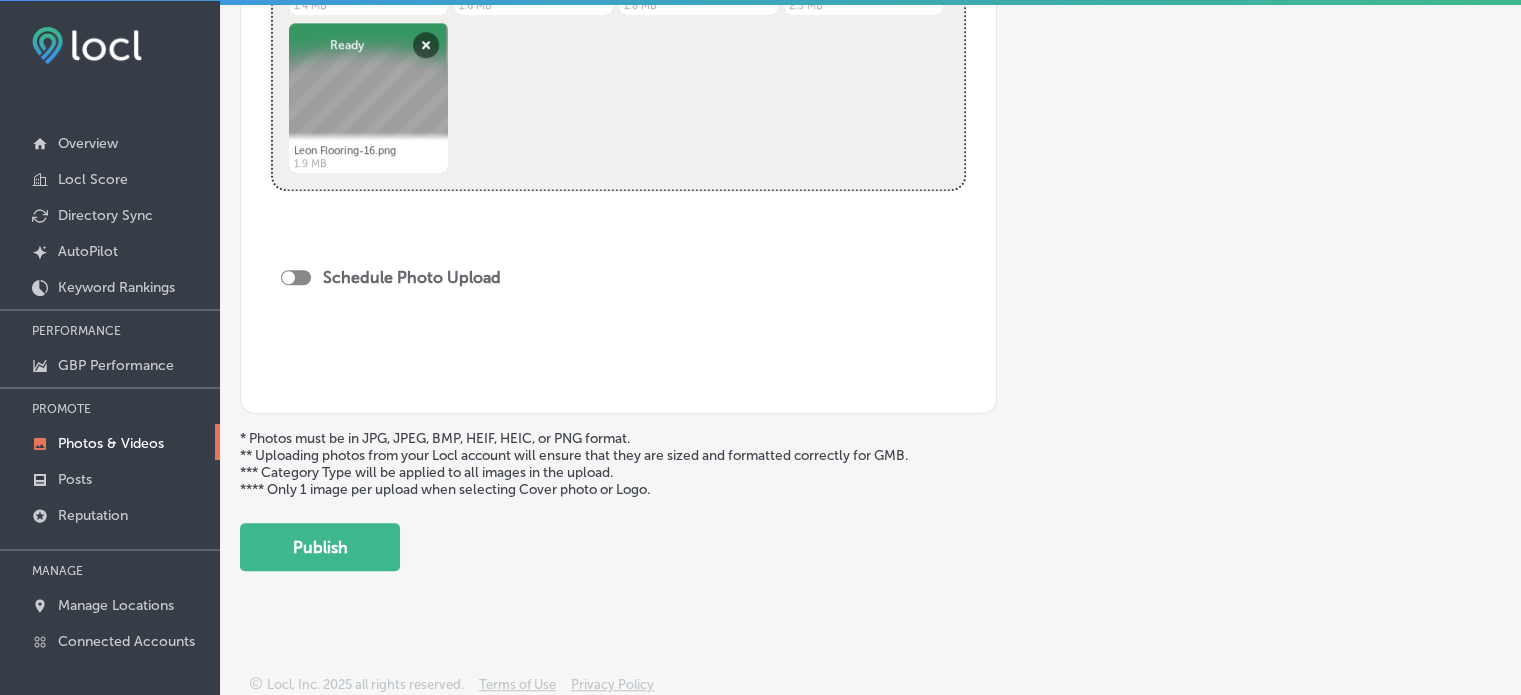 type on "Flooring contractor" 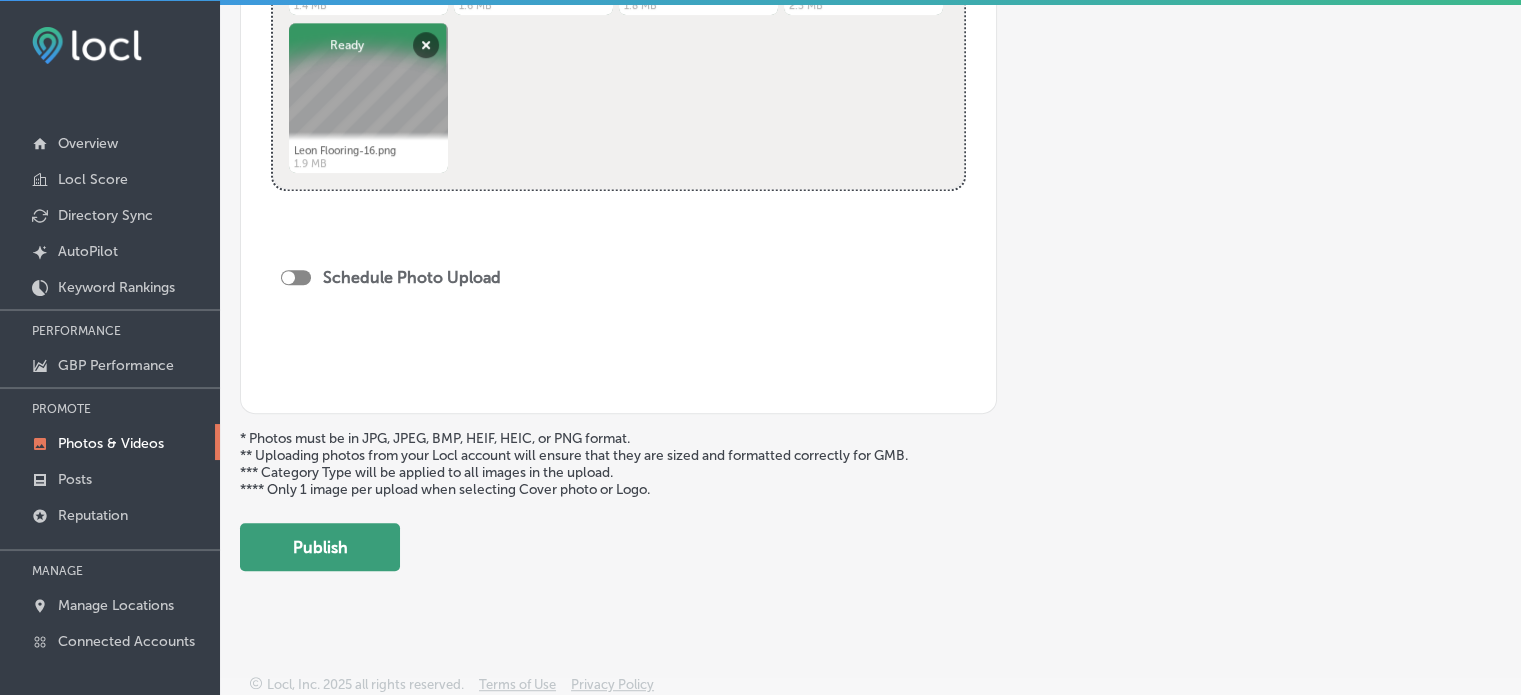 click on "Publish" at bounding box center (320, 547) 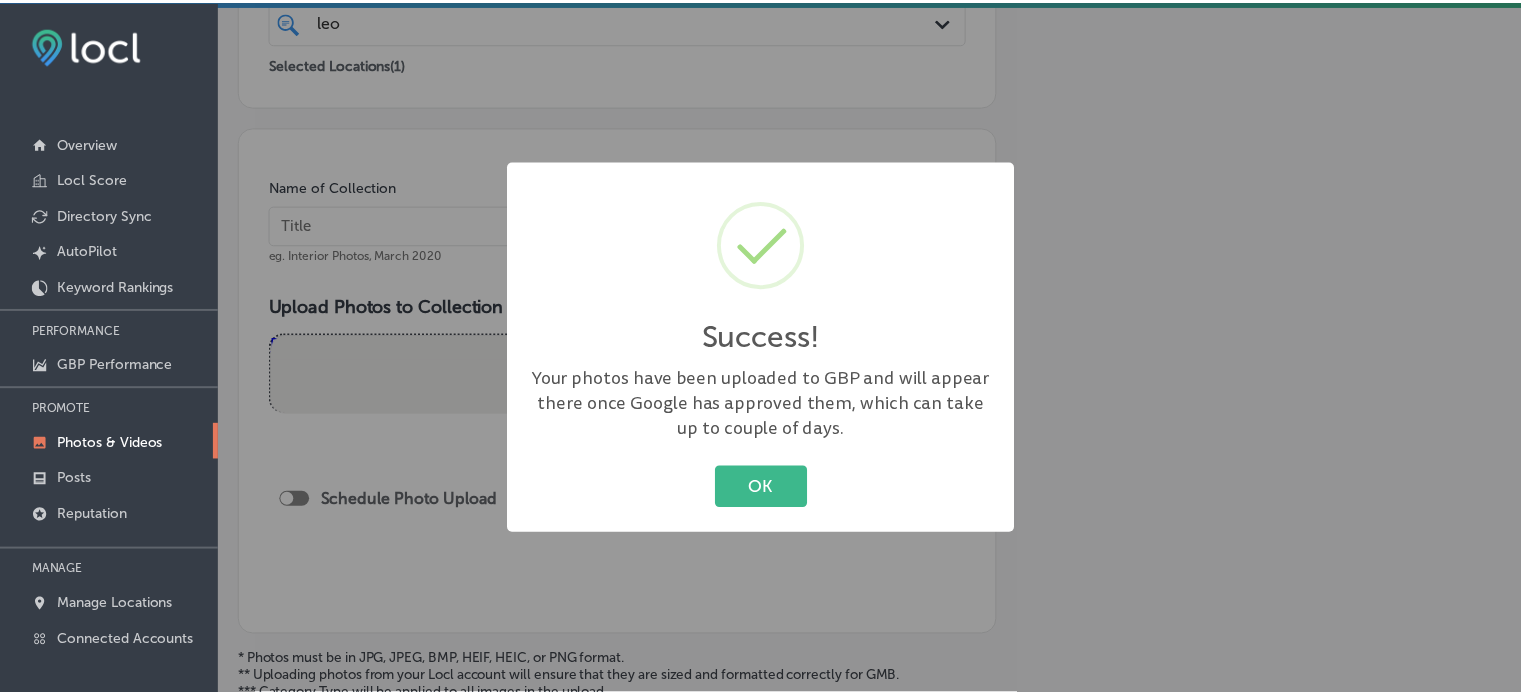 scroll, scrollTop: 445, scrollLeft: 0, axis: vertical 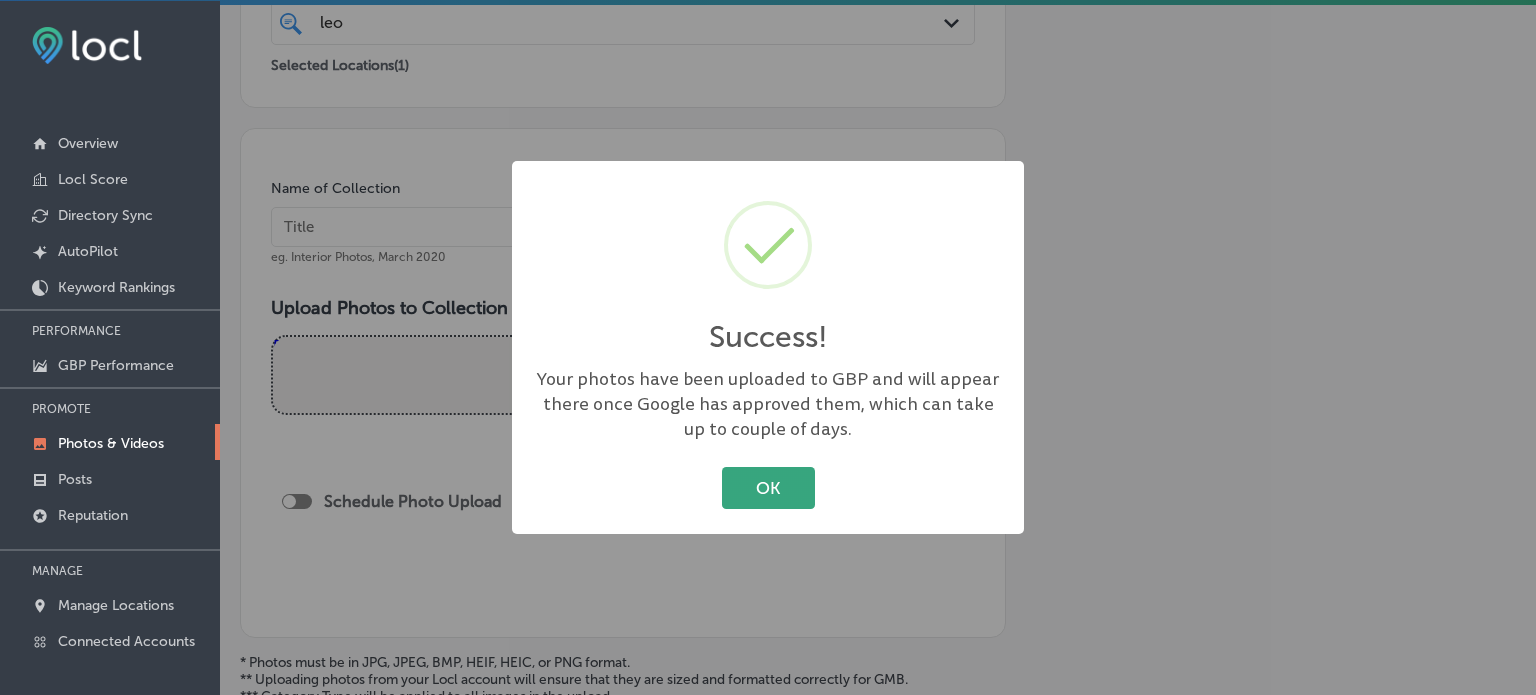 click on "OK" at bounding box center [768, 487] 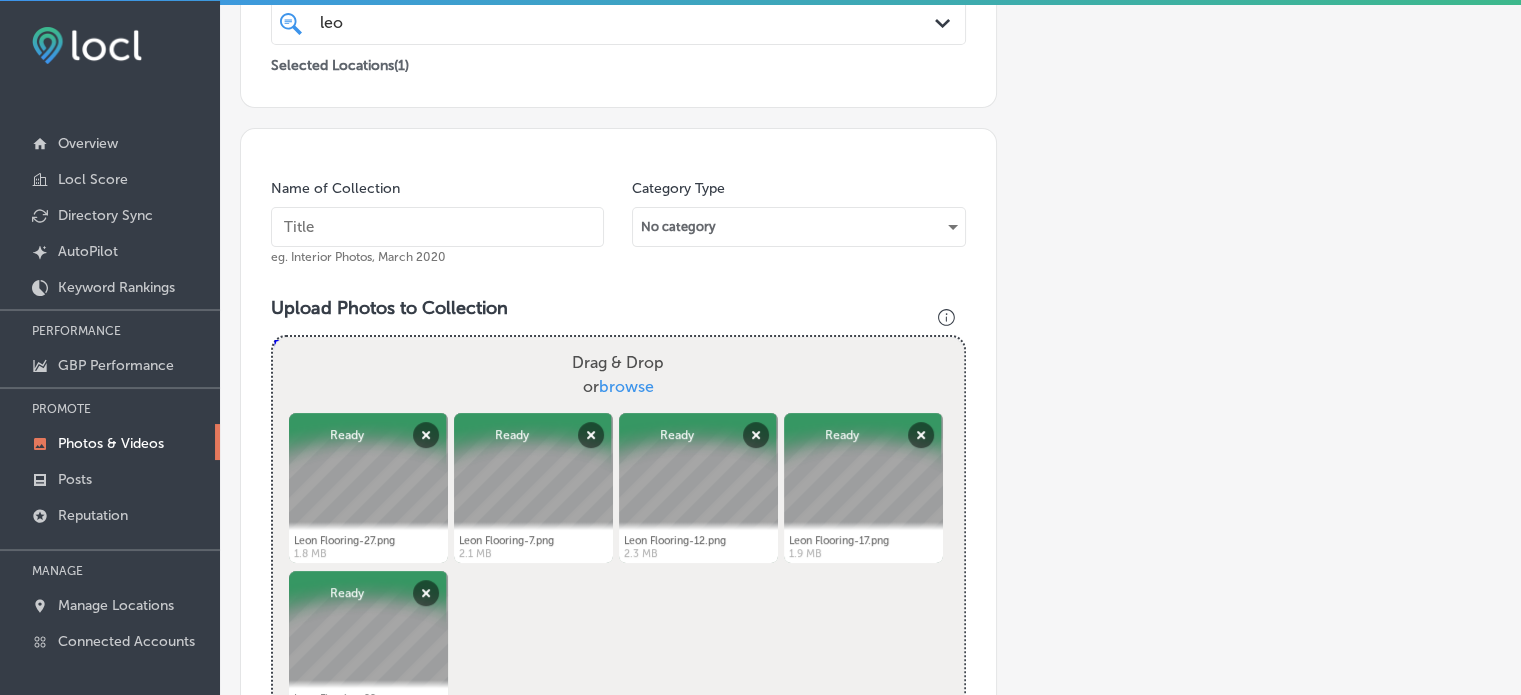 click at bounding box center (437, 227) 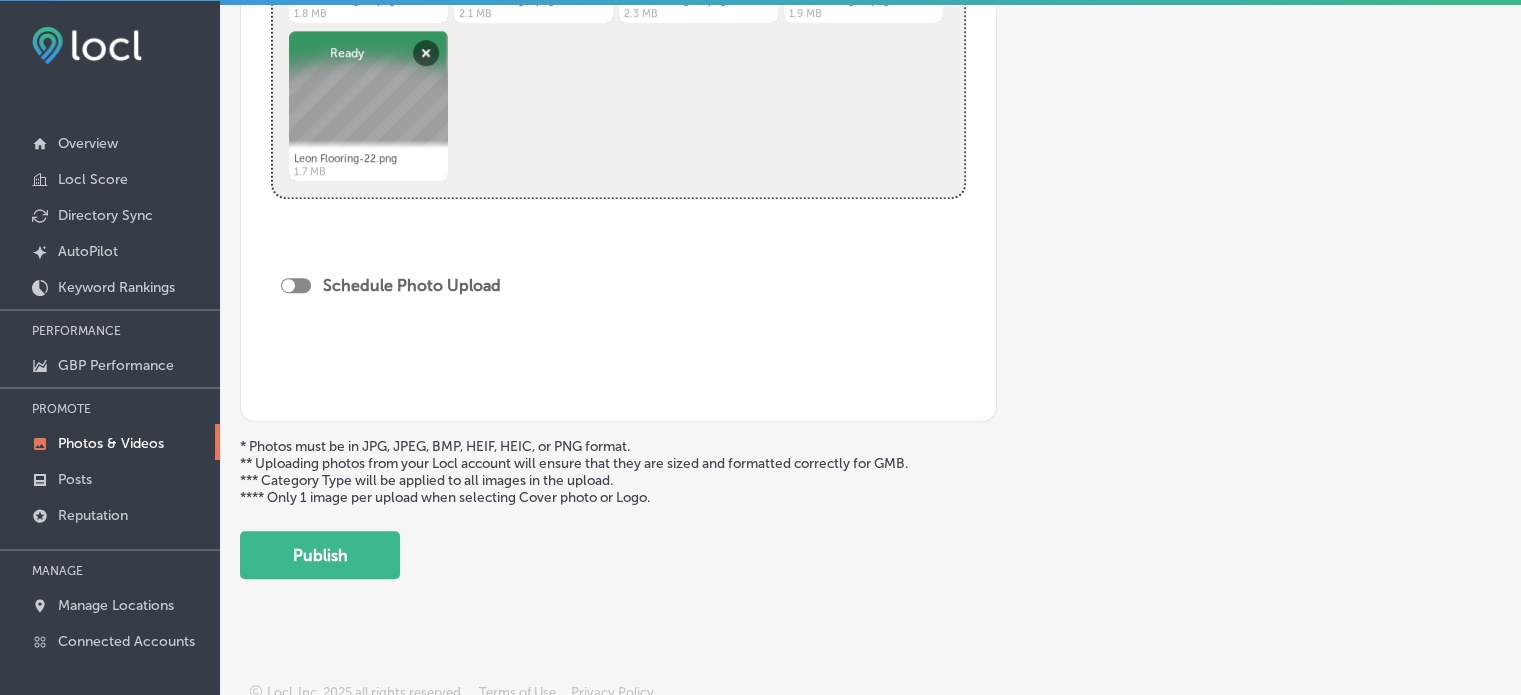 scroll, scrollTop: 993, scrollLeft: 0, axis: vertical 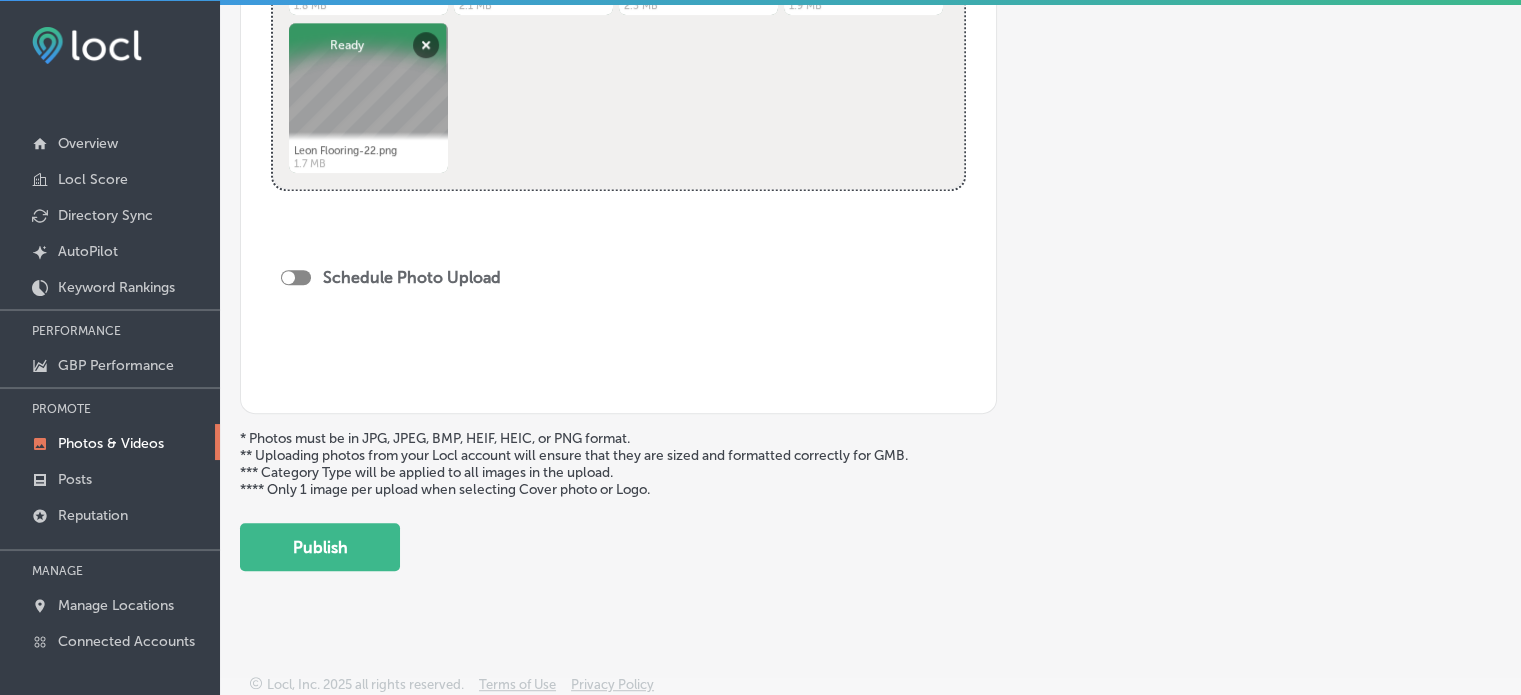 click at bounding box center (296, 277) 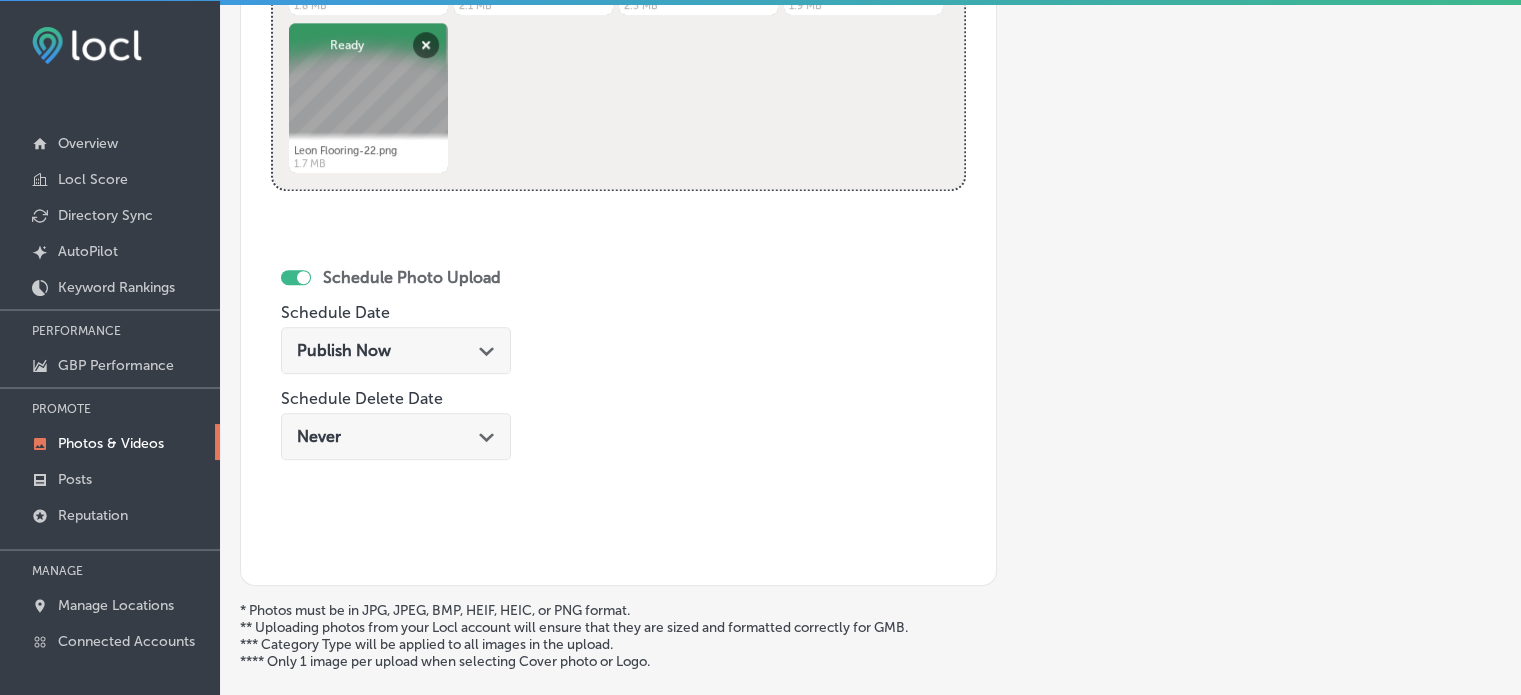 click on "Publish Now
Path
Created with Sketch." at bounding box center [396, 350] 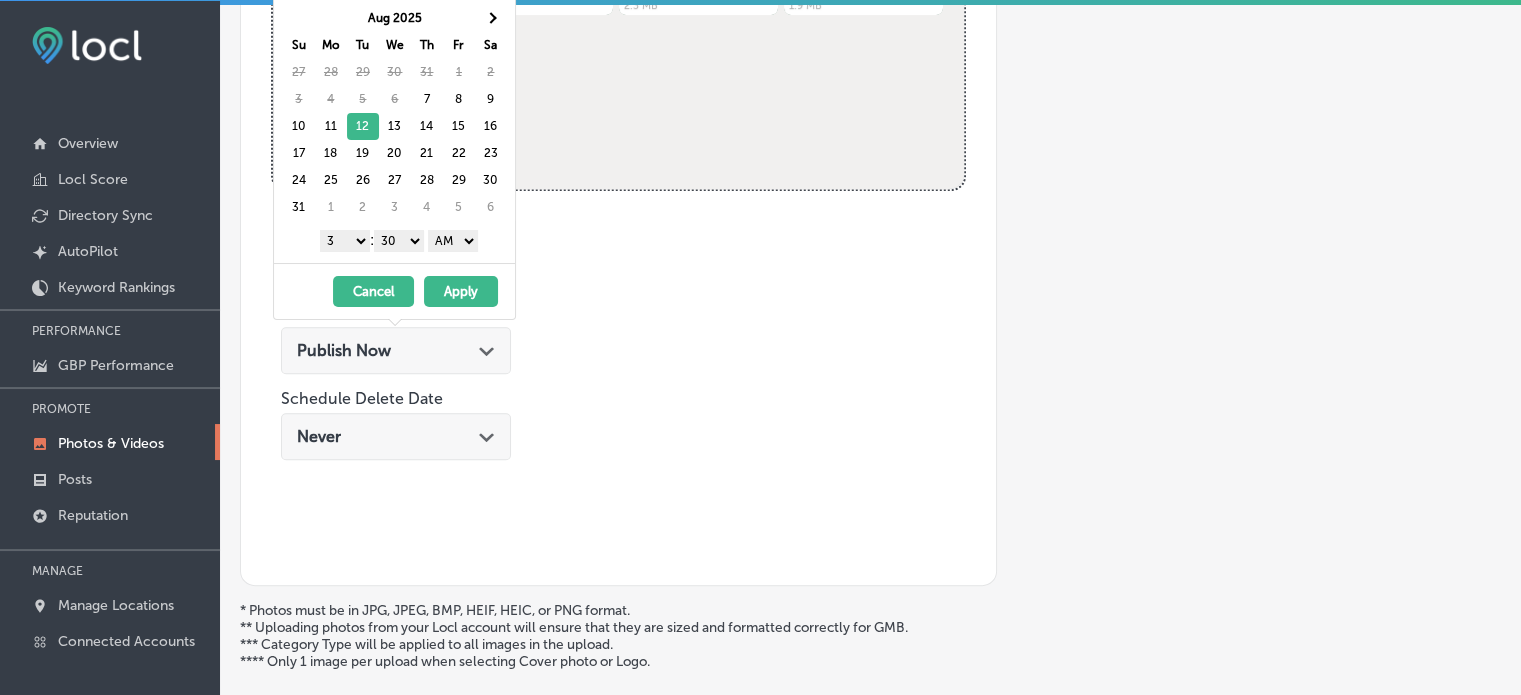 click on "1 2 3 4 5 6 7 8 9 10 11 12" at bounding box center (345, 241) 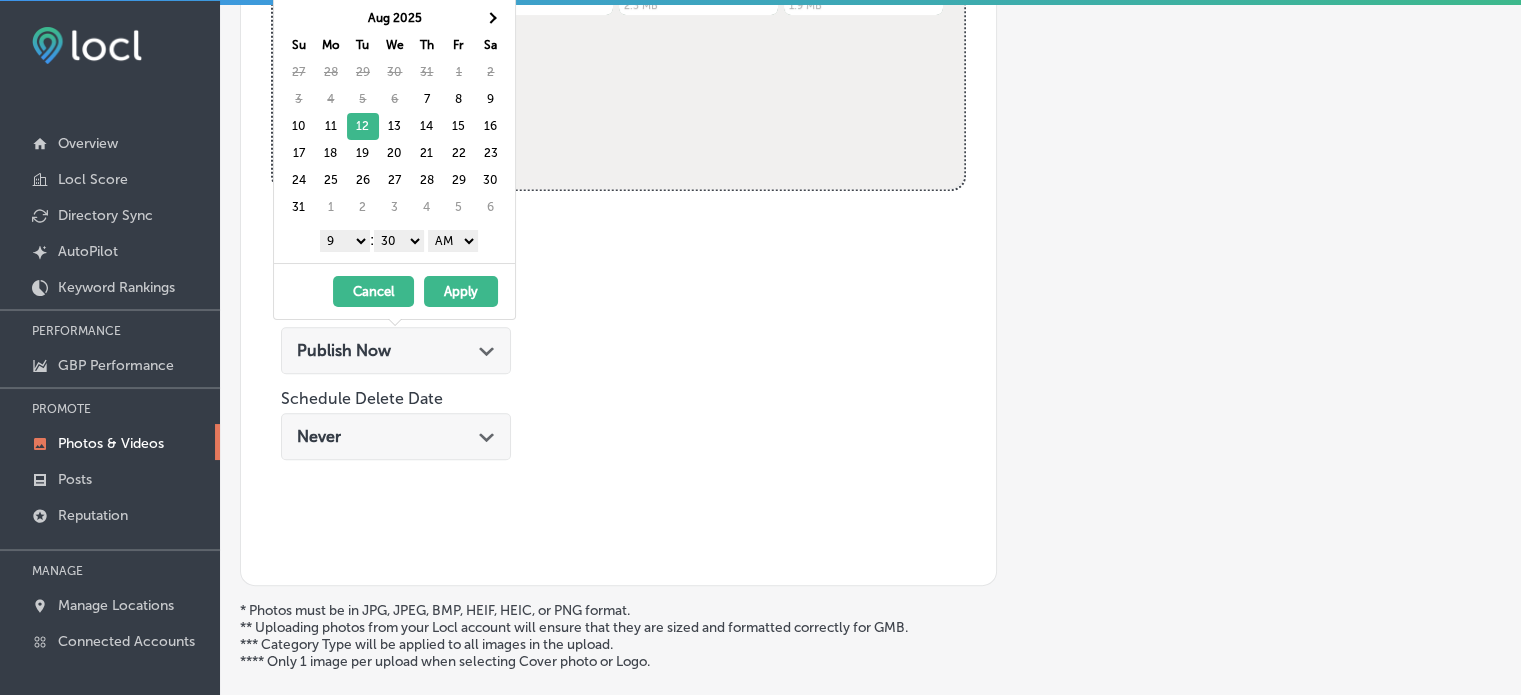 click on "00 10 20 30 40 50" at bounding box center (399, 241) 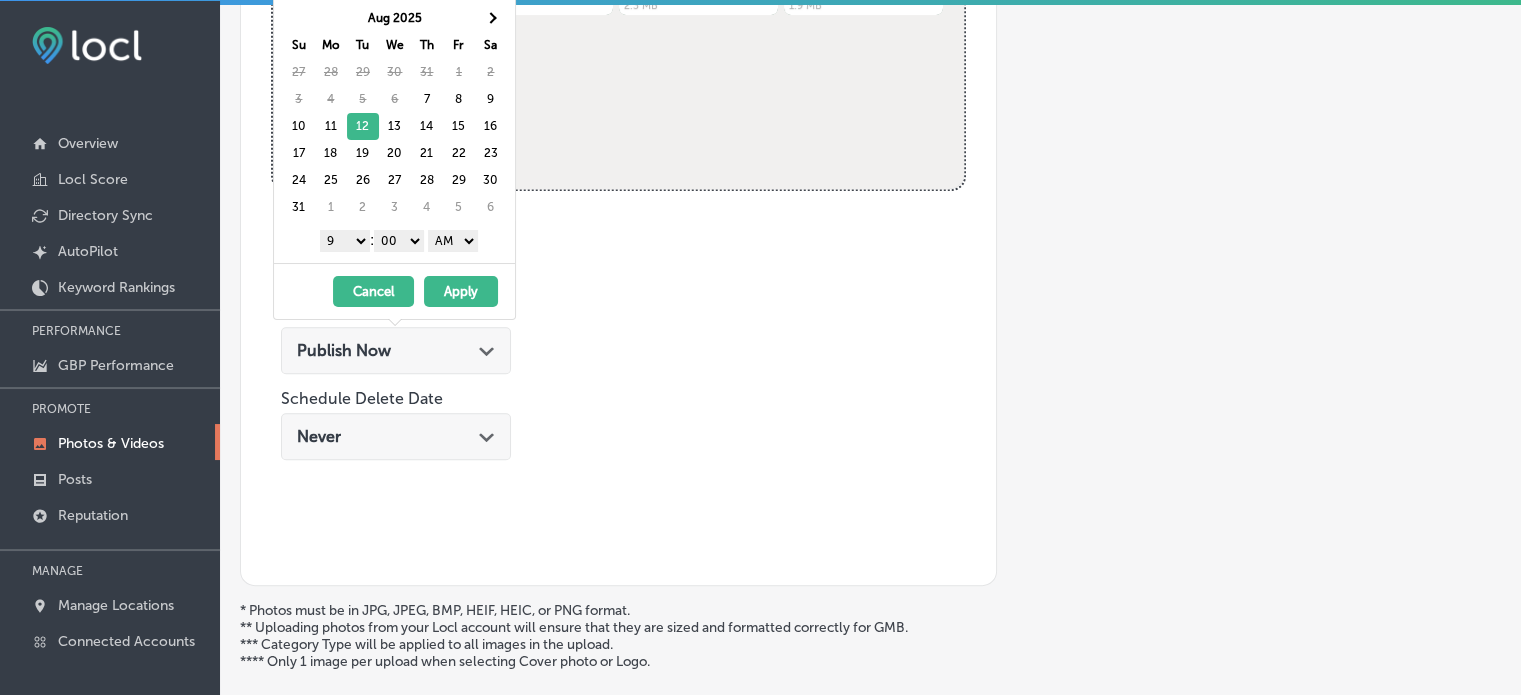 click on "AM PM" at bounding box center [453, 241] 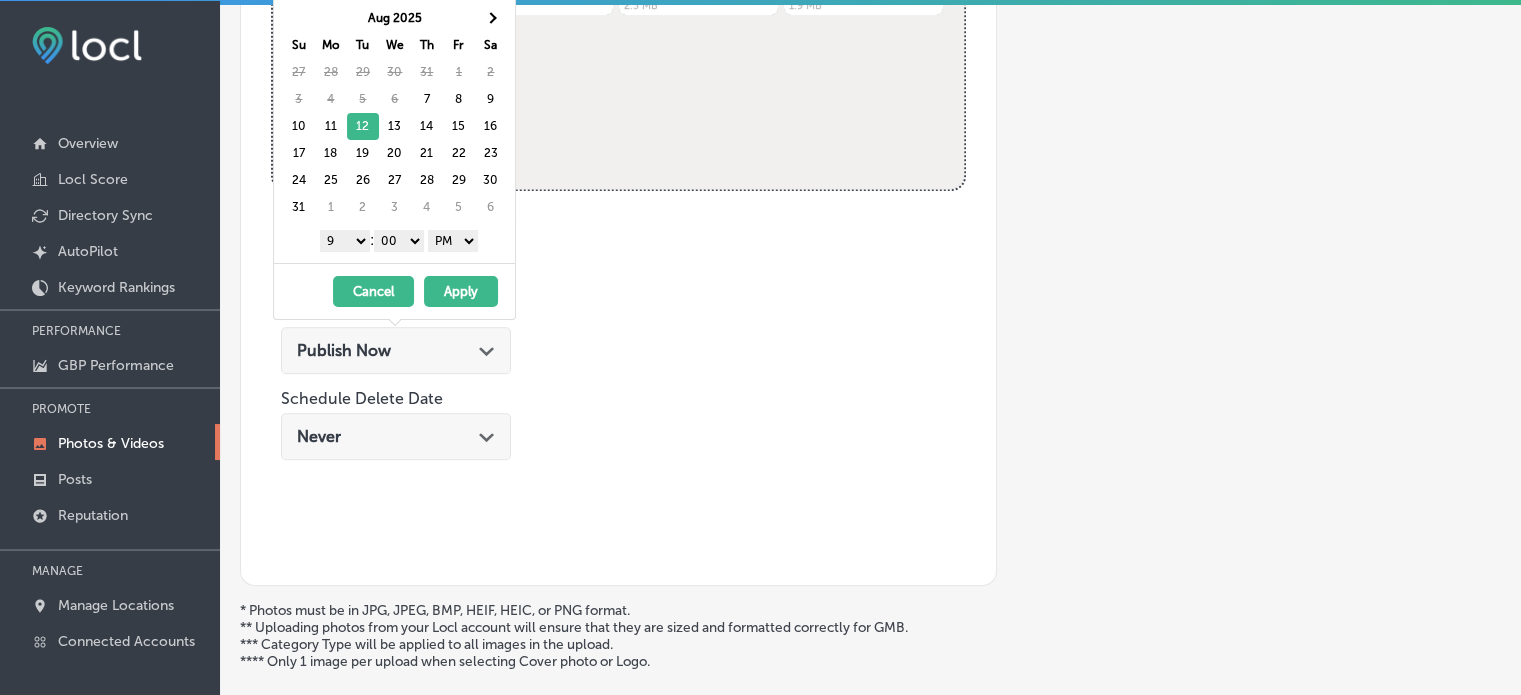 click on "Apply" at bounding box center [461, 291] 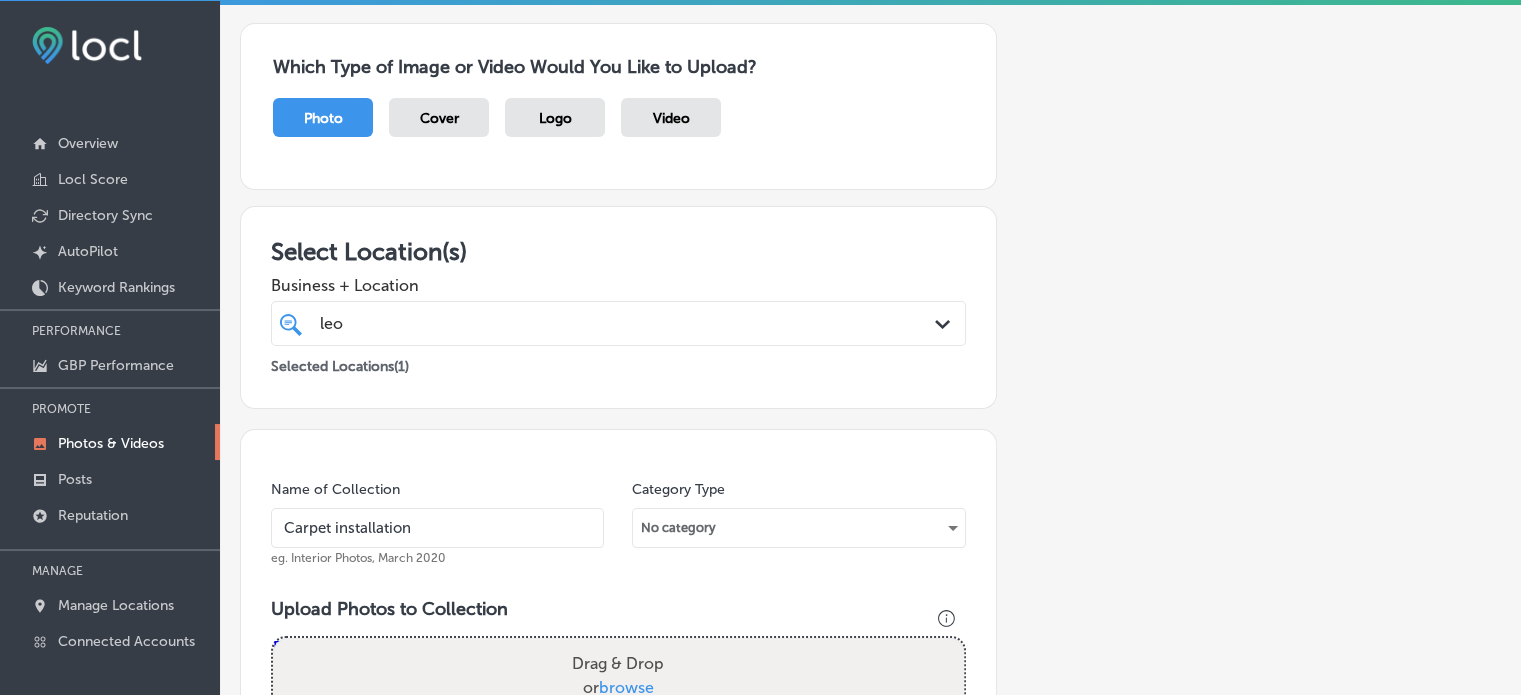 scroll, scrollTop: 0, scrollLeft: 0, axis: both 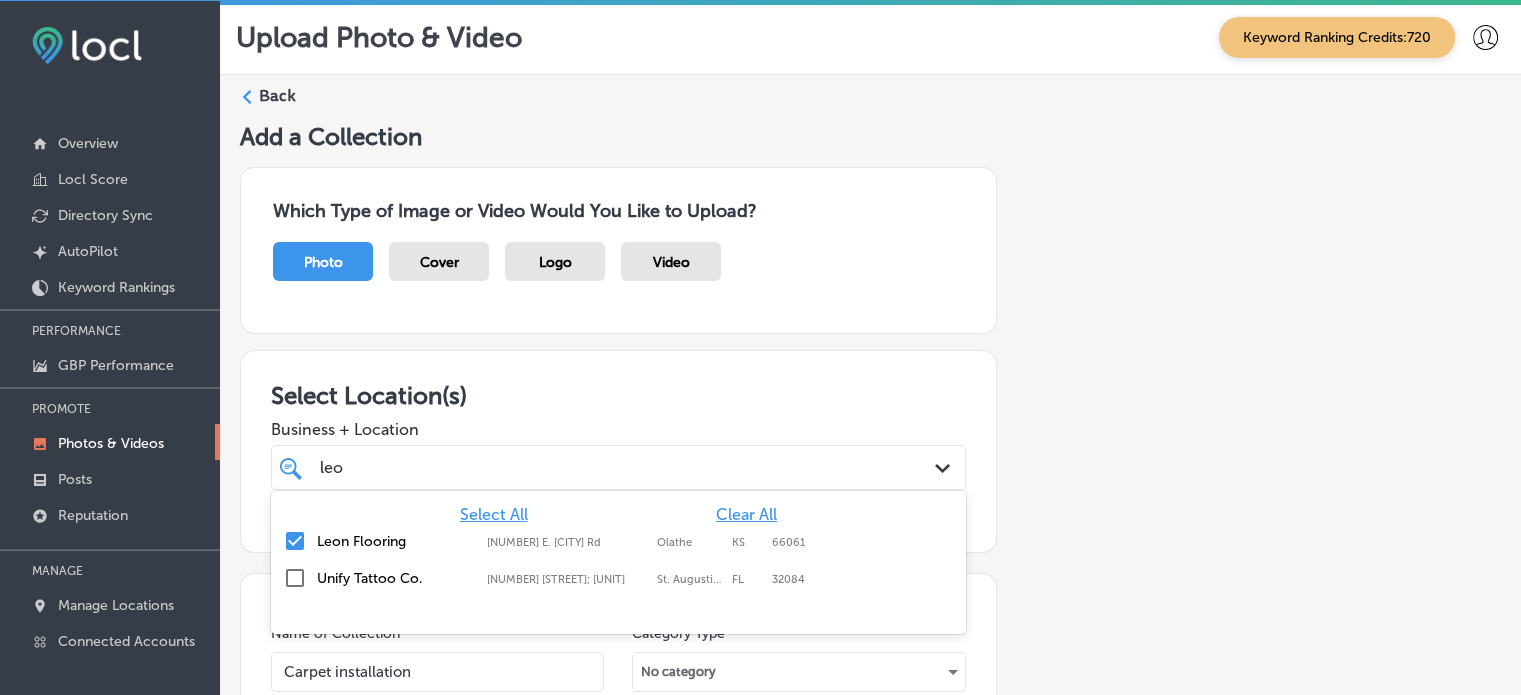 click on "[PERSON] [PERSON]" at bounding box center [588, 467] 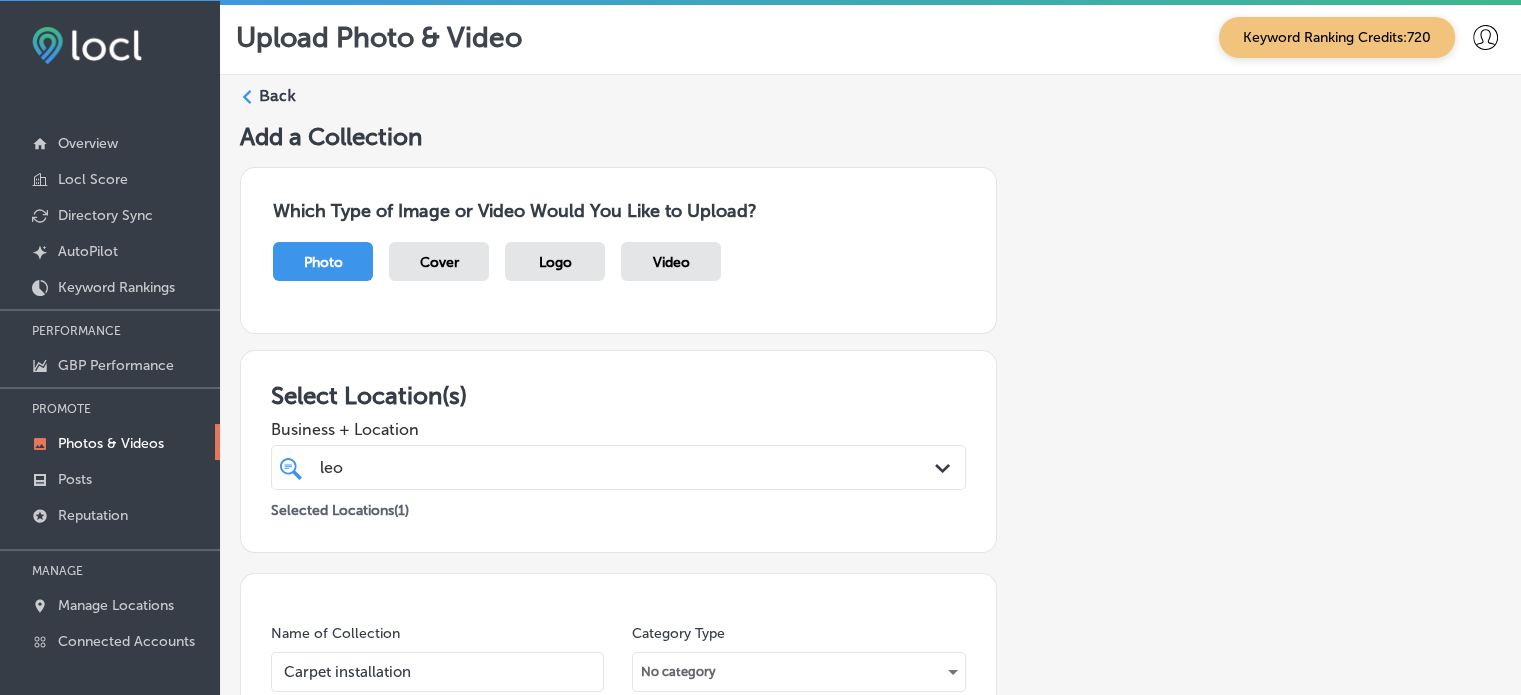 click on "Add a Collection Which Type of Image or Video Would You Like to Upload? Photo Cover Logo Video Select Location(s) Business + Location
leo leo
Path
Created with Sketch.
Selected Locations  ( 1 ) Name of Collection Carpet installation eg. Interior Photos, March 2020   Category Type No category Upload Photos to Collection
Powered by PQINA Drag & Drop  or  browse Leon Flooring-27.png Abort Retry Remove Upload Cancel Retry Remove Leon Flooring-27.png 1.8 MB Ready tap to undo" at bounding box center [870, 929] 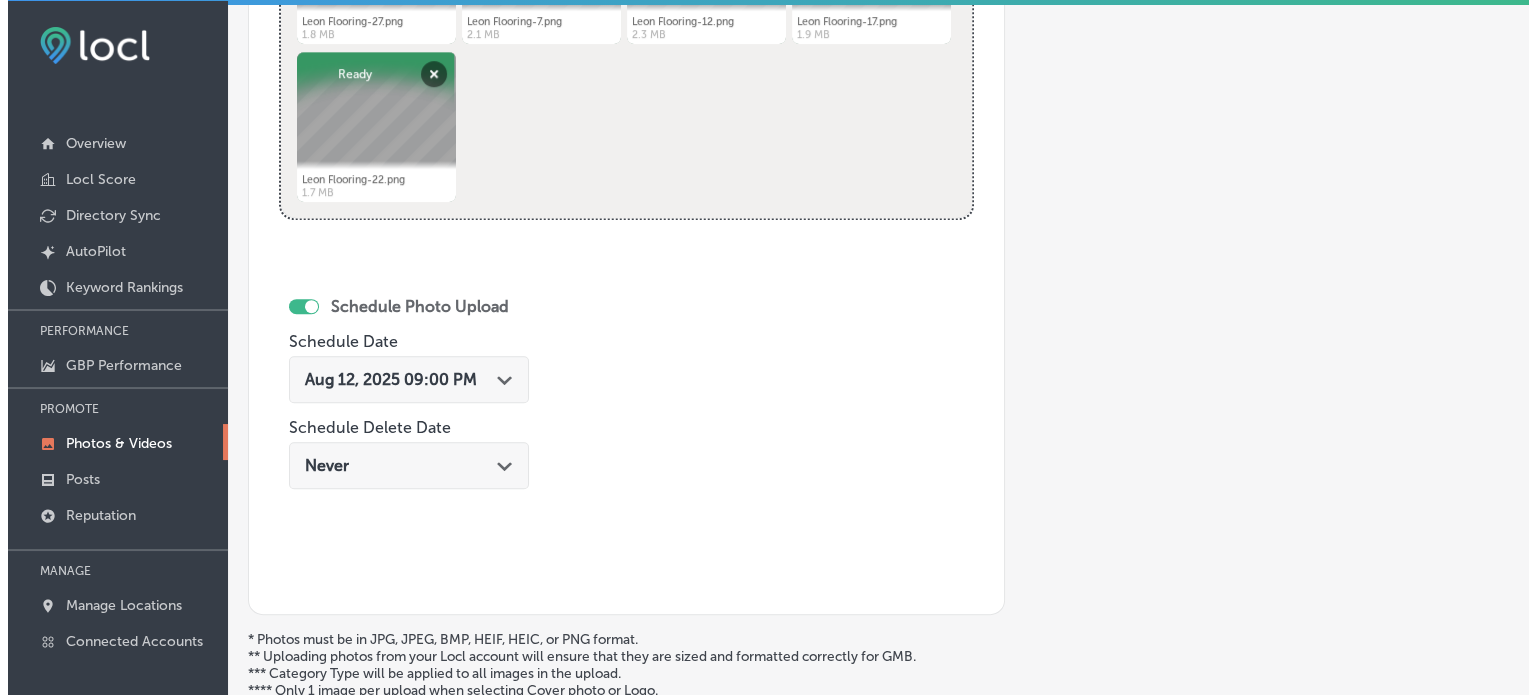 scroll, scrollTop: 1165, scrollLeft: 0, axis: vertical 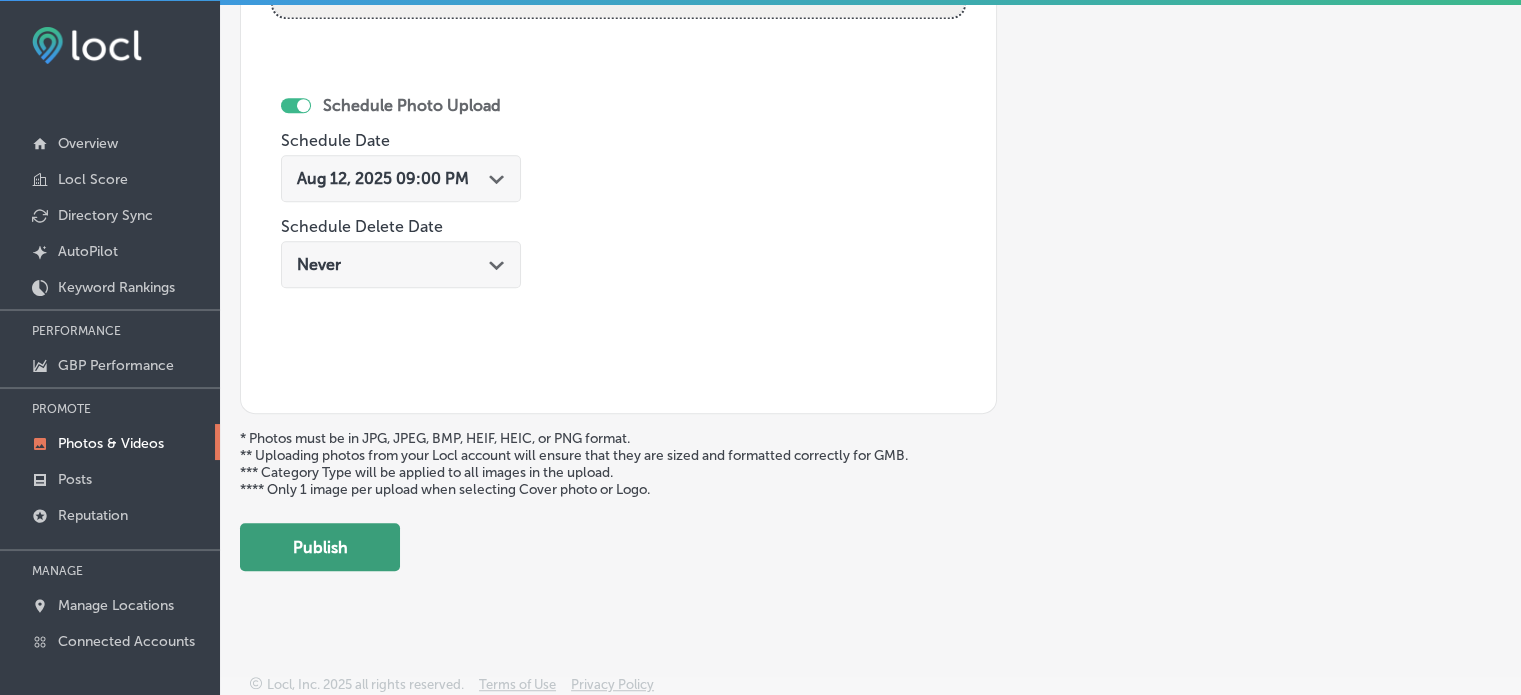 click on "Publish" at bounding box center [320, 547] 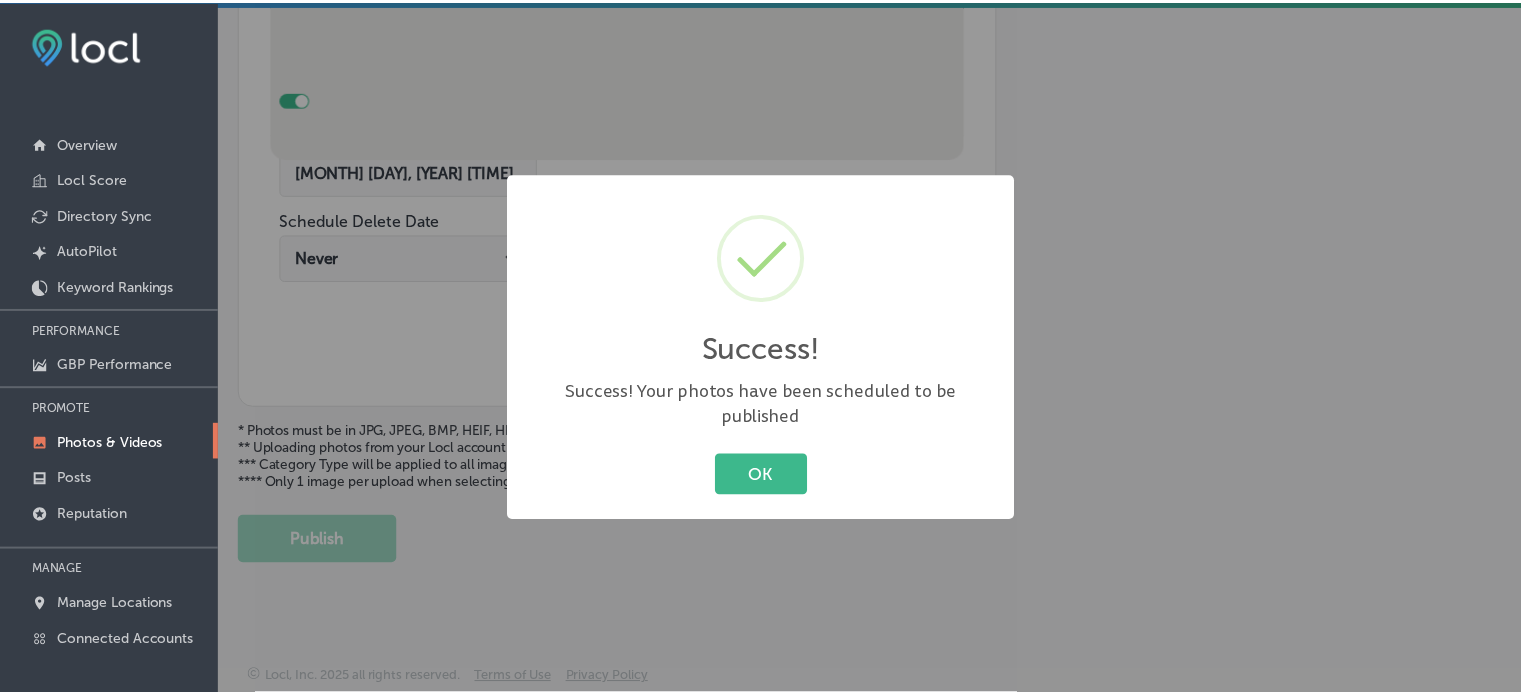 scroll, scrollTop: 841, scrollLeft: 0, axis: vertical 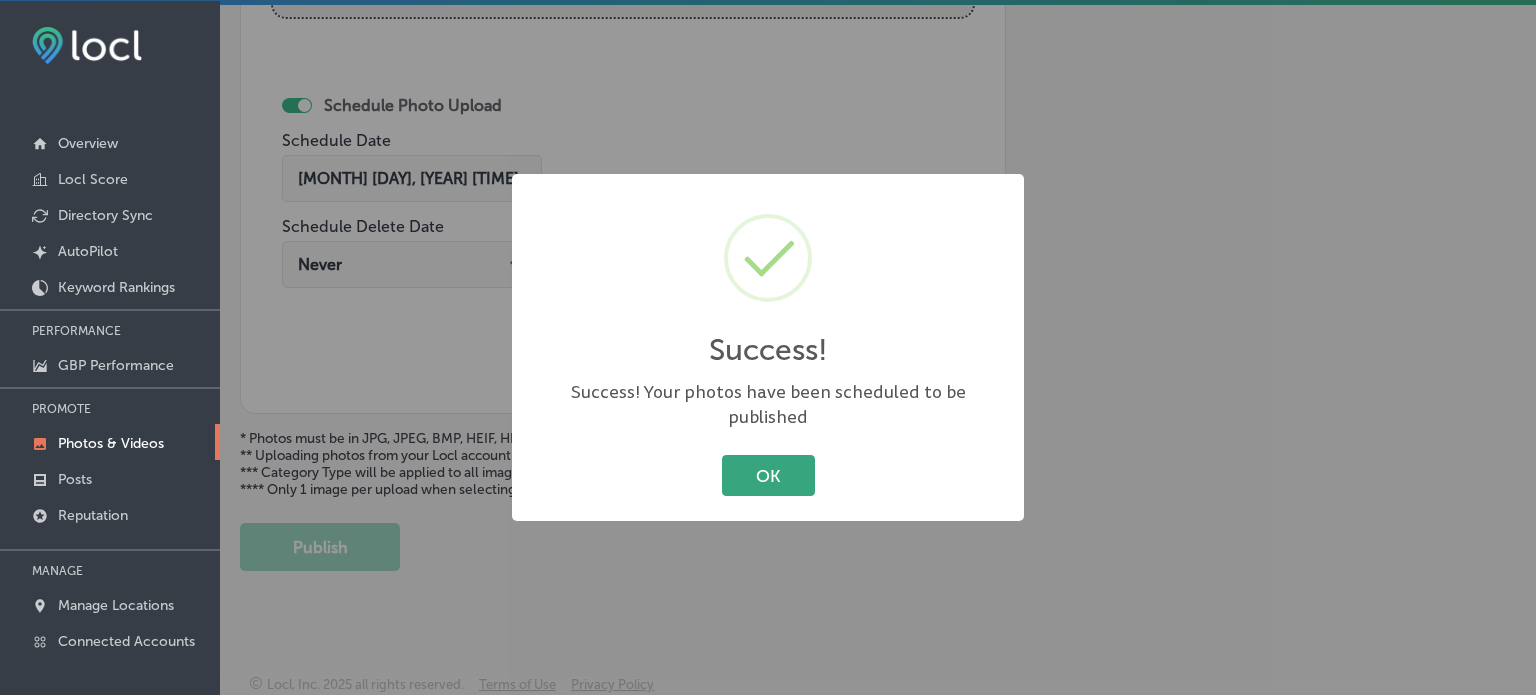 click on "OK" at bounding box center [768, 475] 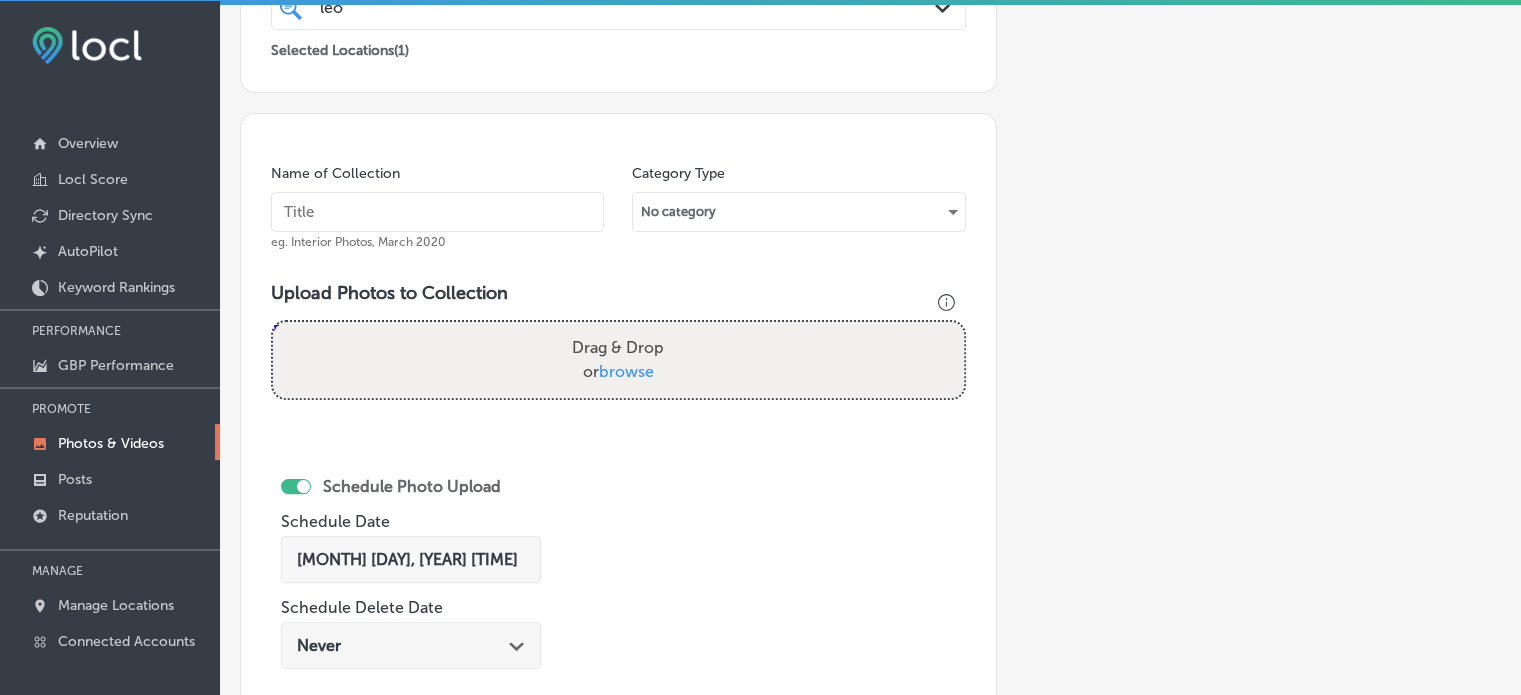 scroll, scrollTop: 460, scrollLeft: 0, axis: vertical 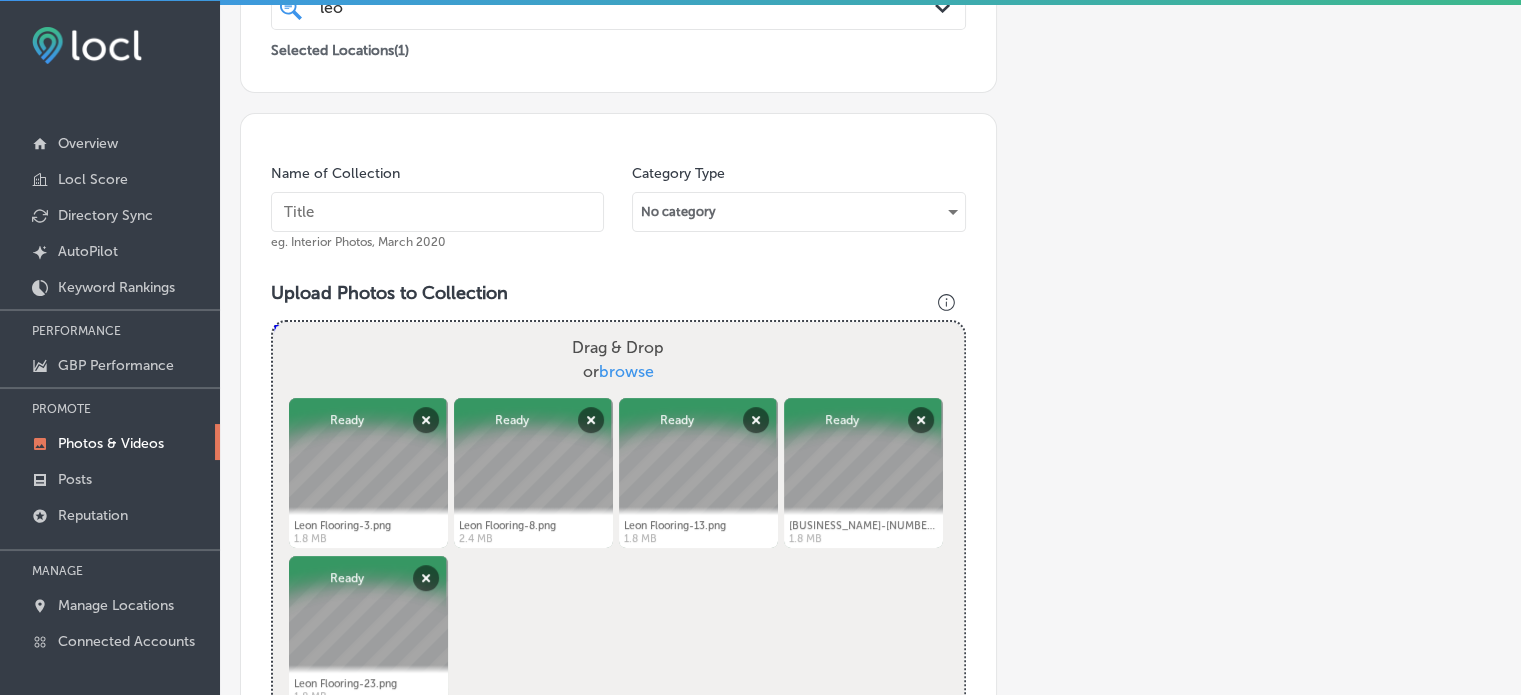 click at bounding box center [437, 212] 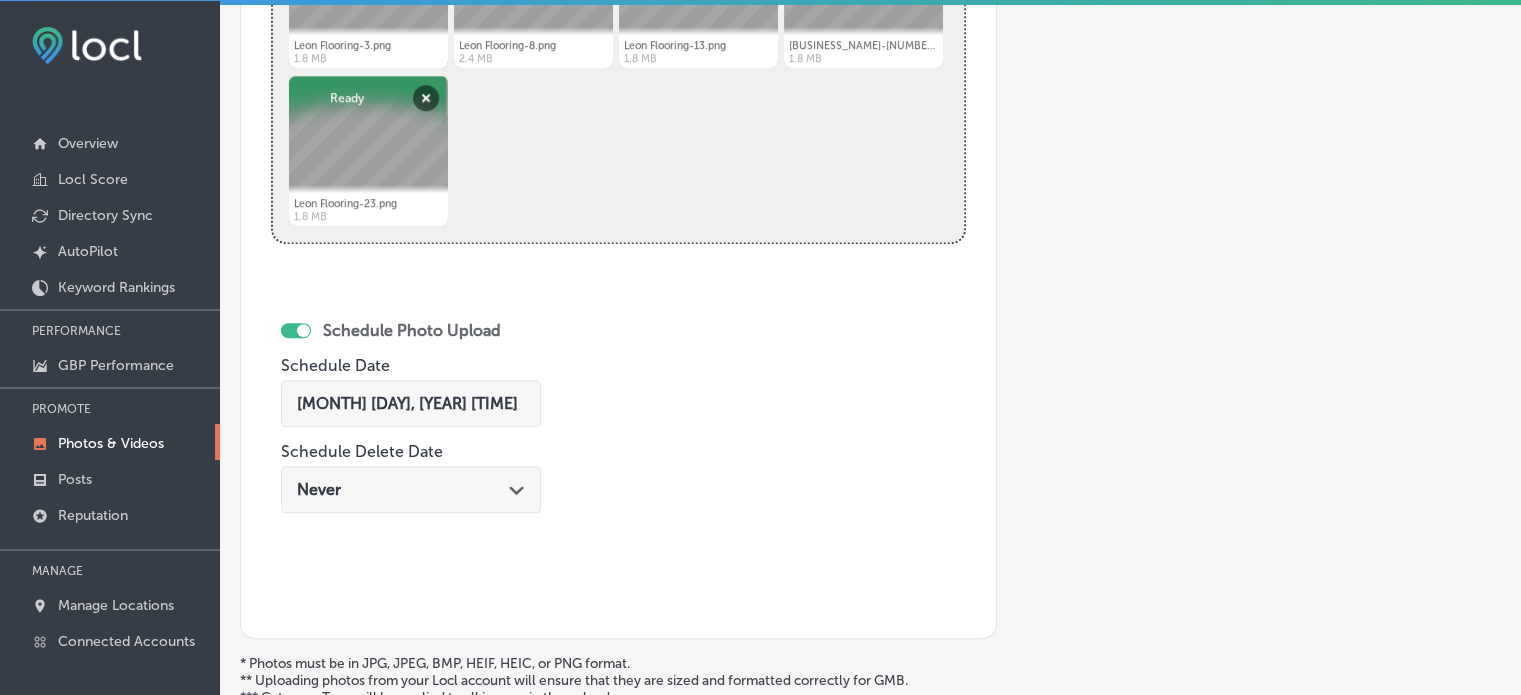 scroll, scrollTop: 944, scrollLeft: 0, axis: vertical 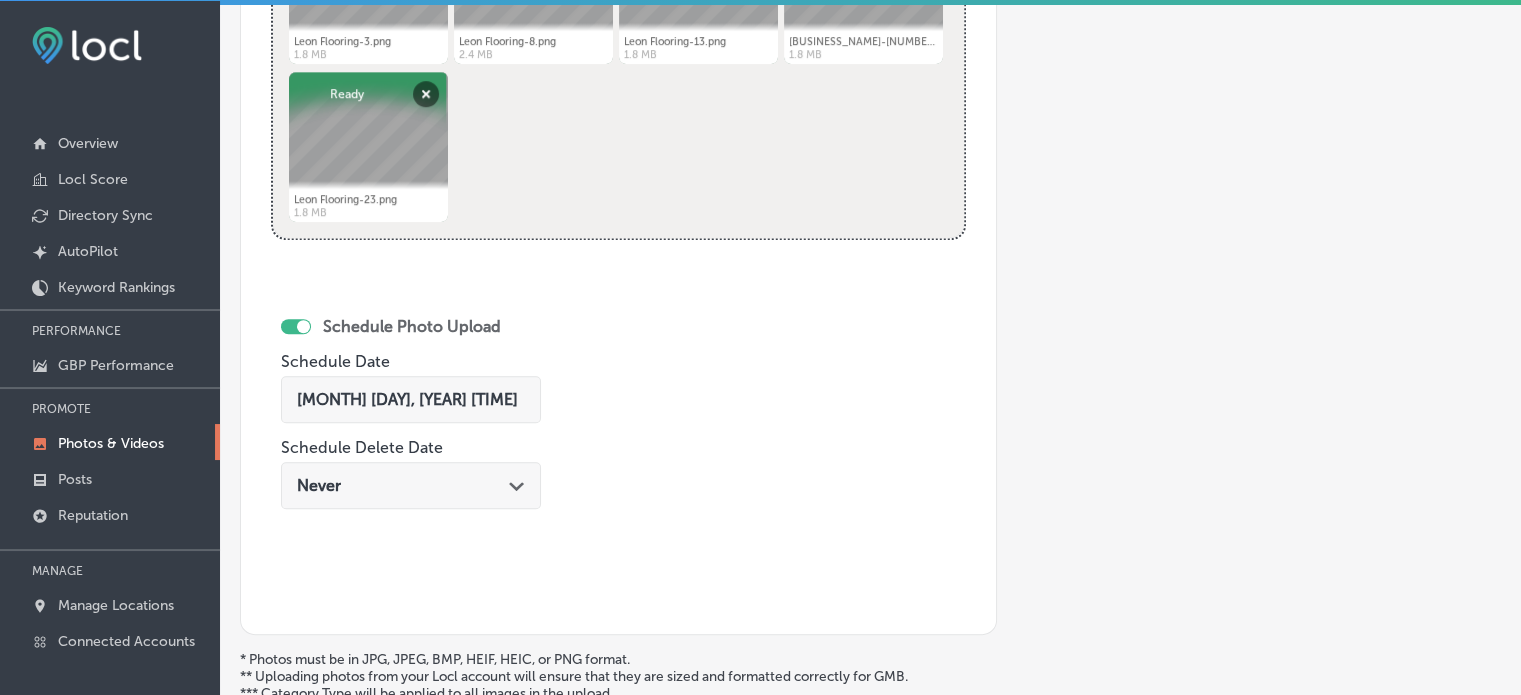 type on "Vinyl flooring" 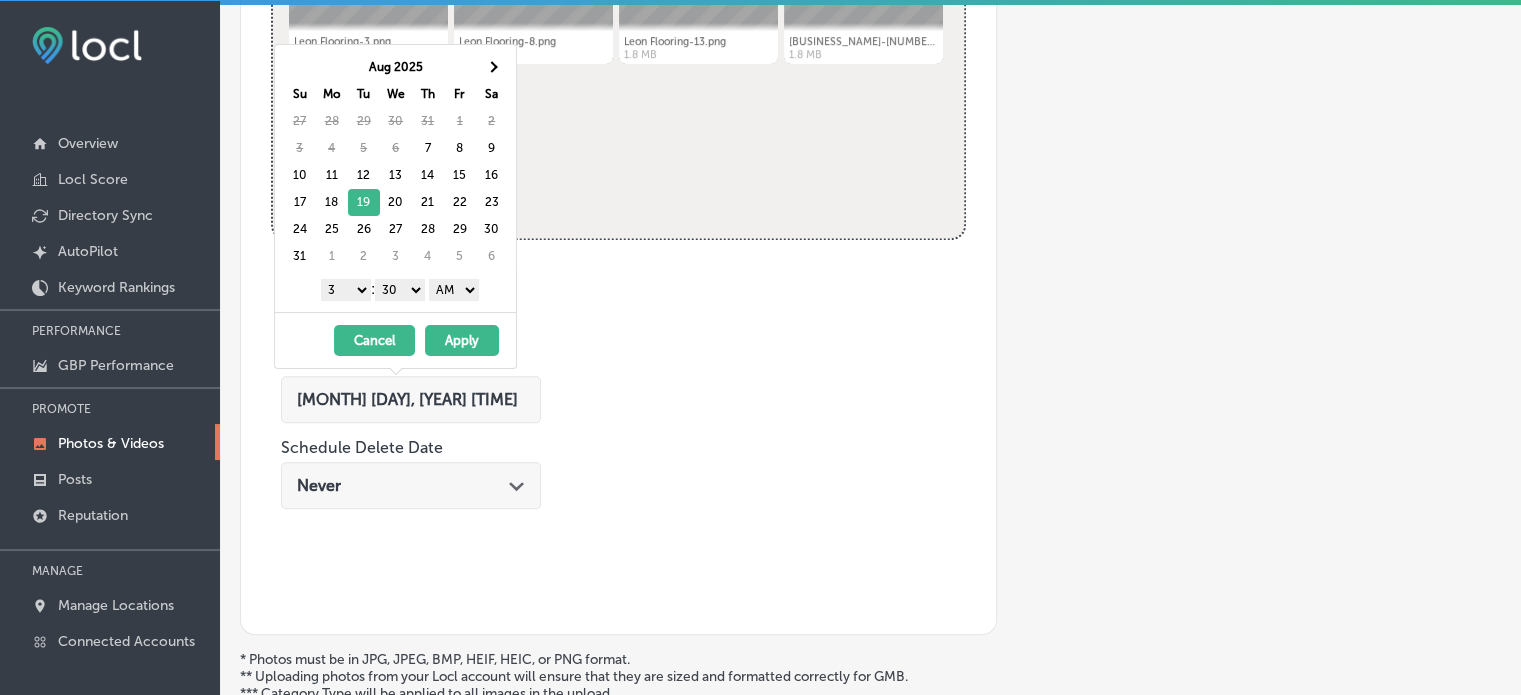 click on "1 2 3 4 5 6 7 8 9 10 11 12" at bounding box center (346, 290) 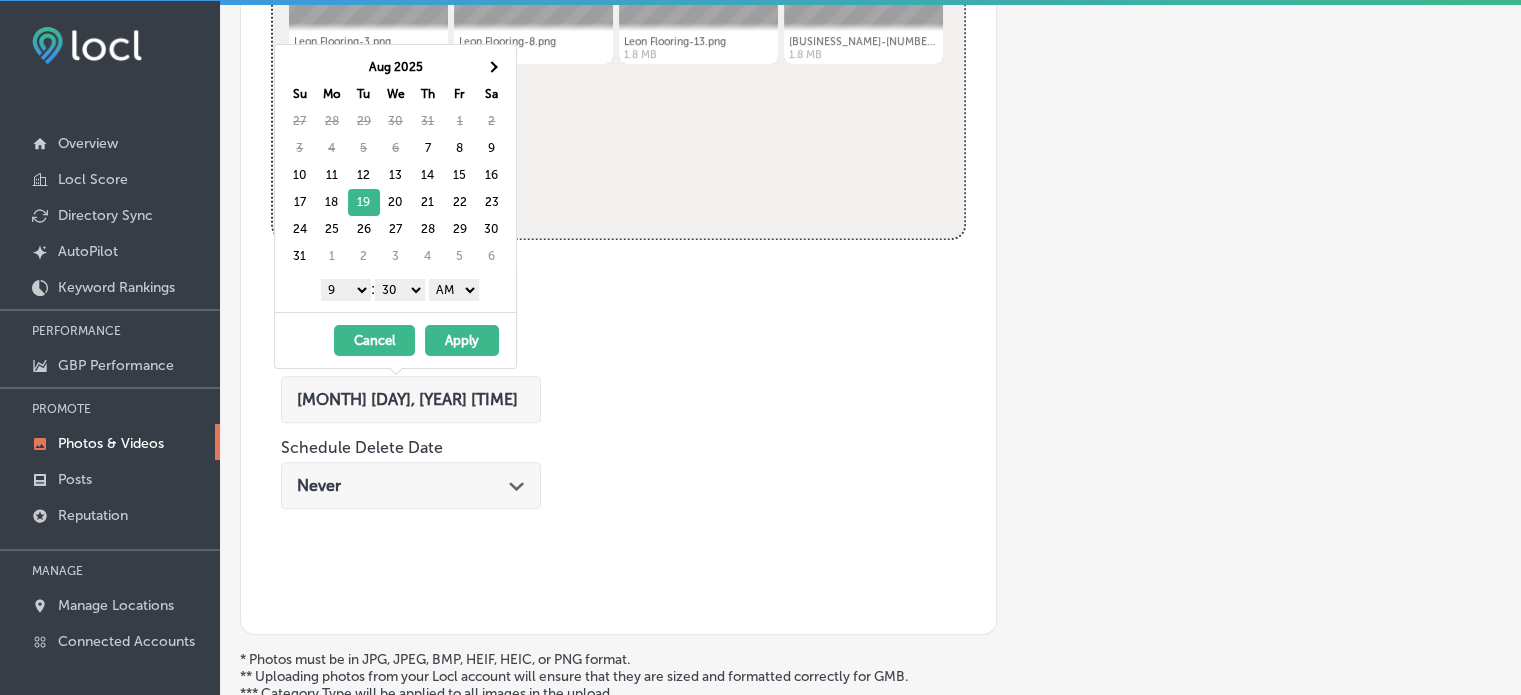 click on "00 10 20 30 40 50" at bounding box center (400, 290) 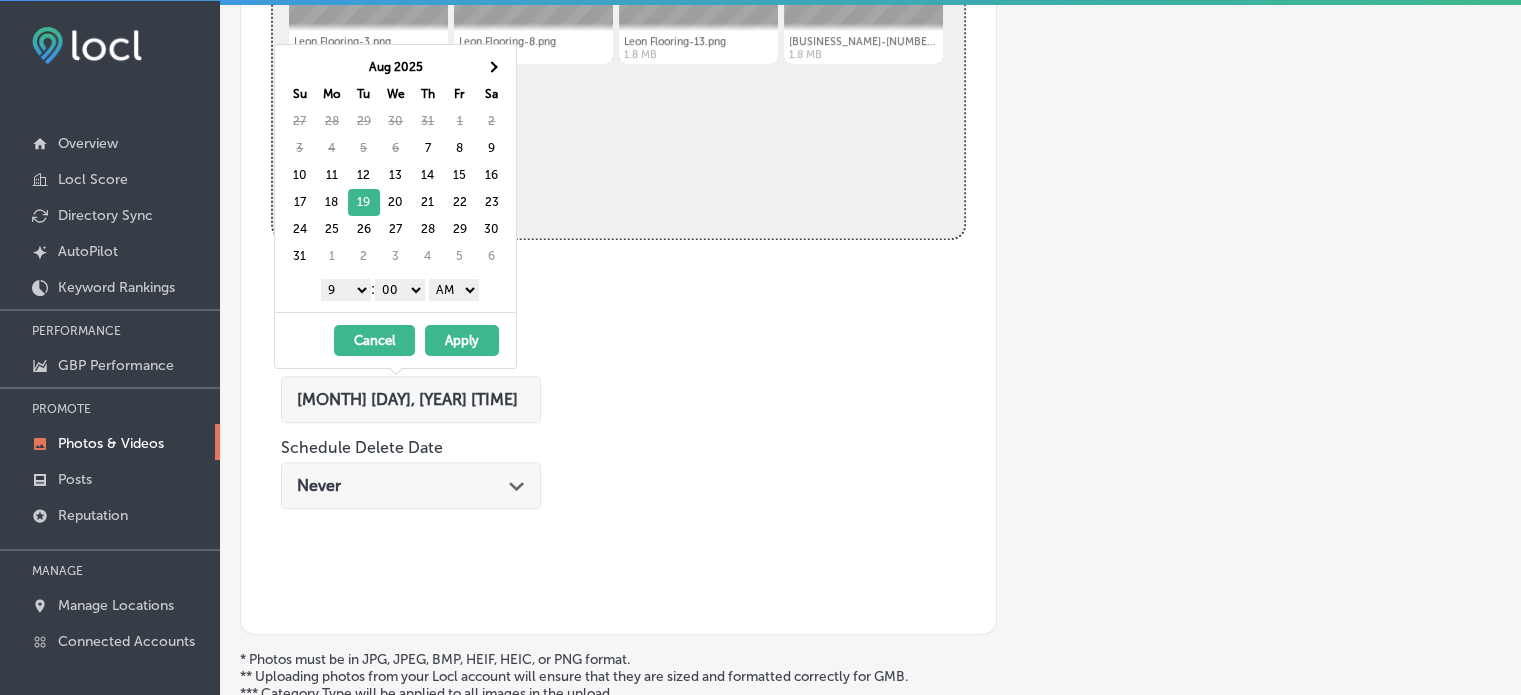 click on "AM PM" at bounding box center (454, 290) 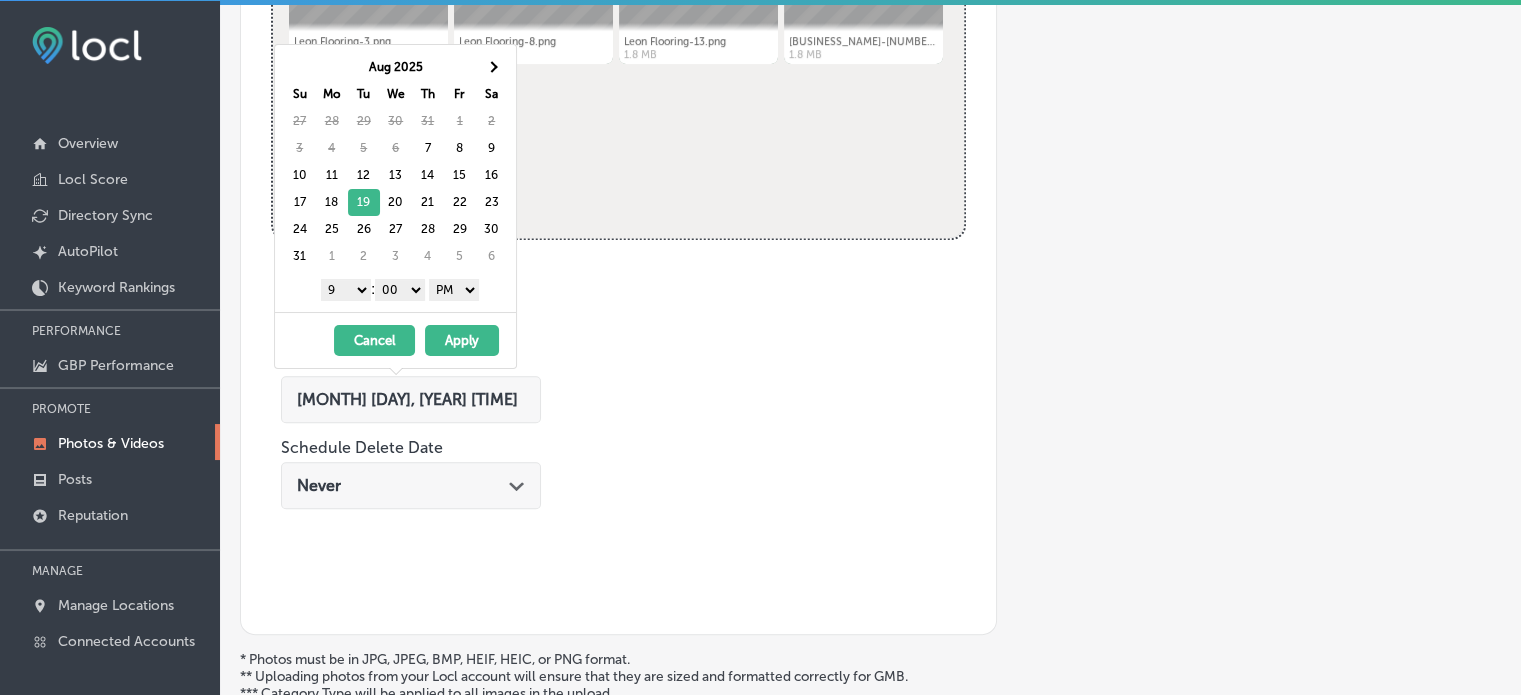 click on "Apply" at bounding box center [462, 340] 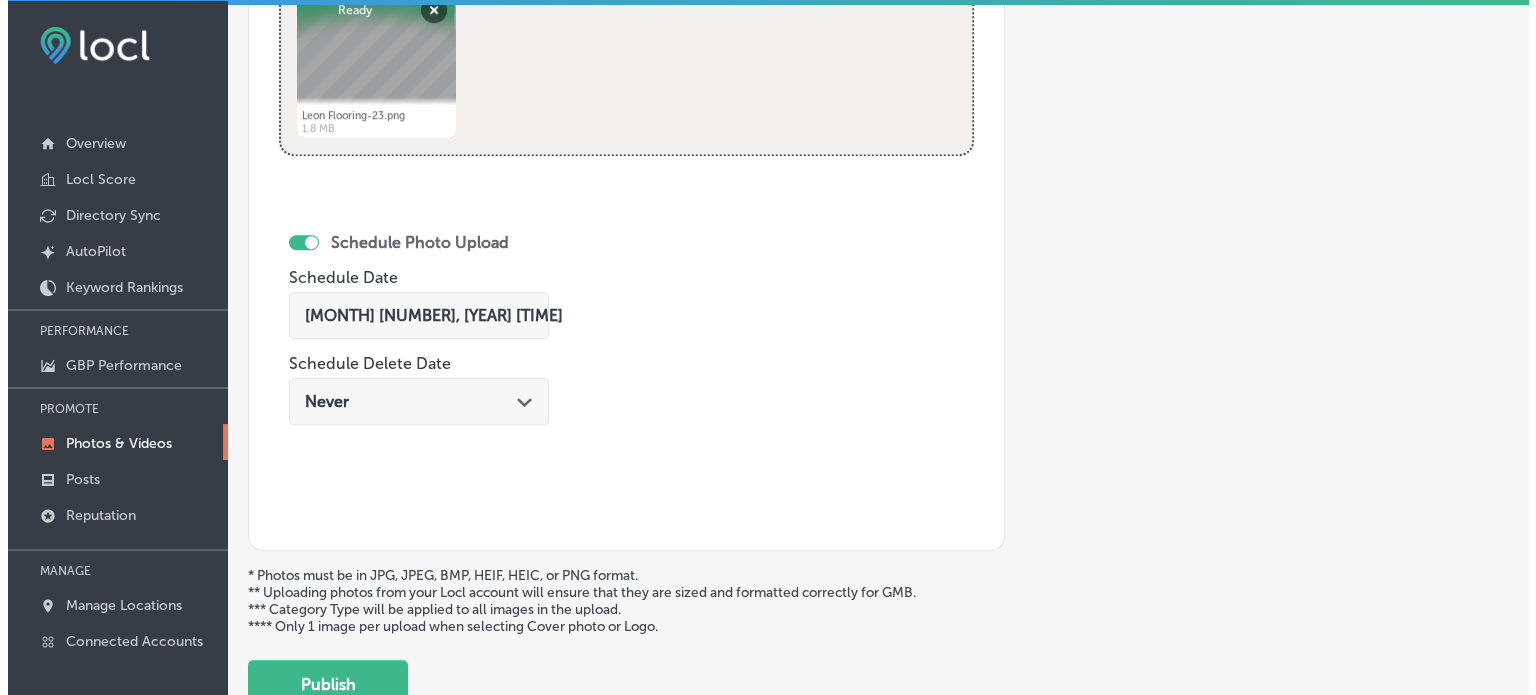 scroll, scrollTop: 1165, scrollLeft: 0, axis: vertical 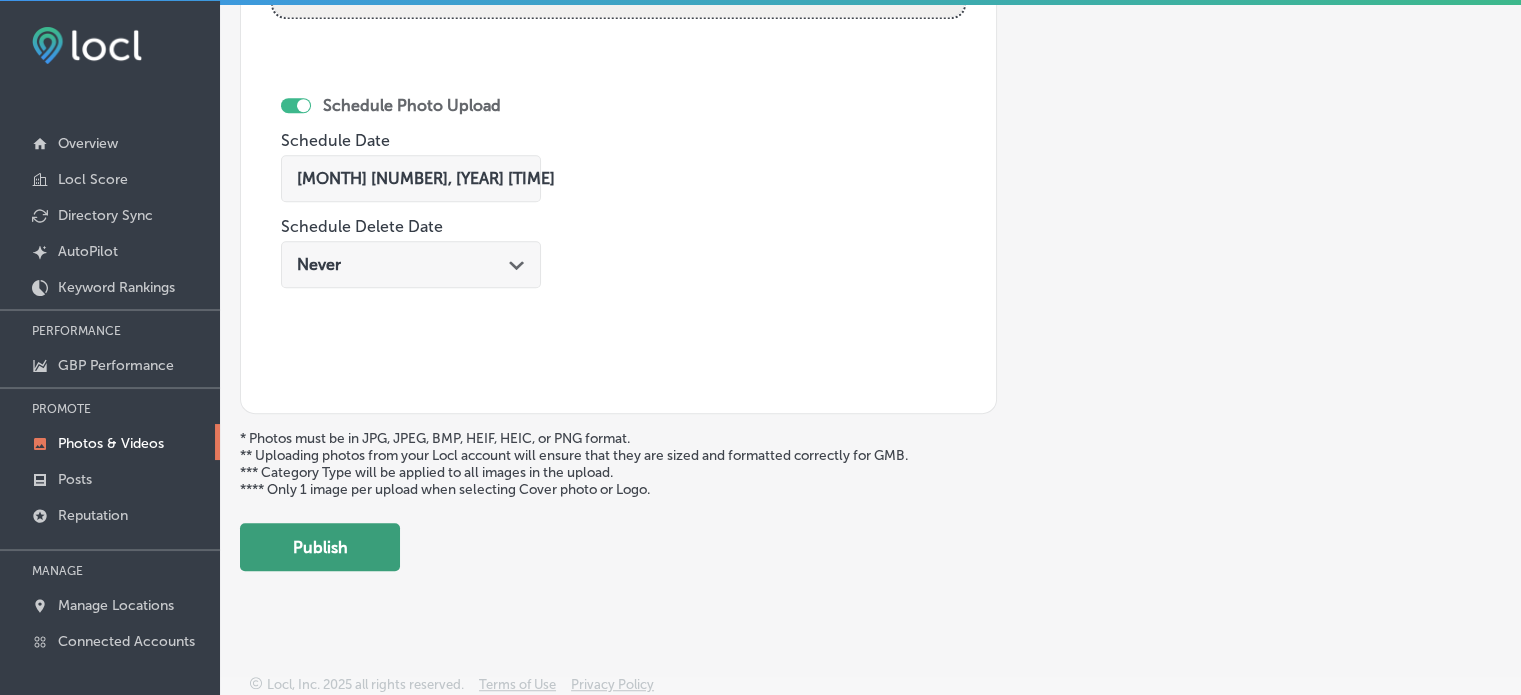 click on "Publish" at bounding box center [320, 547] 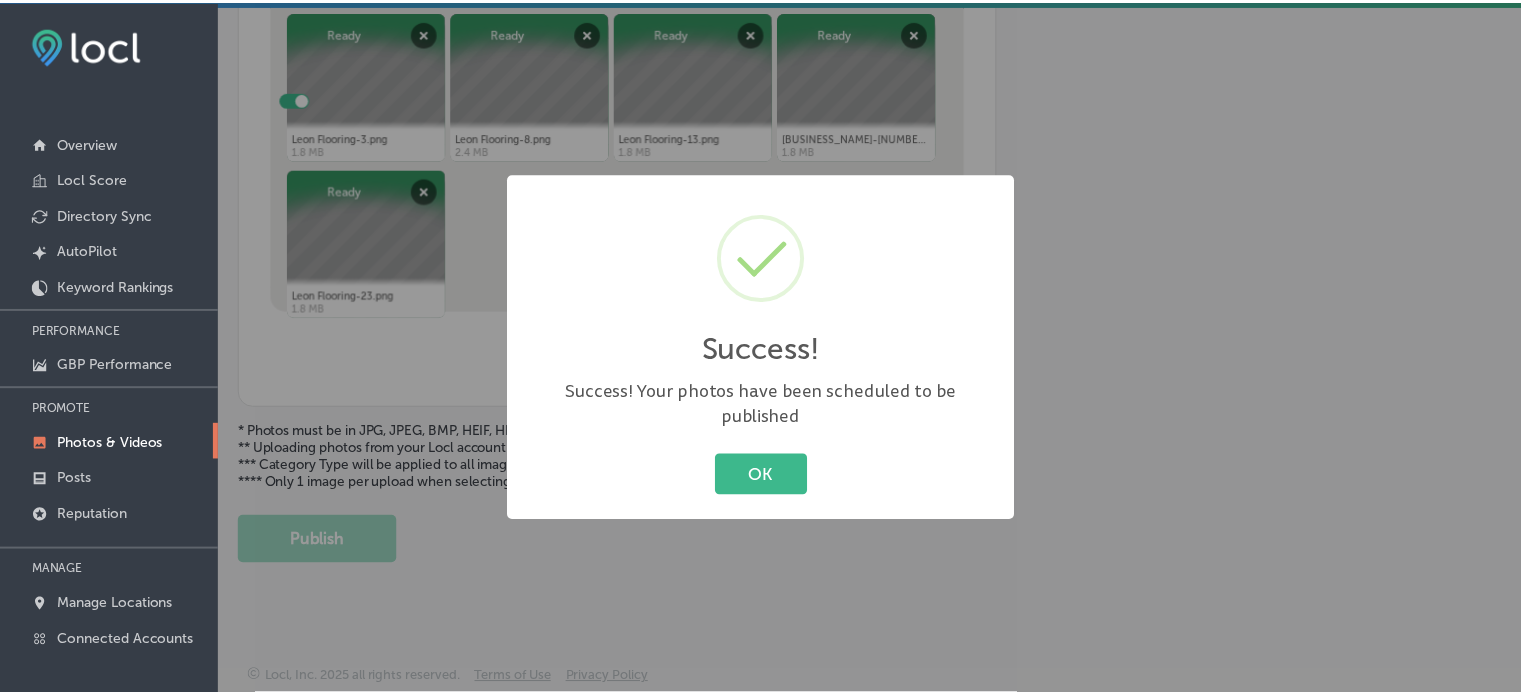 scroll, scrollTop: 841, scrollLeft: 0, axis: vertical 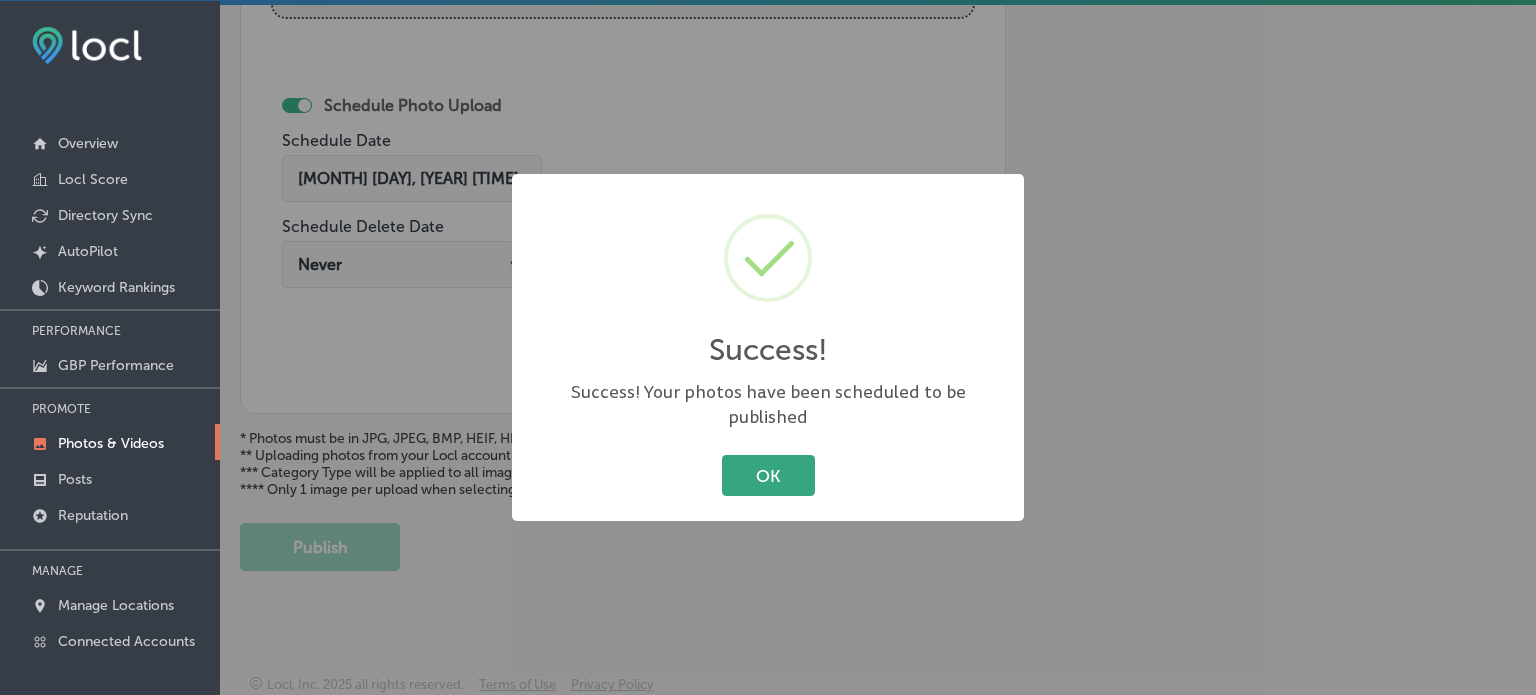 click on "OK" at bounding box center [768, 475] 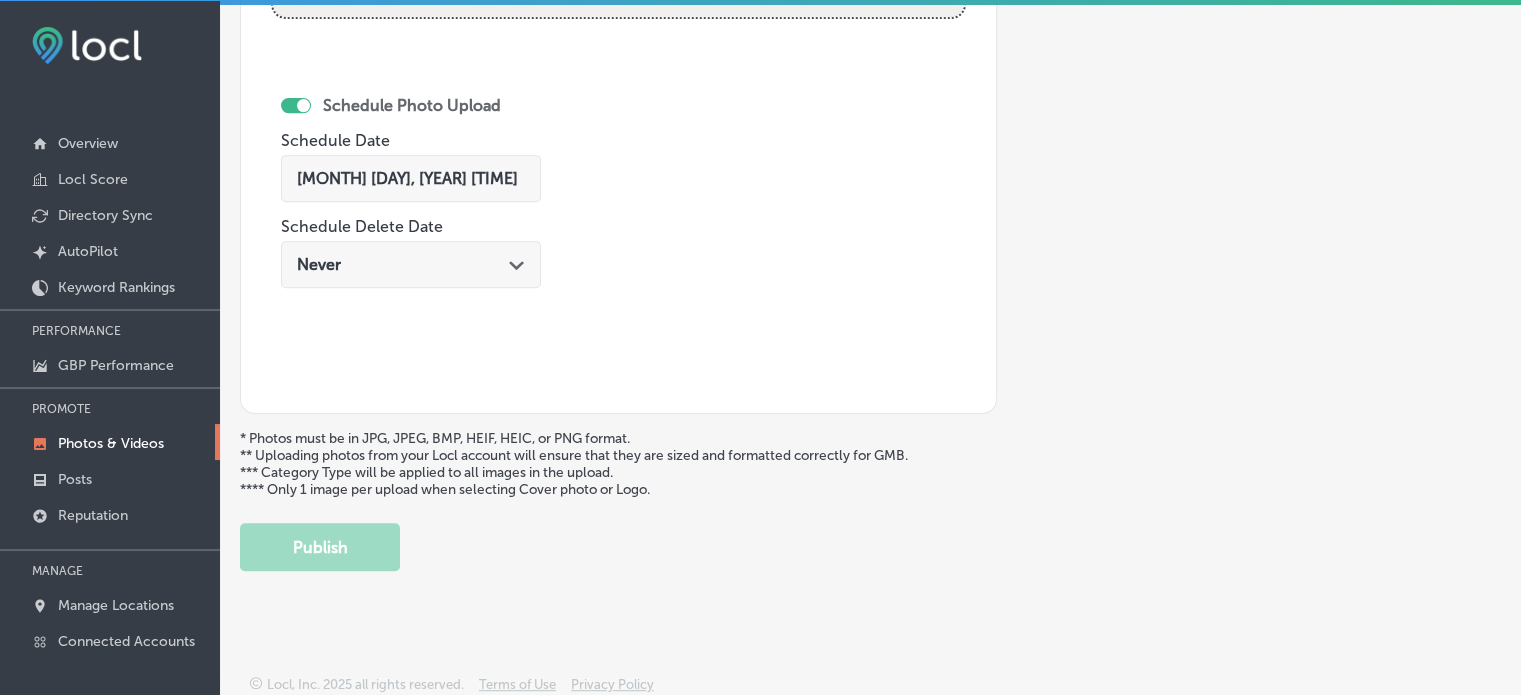 click on "Schedule Photo Upload Schedule Date [MONTH] [NUMBER], [YEAR] [TIME]
Path
Created with Sketch.
Schedule Delete Date Never
Path
Created with Sketch." 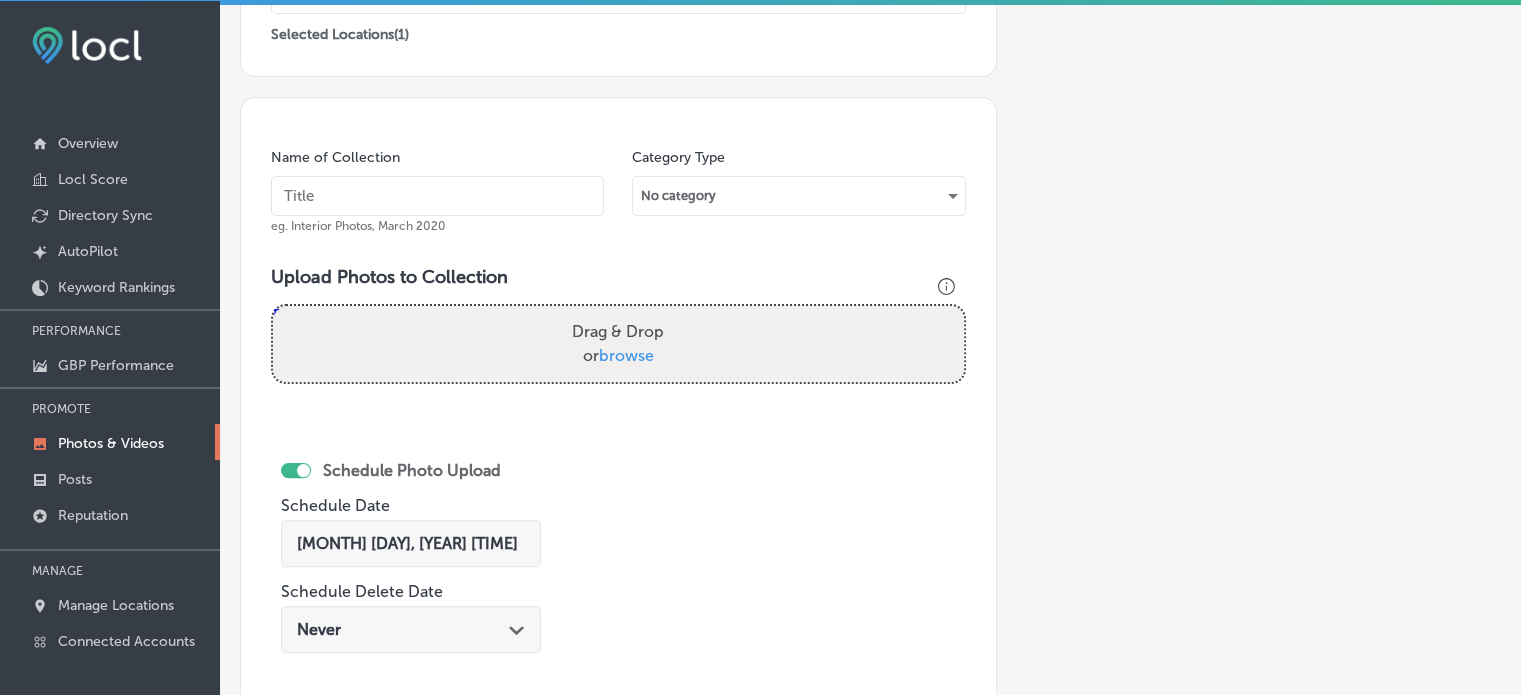 scroll, scrollTop: 330, scrollLeft: 0, axis: vertical 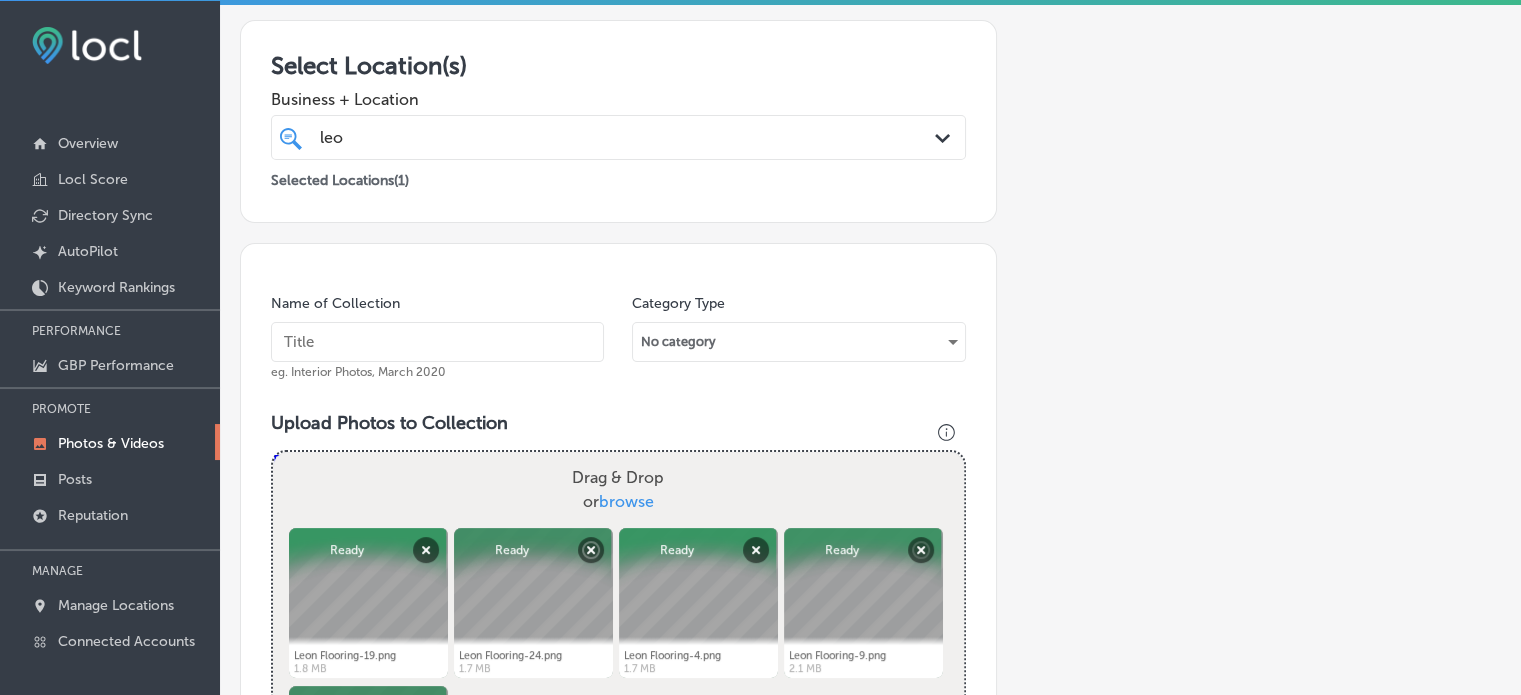 click at bounding box center (437, 342) 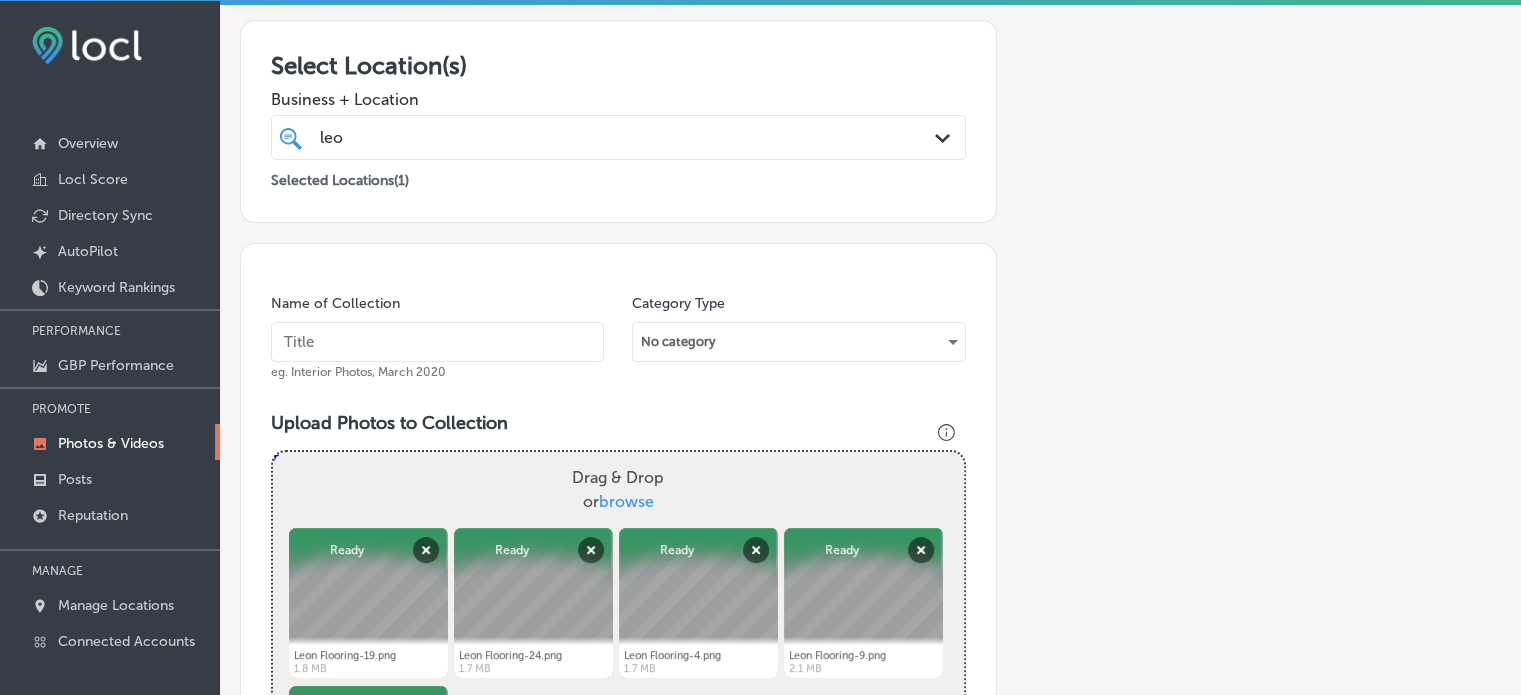 paste on "Ceramic tile" 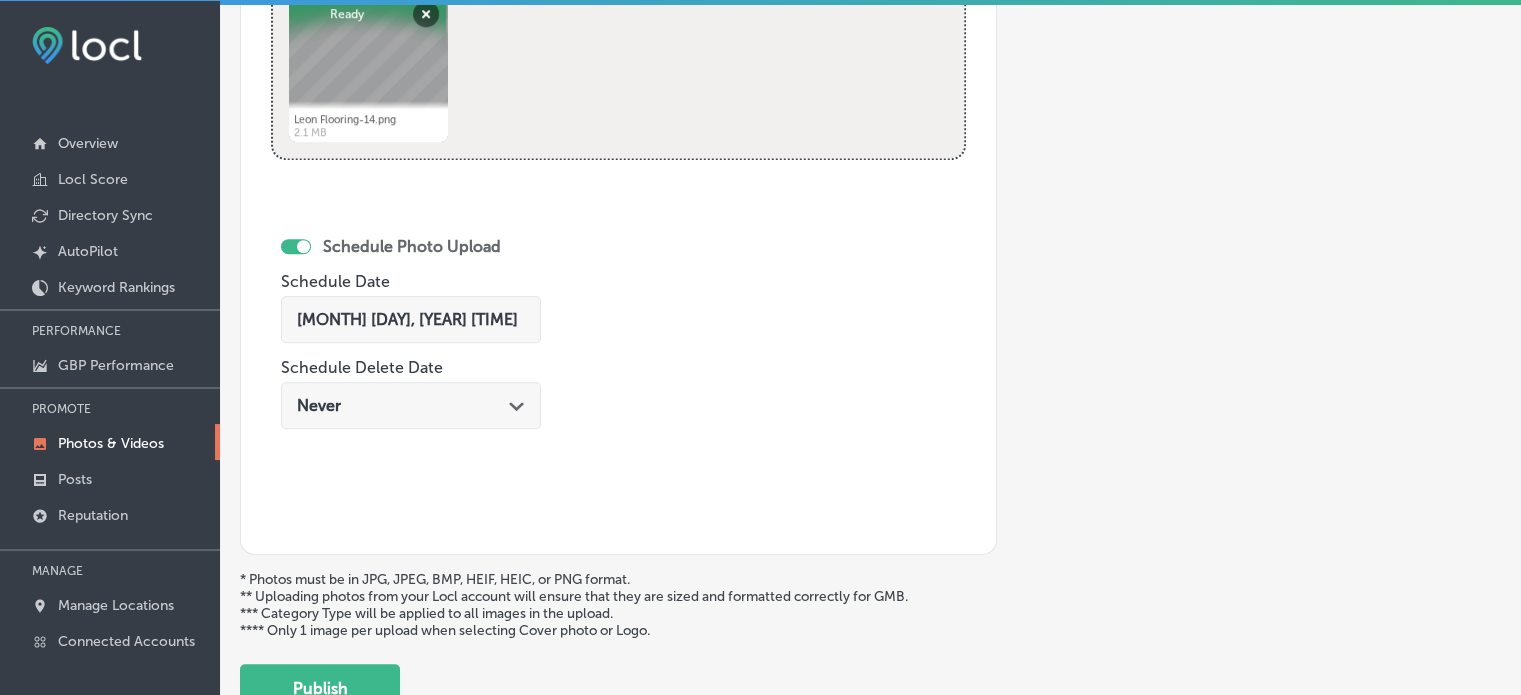 scroll, scrollTop: 1025, scrollLeft: 0, axis: vertical 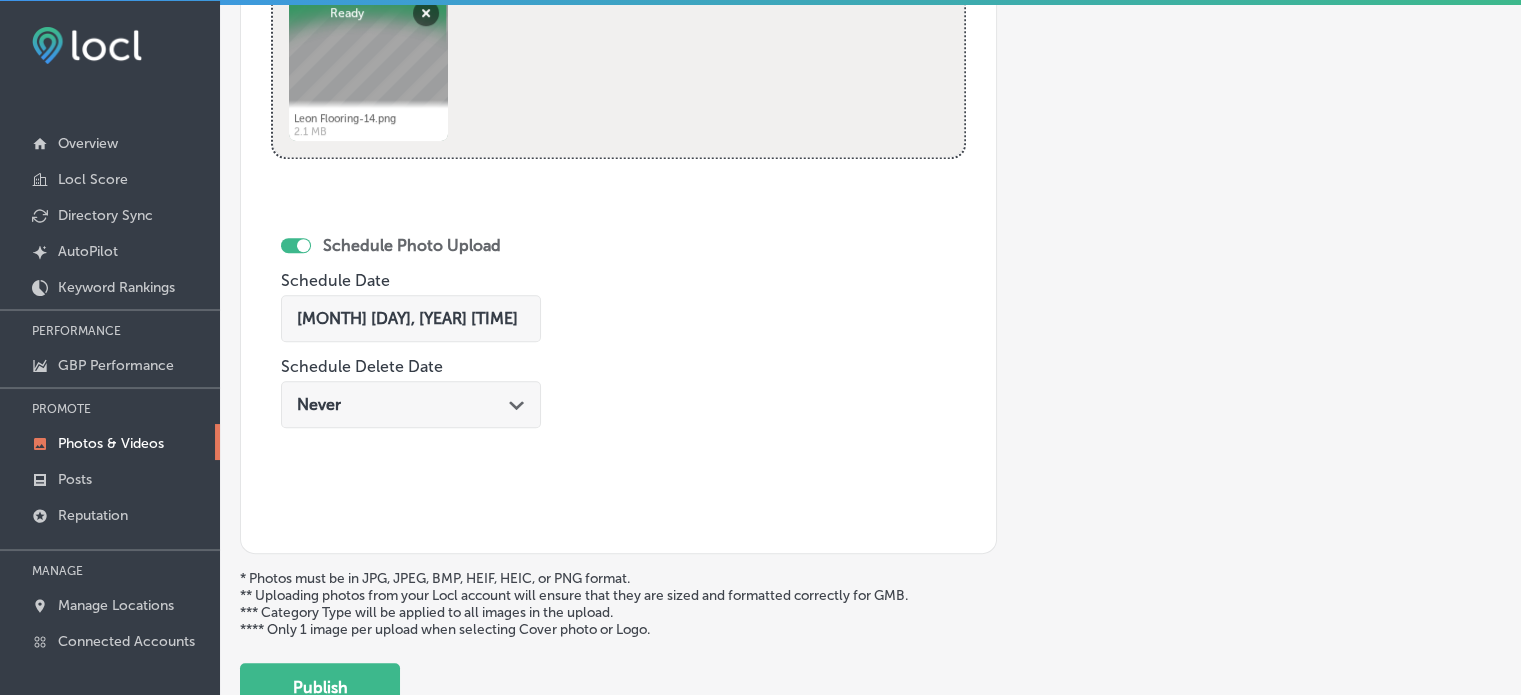 type on "Ceramic tile" 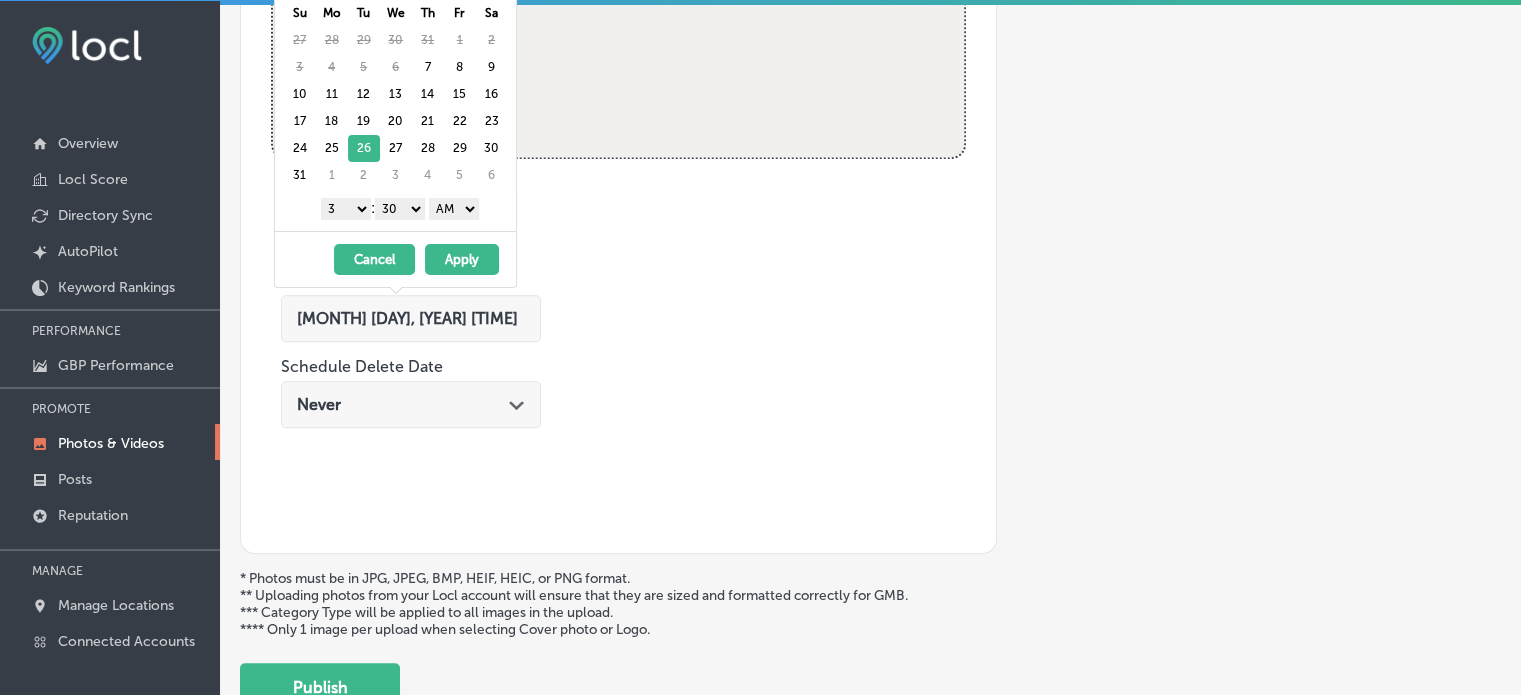 click on "1 2 3 4 5 6 7 8 9 10 11 12" at bounding box center (346, 209) 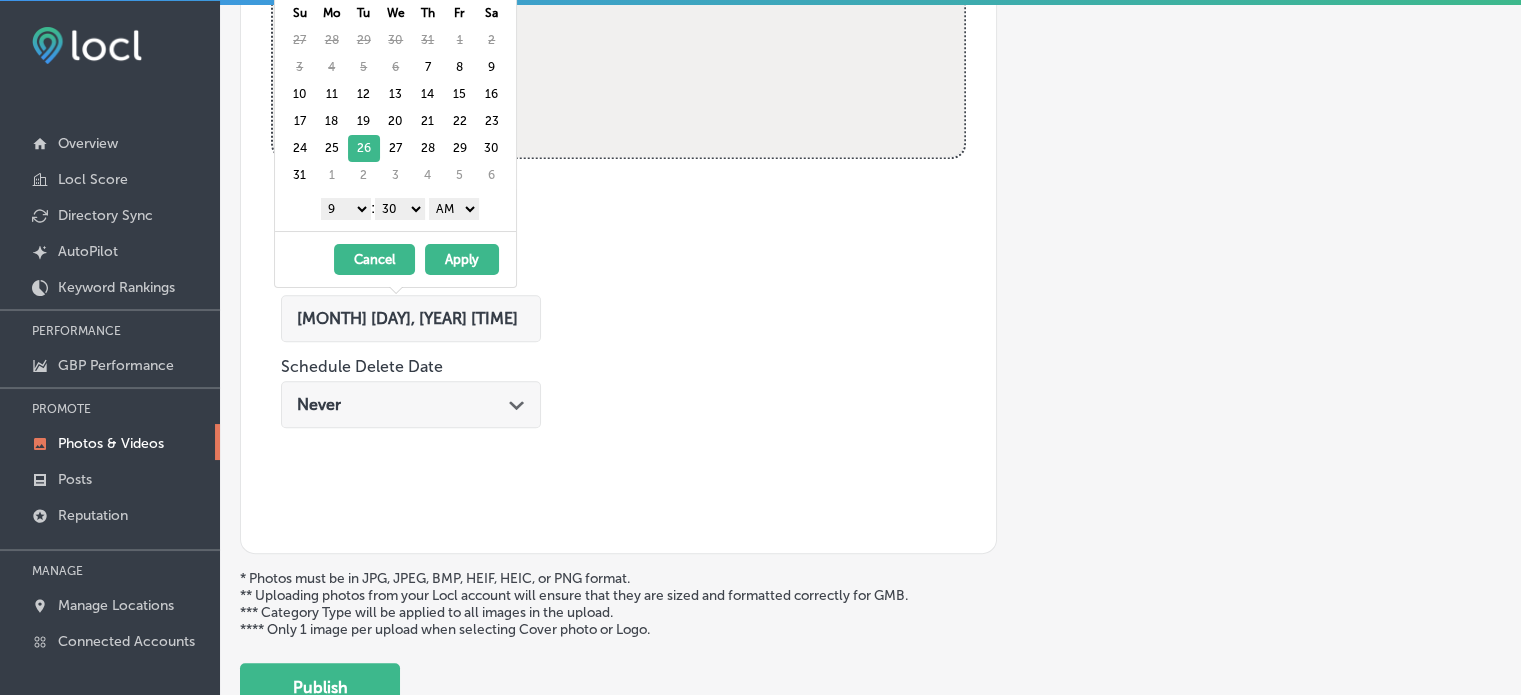 click on "00 10 20 30 40 50" at bounding box center (400, 209) 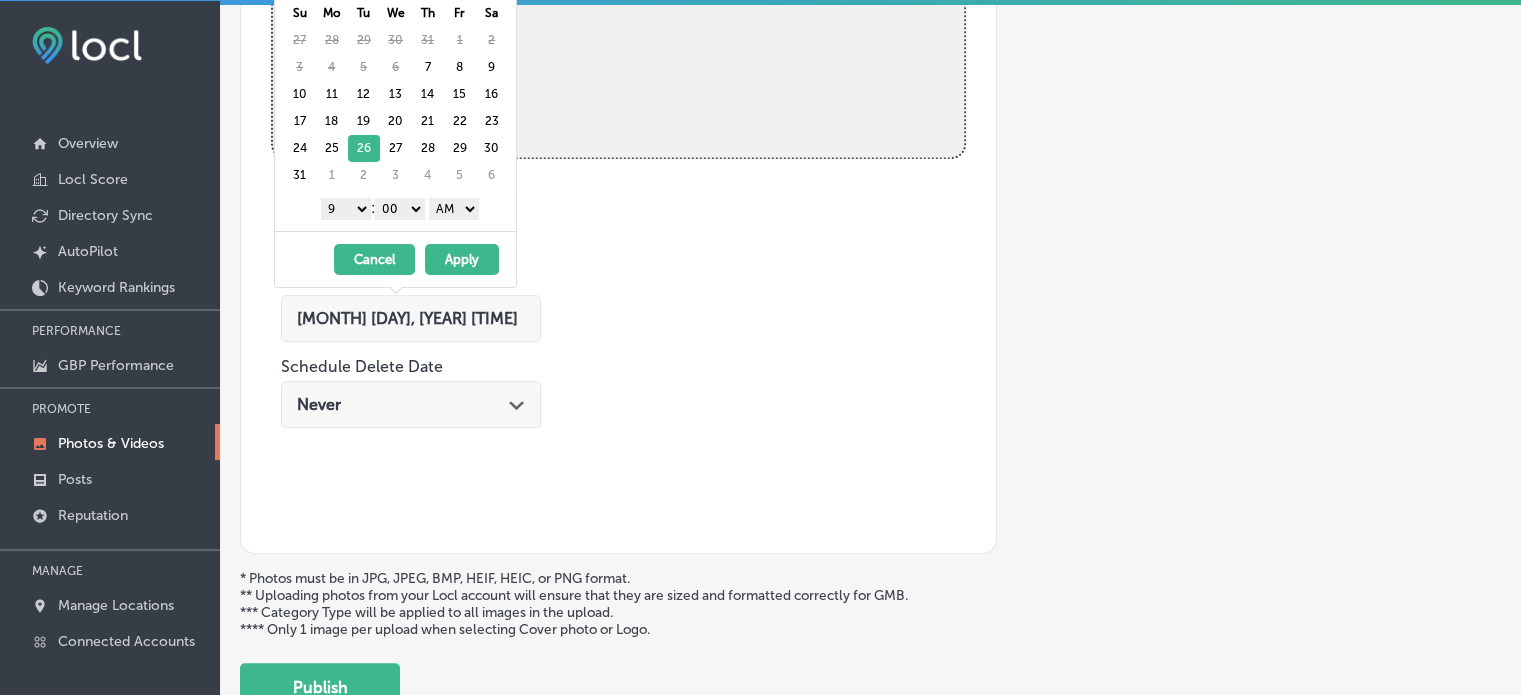 click on "AM PM" at bounding box center (454, 209) 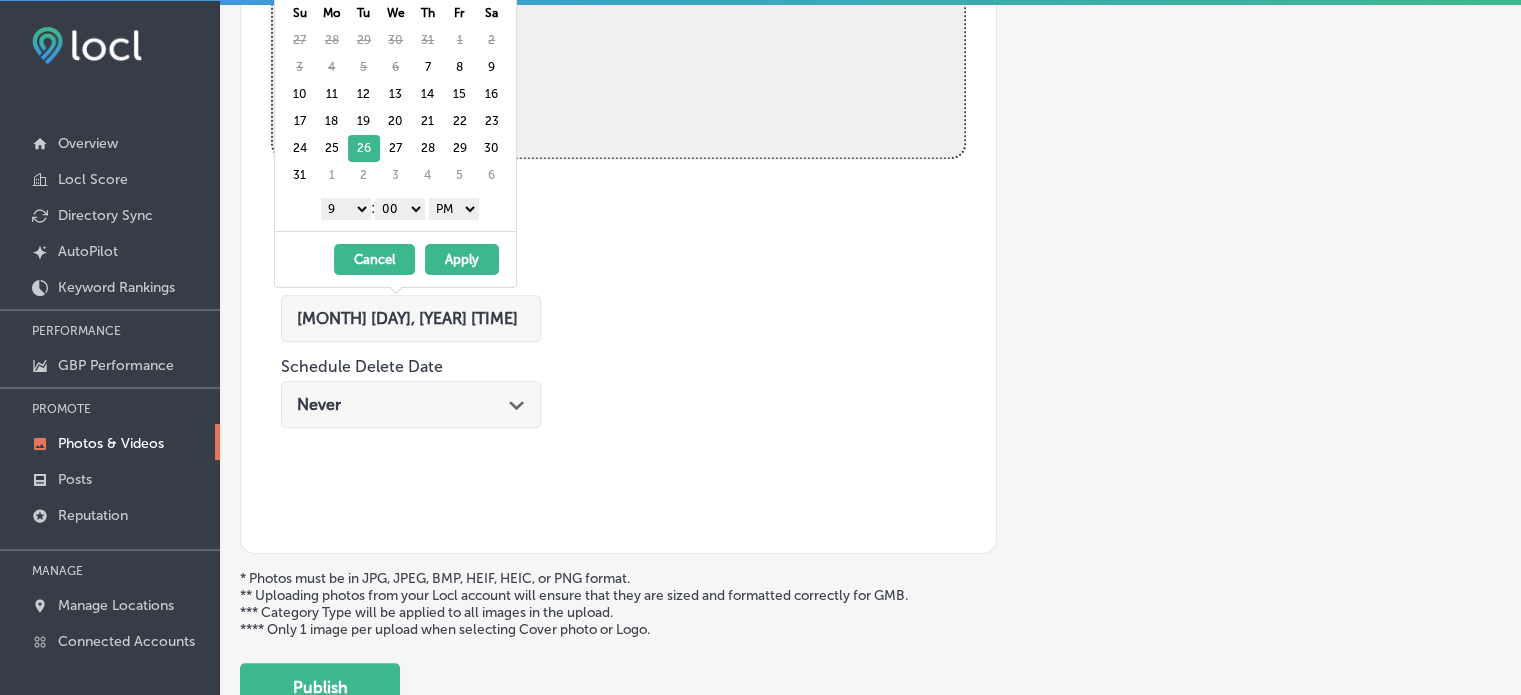 click on "Apply" at bounding box center [462, 259] 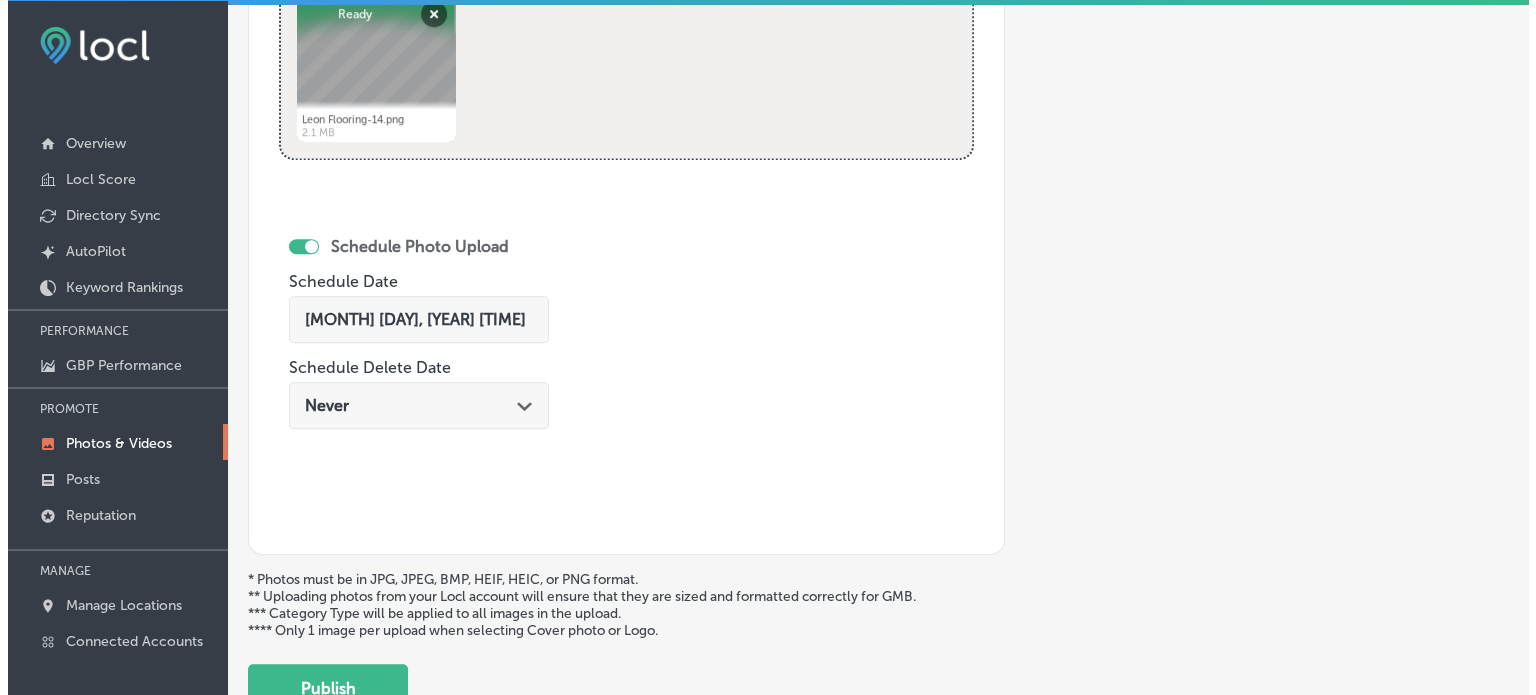 scroll, scrollTop: 1165, scrollLeft: 0, axis: vertical 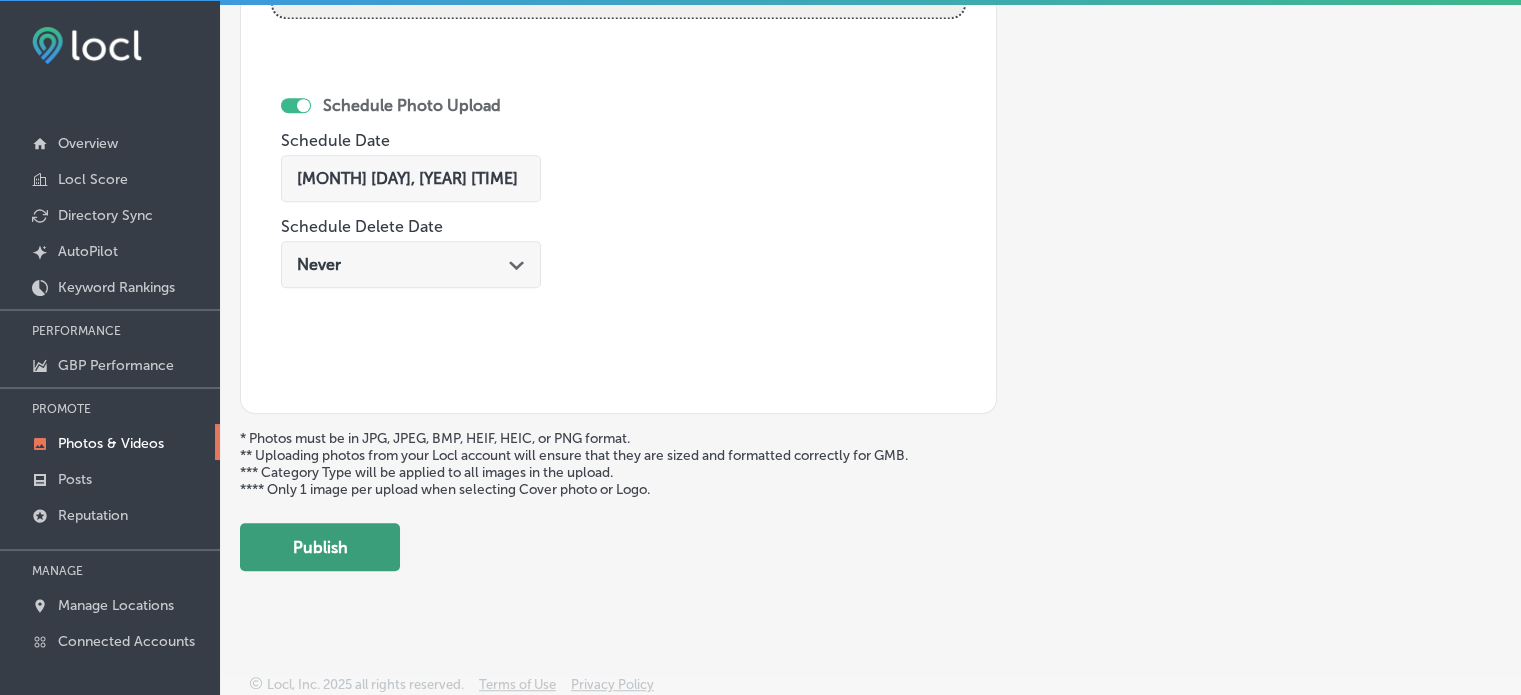 click on "Publish" at bounding box center (320, 547) 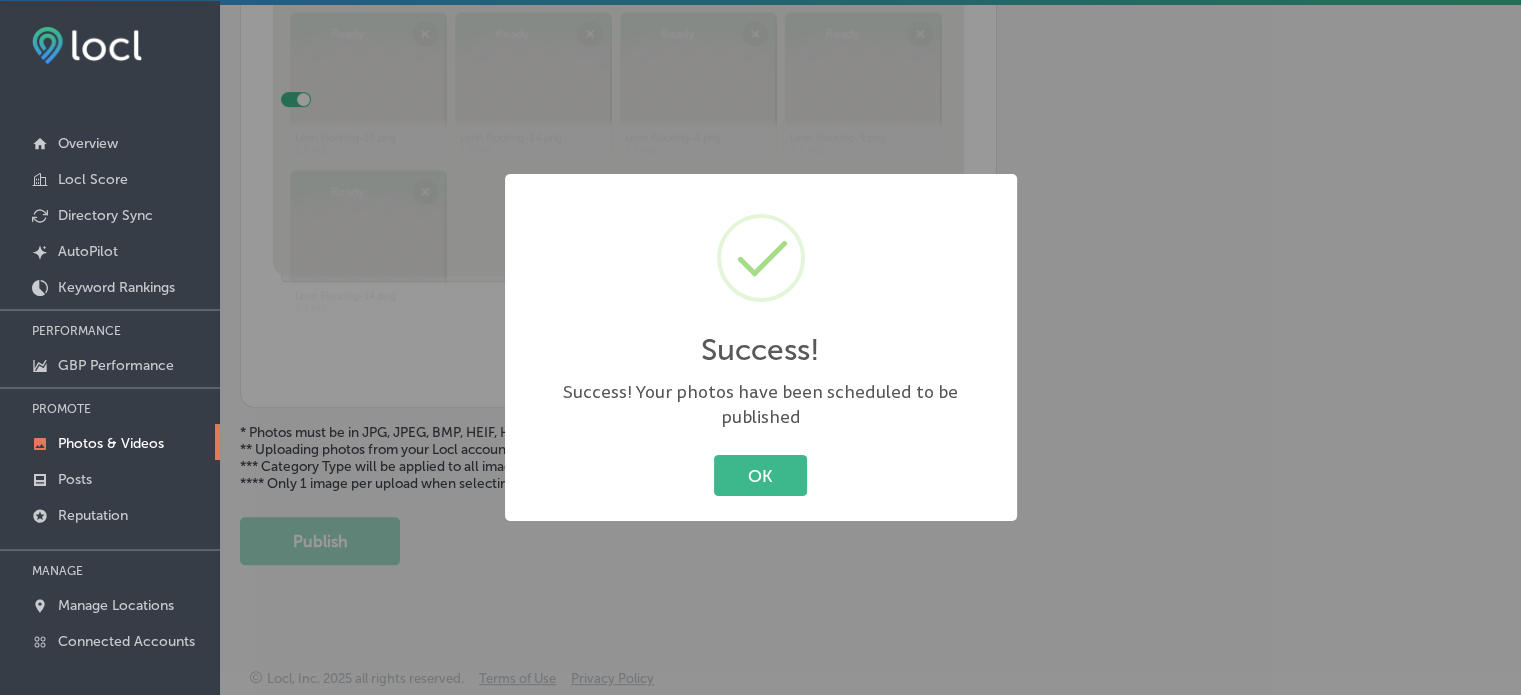 scroll, scrollTop: 841, scrollLeft: 0, axis: vertical 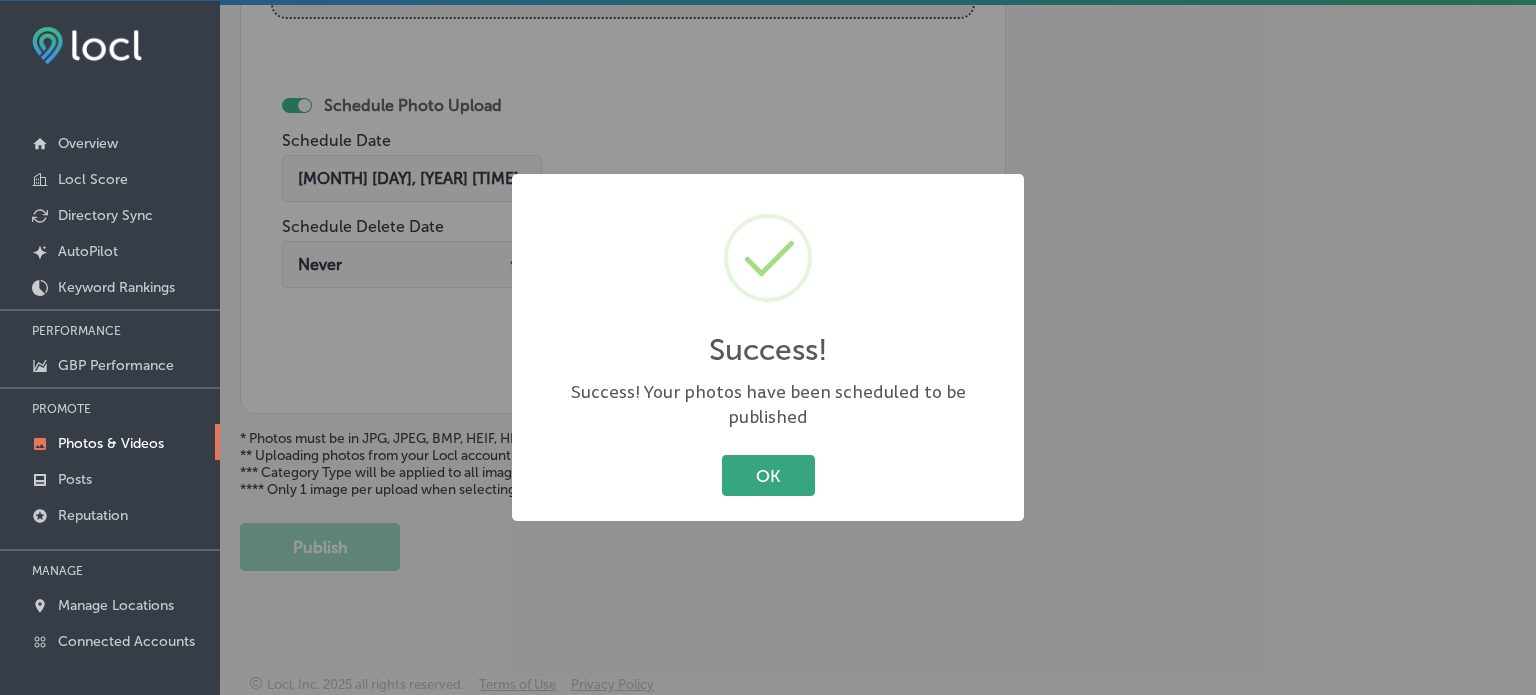 click on "OK" at bounding box center [768, 475] 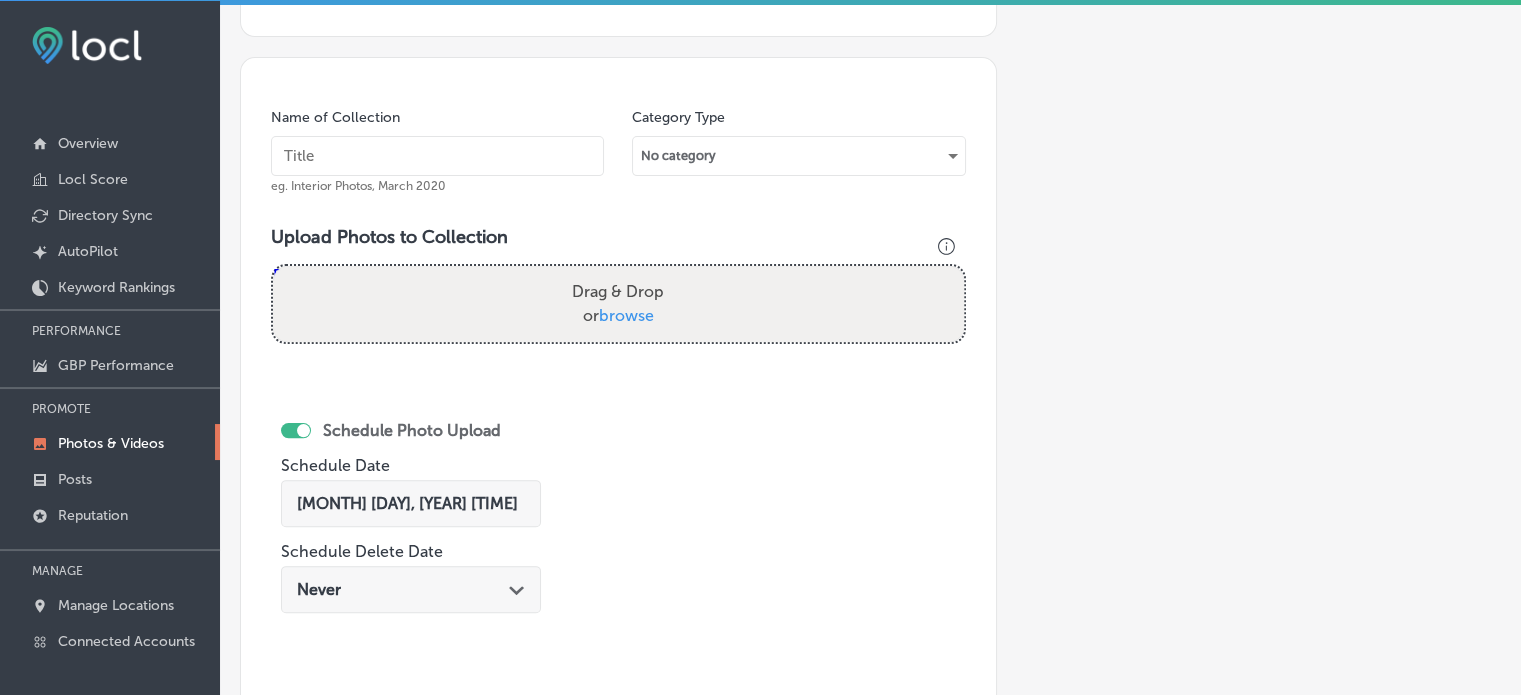 scroll, scrollTop: 510, scrollLeft: 0, axis: vertical 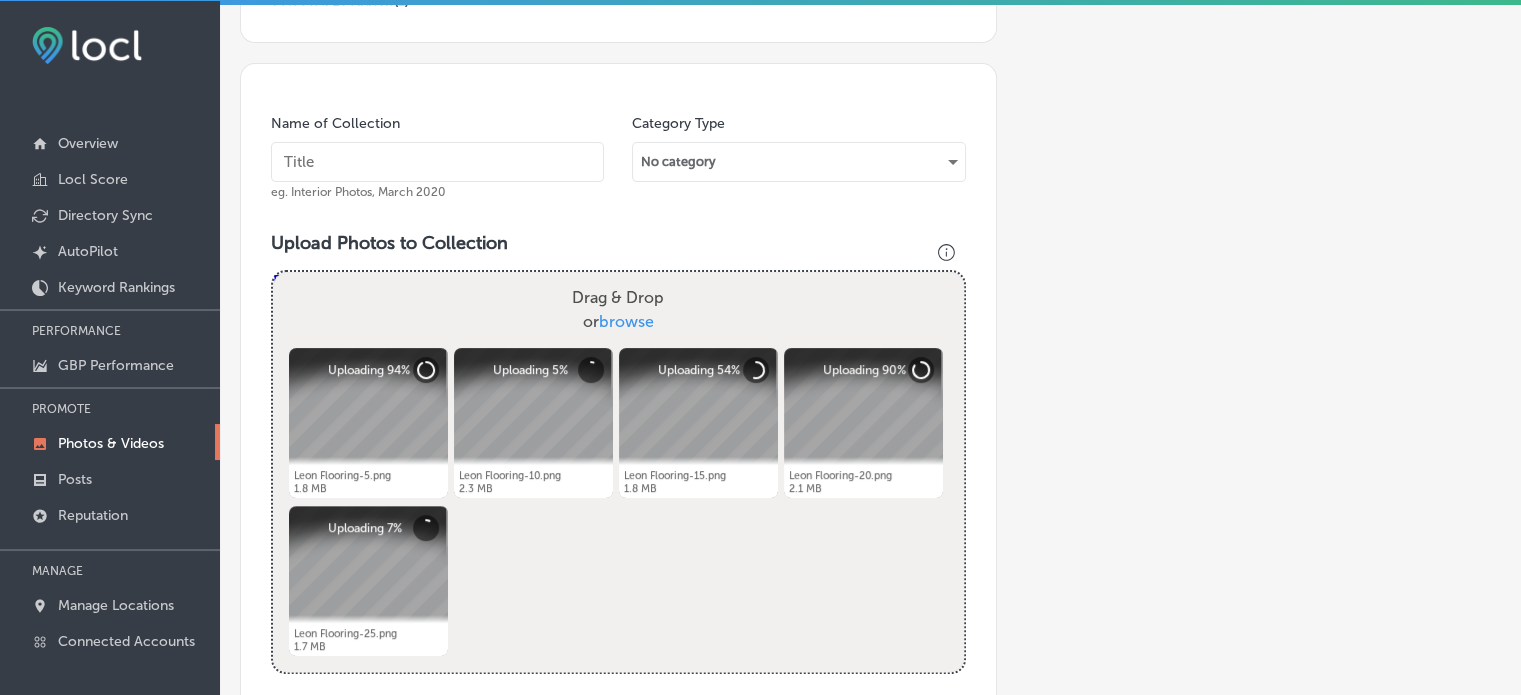 click at bounding box center [437, 162] 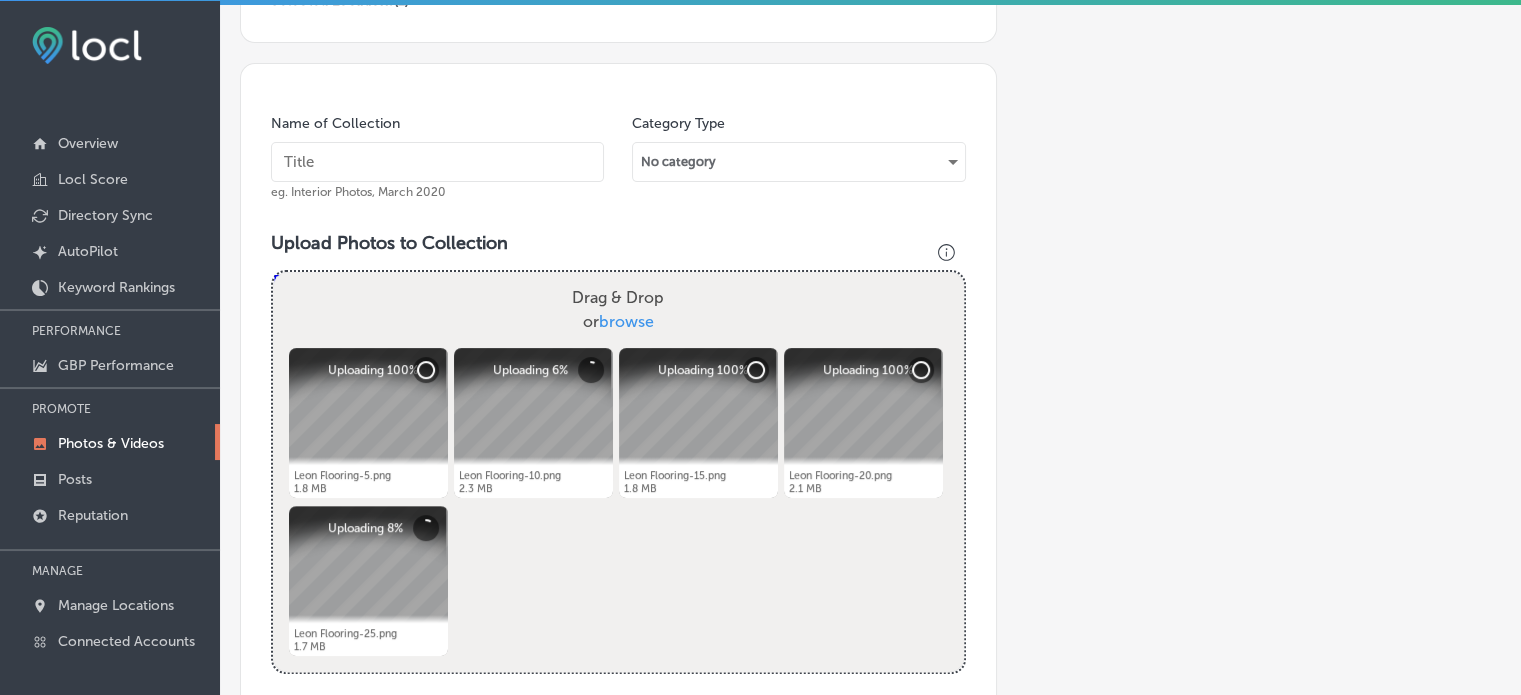 paste on "Flooring installation" 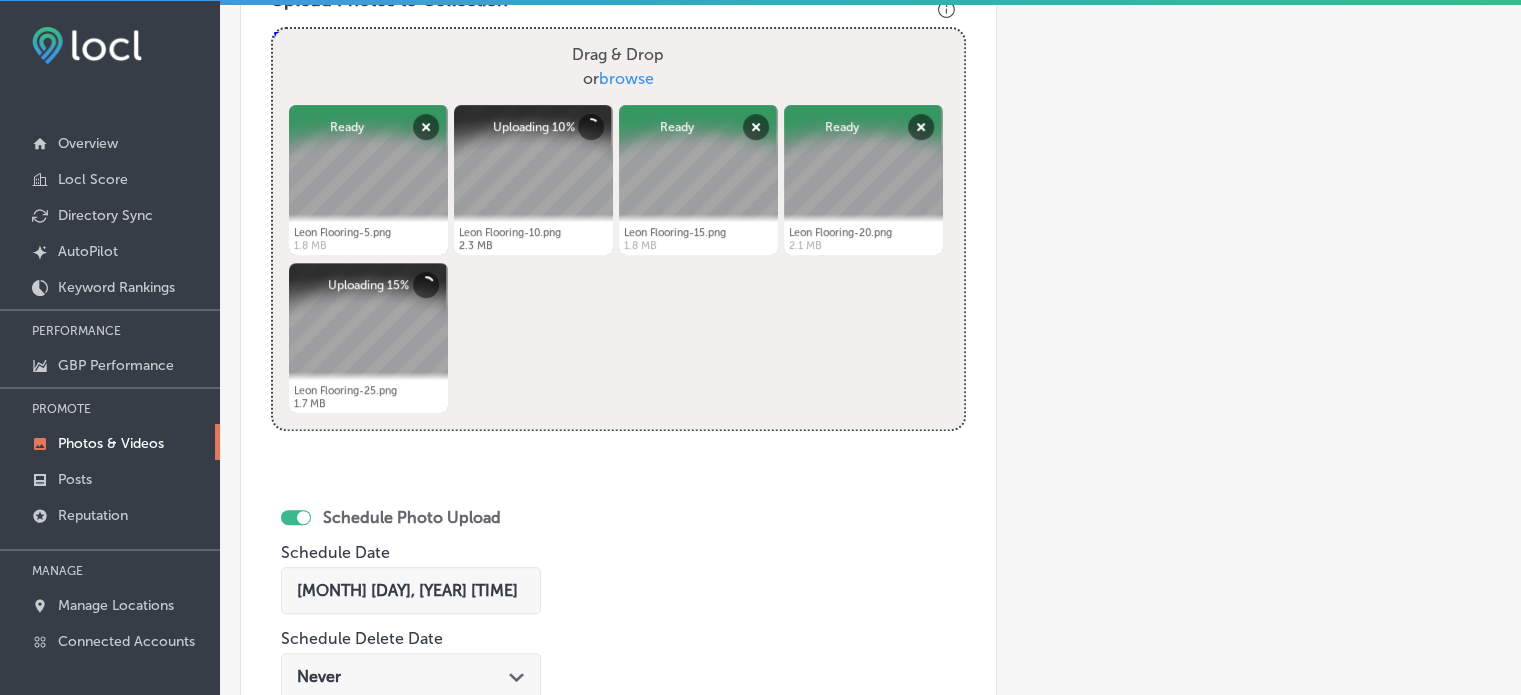 scroll, scrollTop: 917, scrollLeft: 0, axis: vertical 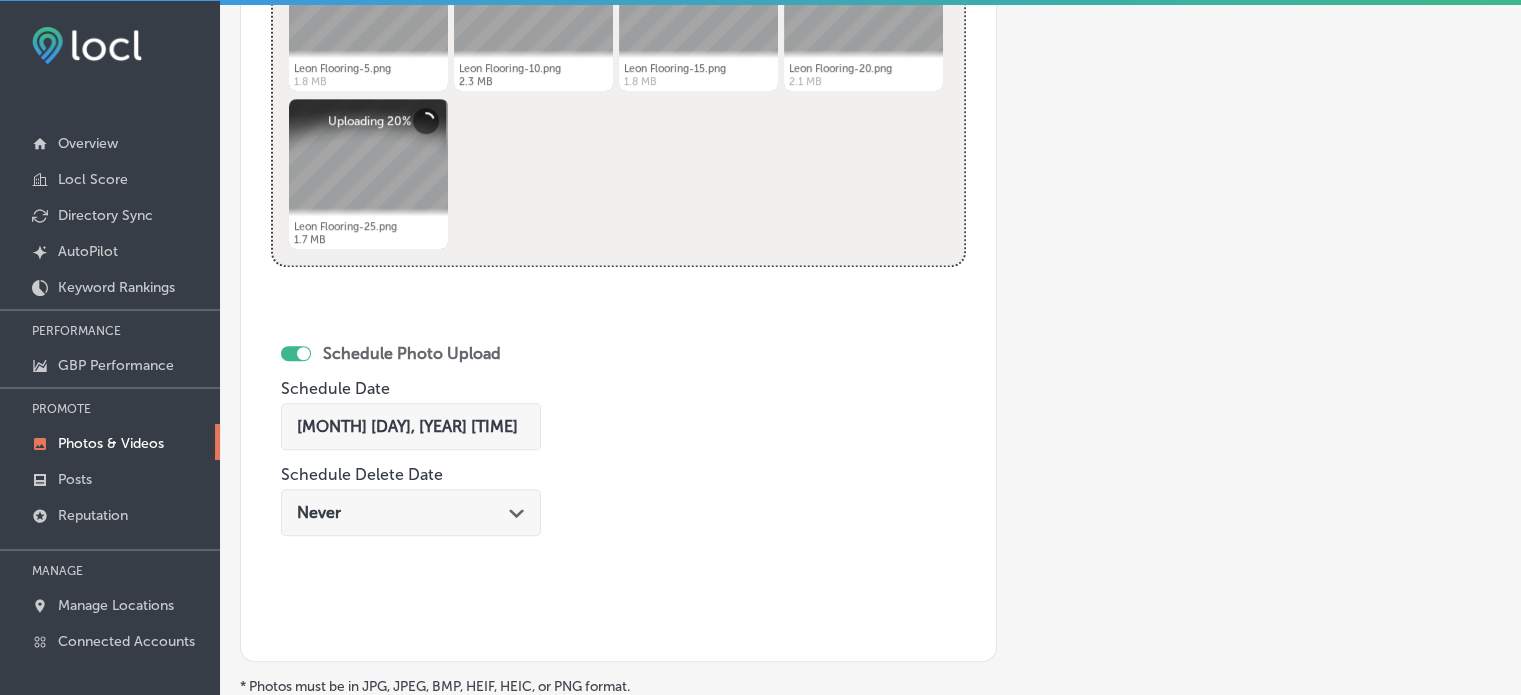 type on "Flooring installation" 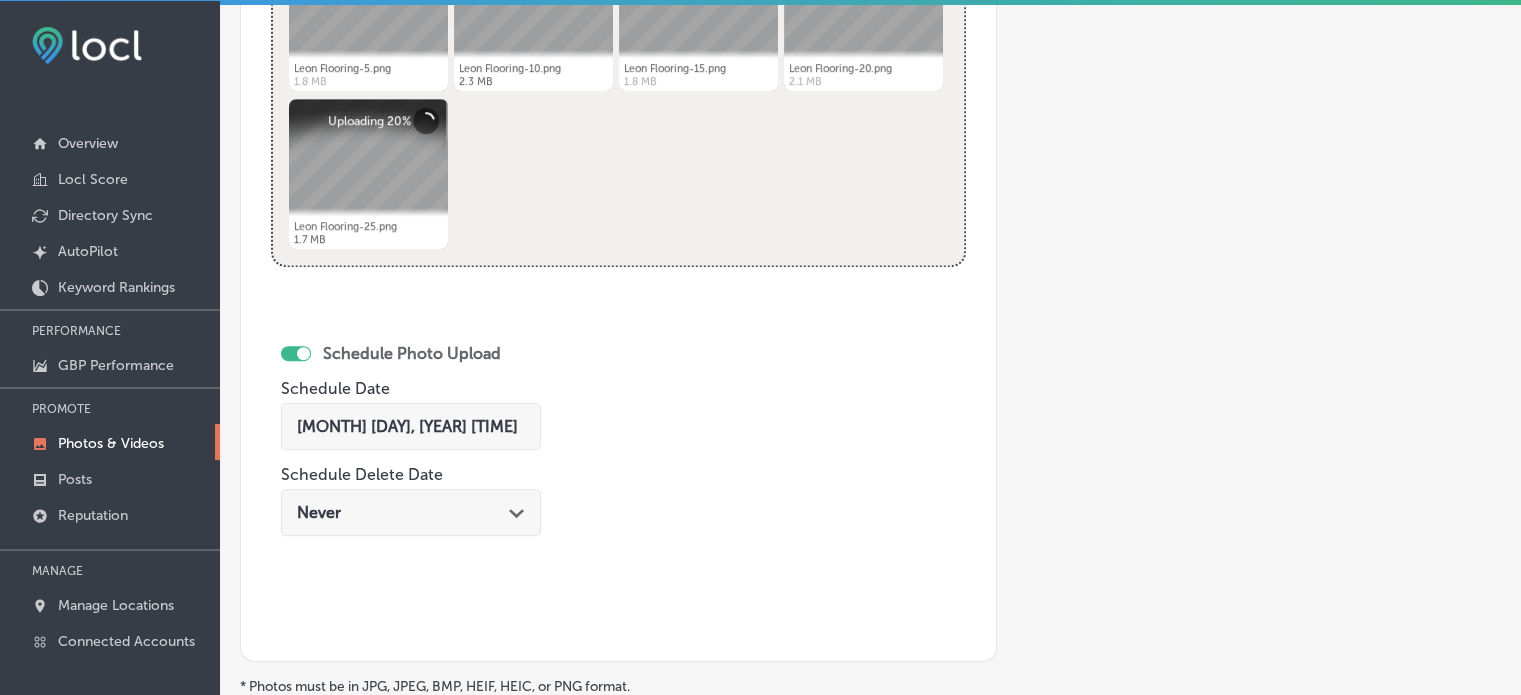 click on "[MONTH] [DAY], [YEAR] [TIME]" at bounding box center (407, 426) 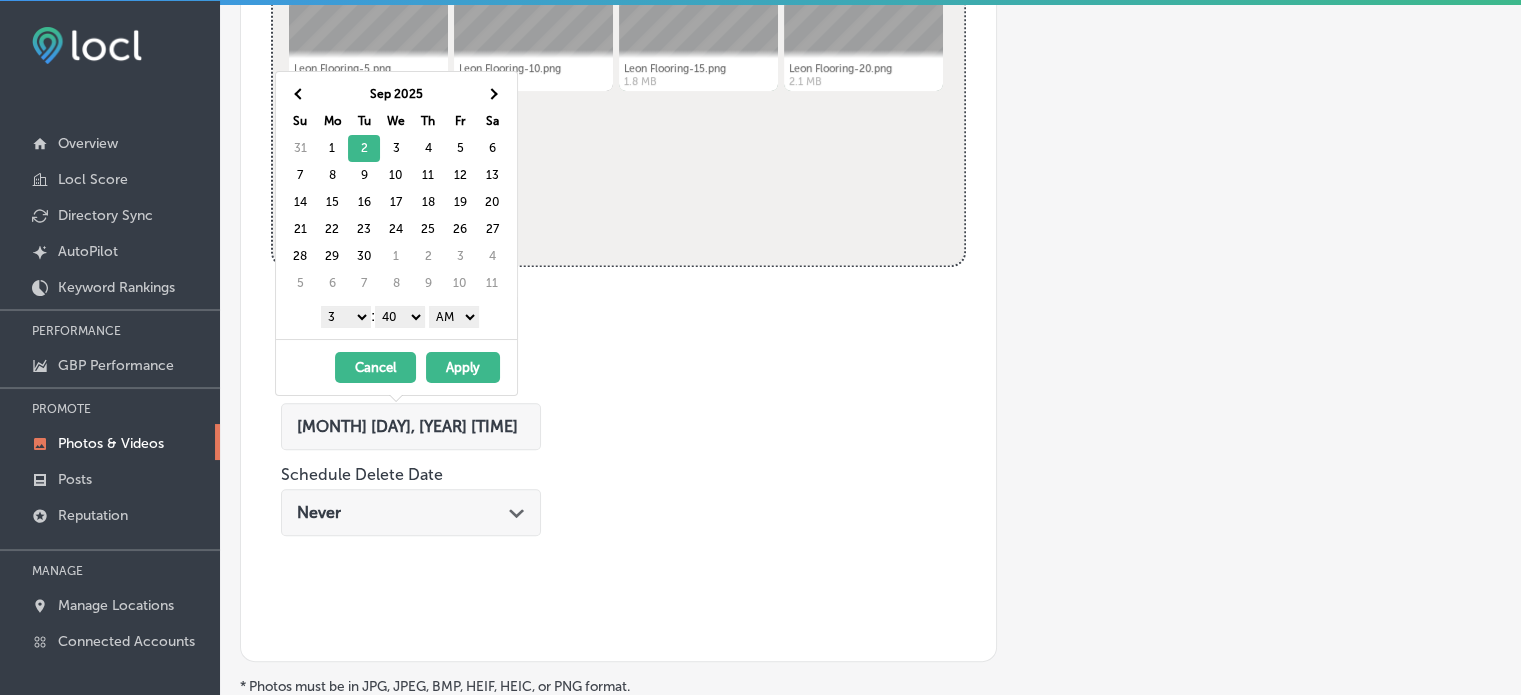 click on "1 2 3 4 5 6 7 8 9 10 11 12" at bounding box center [346, 317] 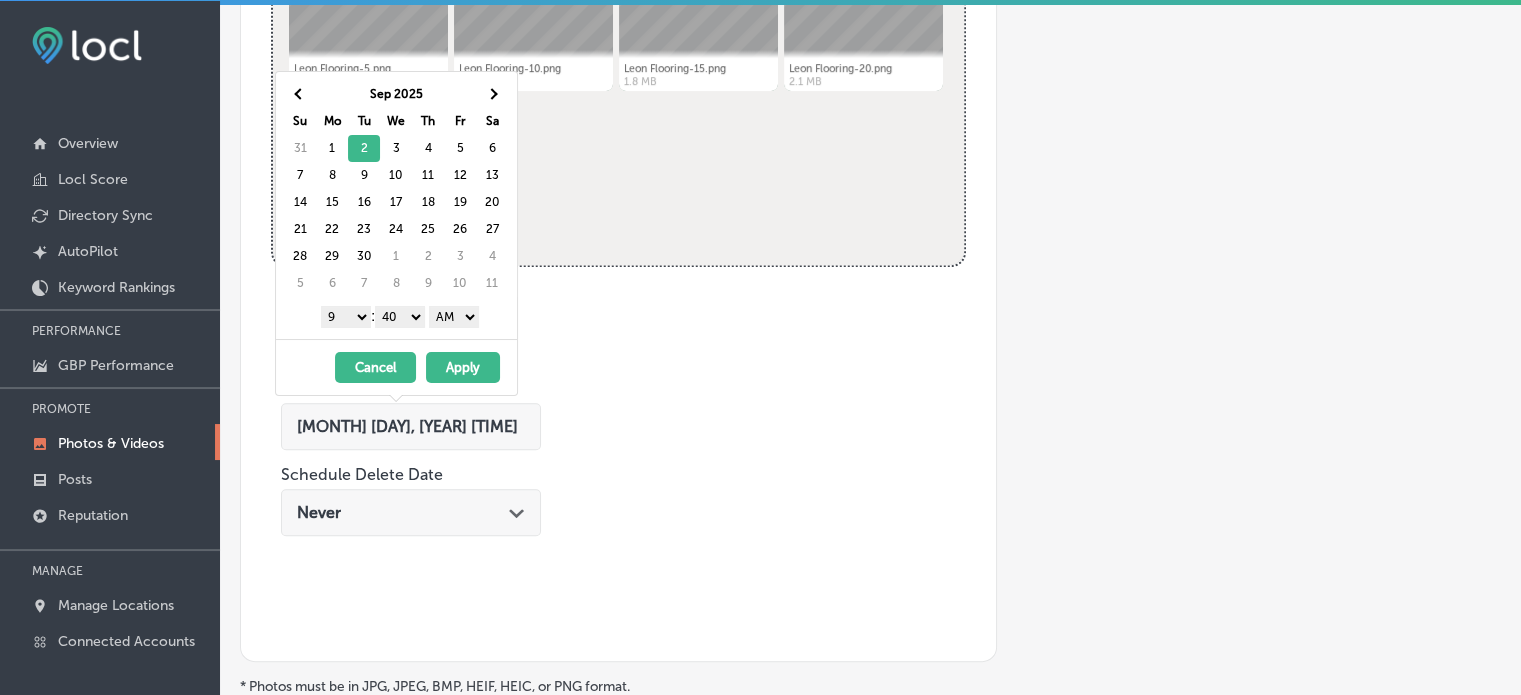 click on "00 10 20 30 40 50" at bounding box center [400, 317] 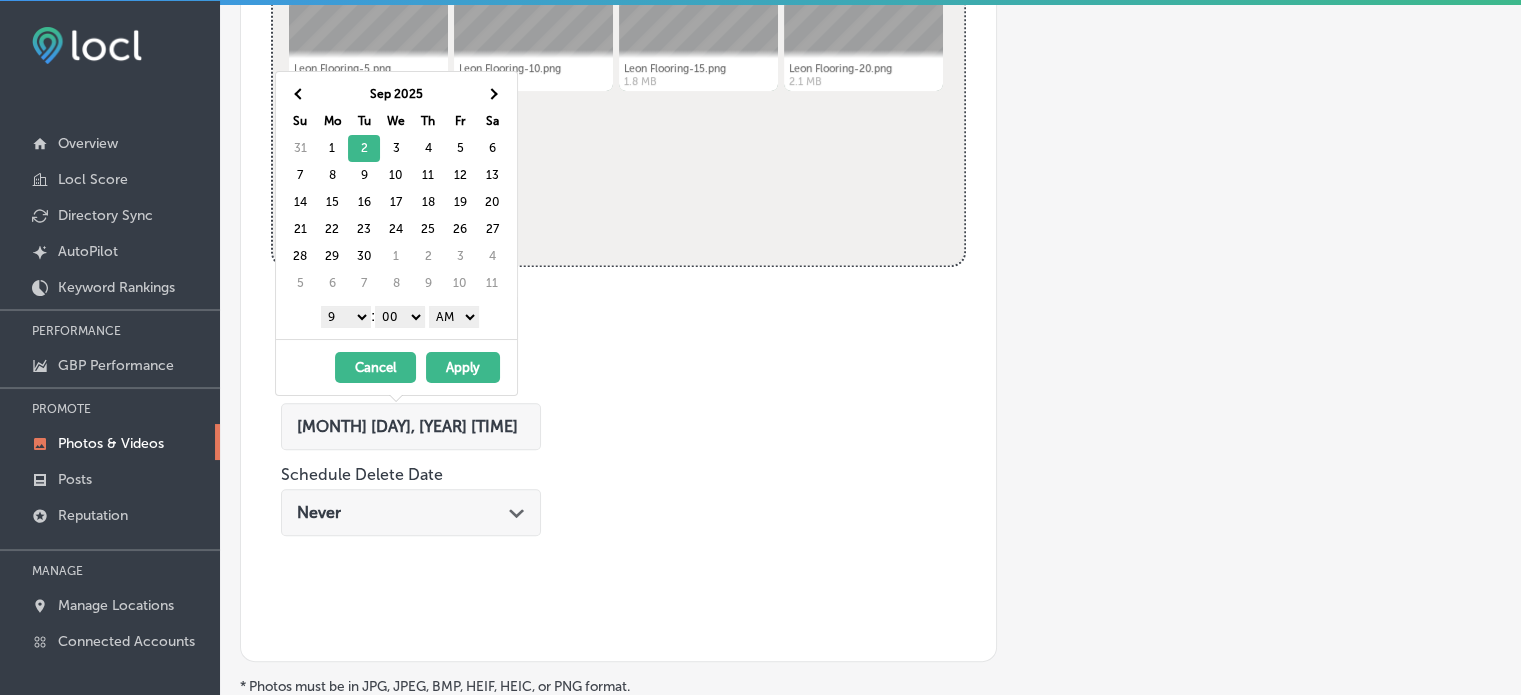 click on "AM PM" at bounding box center [454, 317] 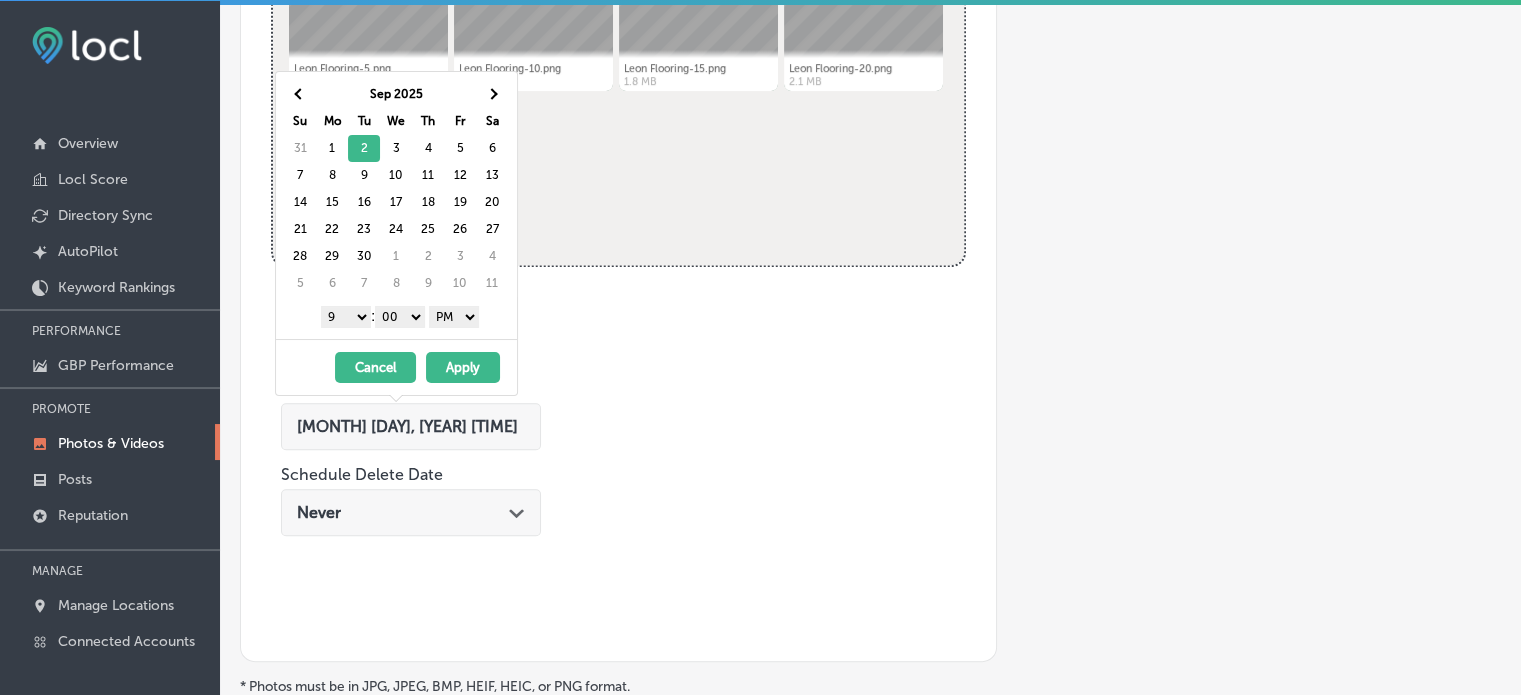 click on "Apply" at bounding box center (463, 367) 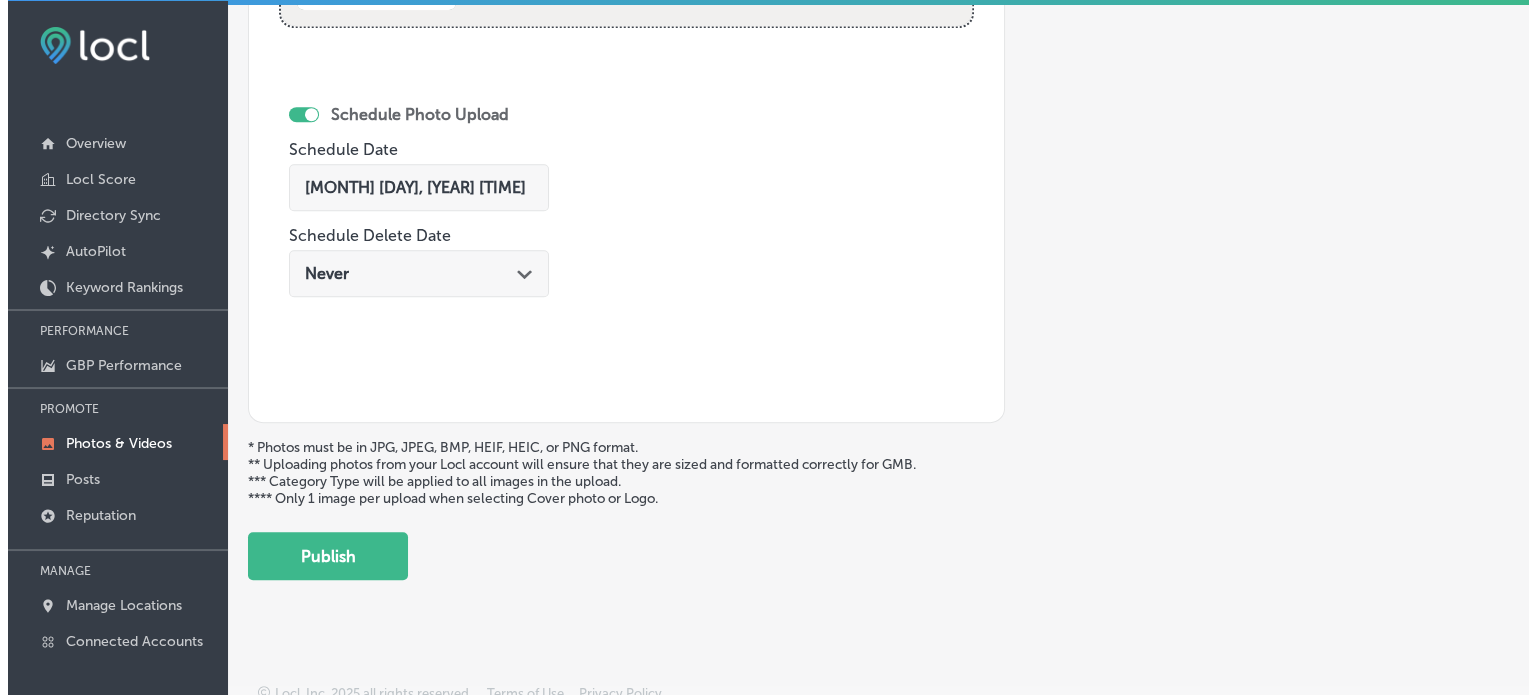 scroll, scrollTop: 1165, scrollLeft: 0, axis: vertical 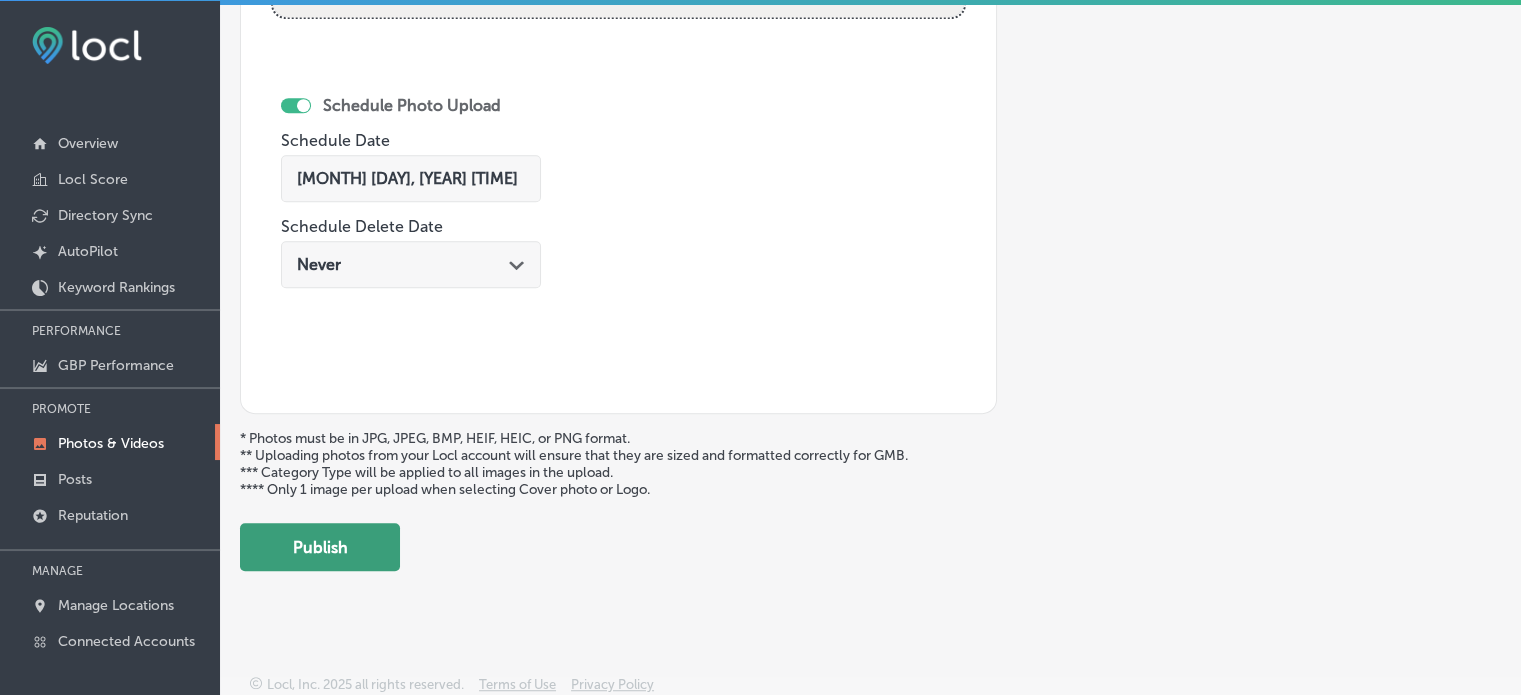 click on "Publish" at bounding box center (320, 547) 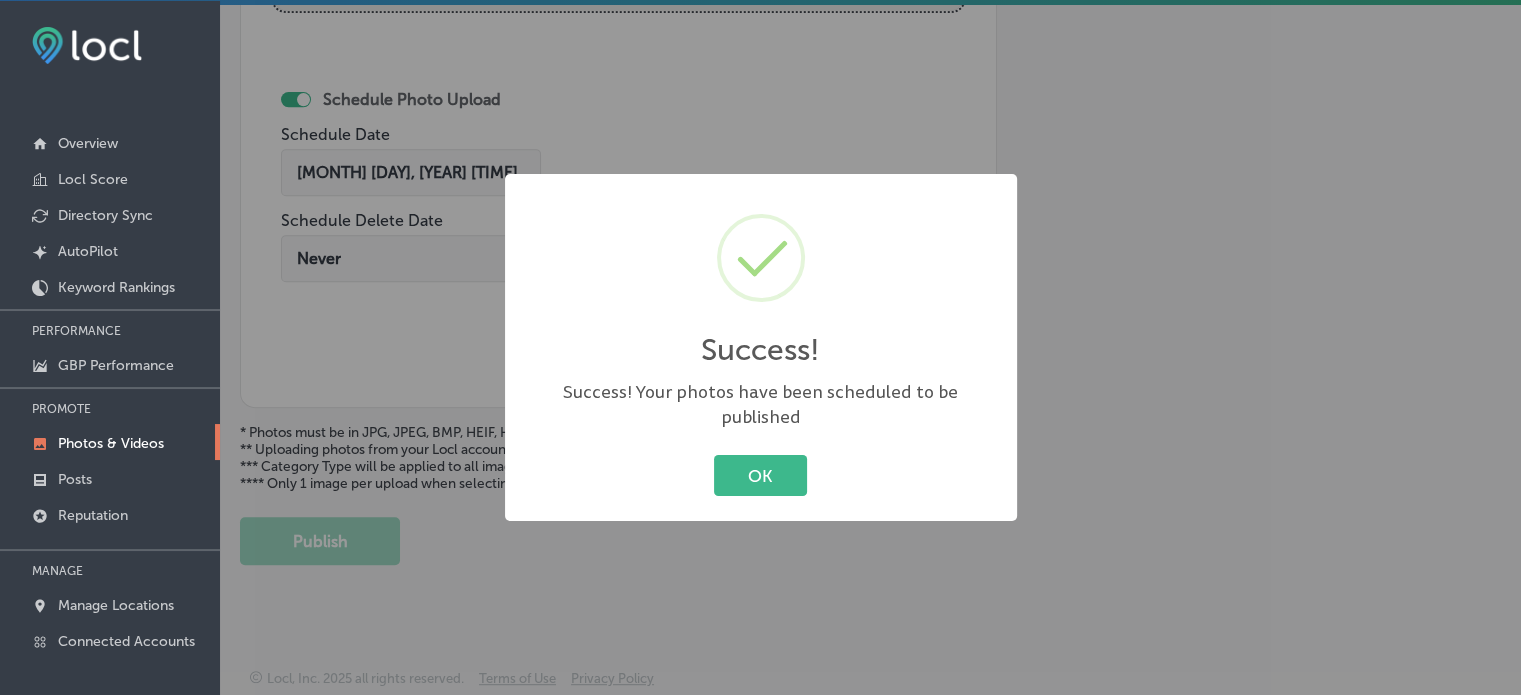 type 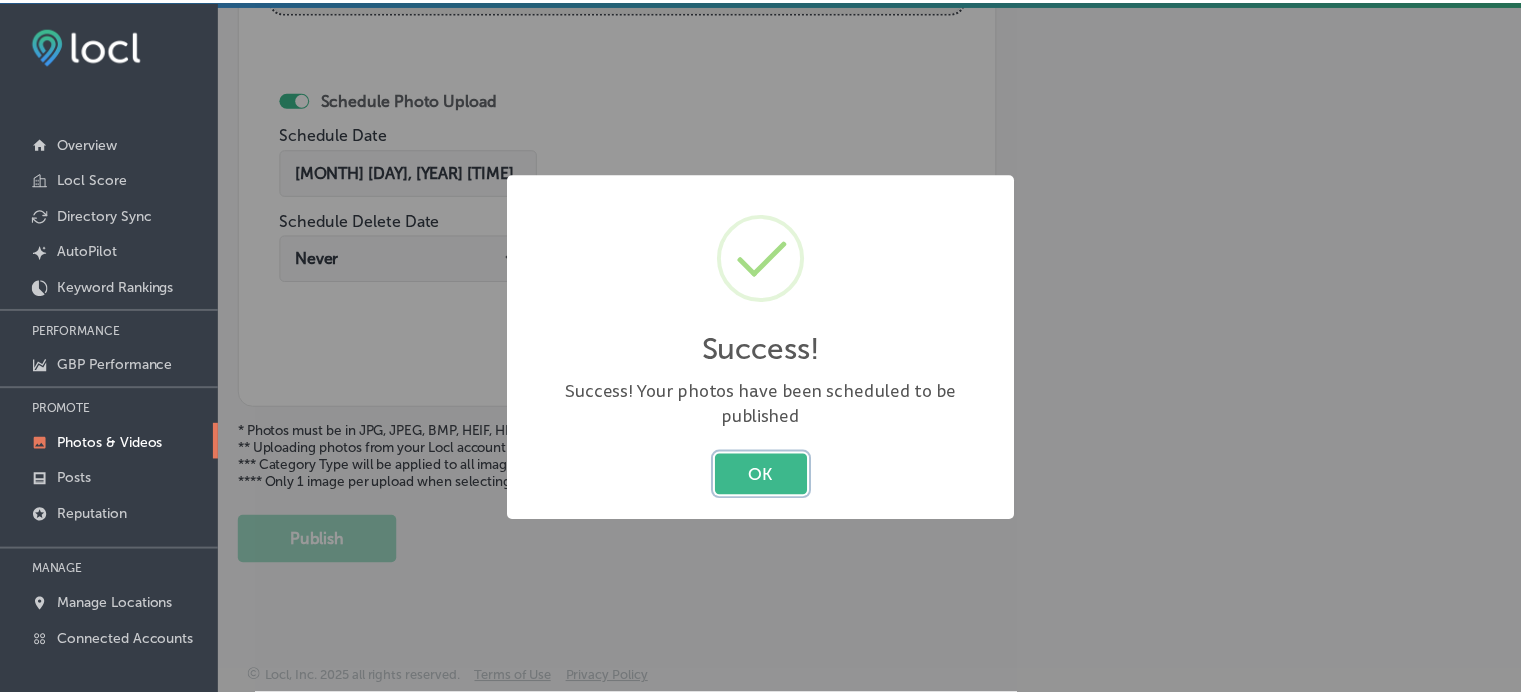 scroll, scrollTop: 841, scrollLeft: 0, axis: vertical 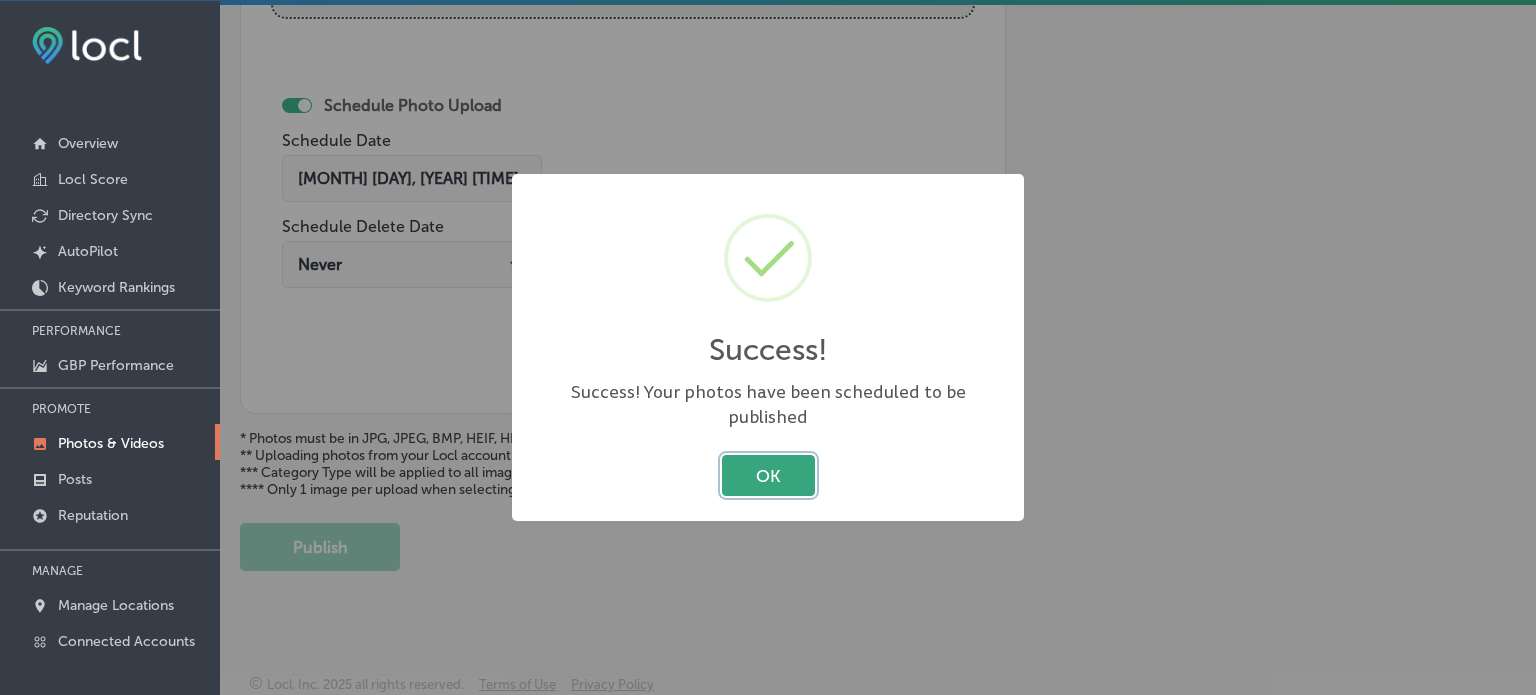 click on "OK" at bounding box center [768, 475] 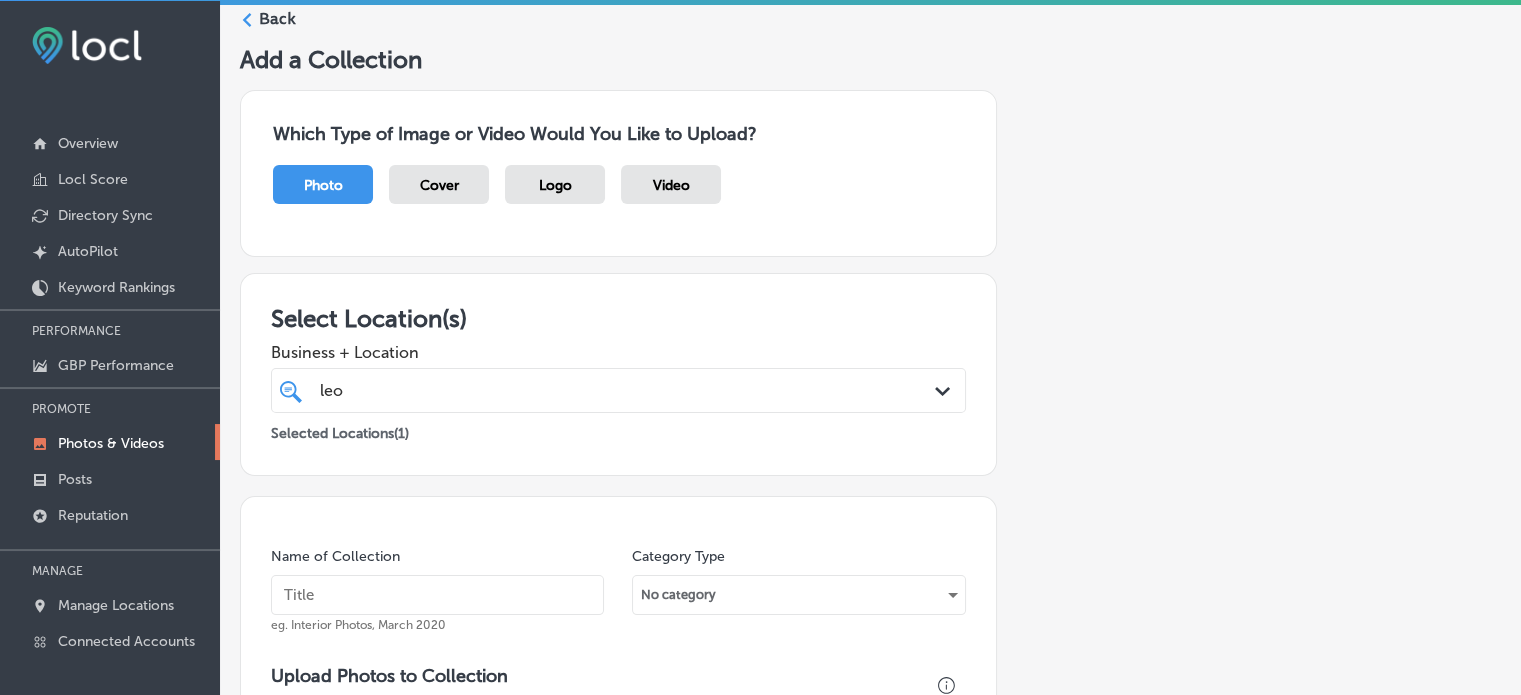 scroll, scrollTop: 29, scrollLeft: 0, axis: vertical 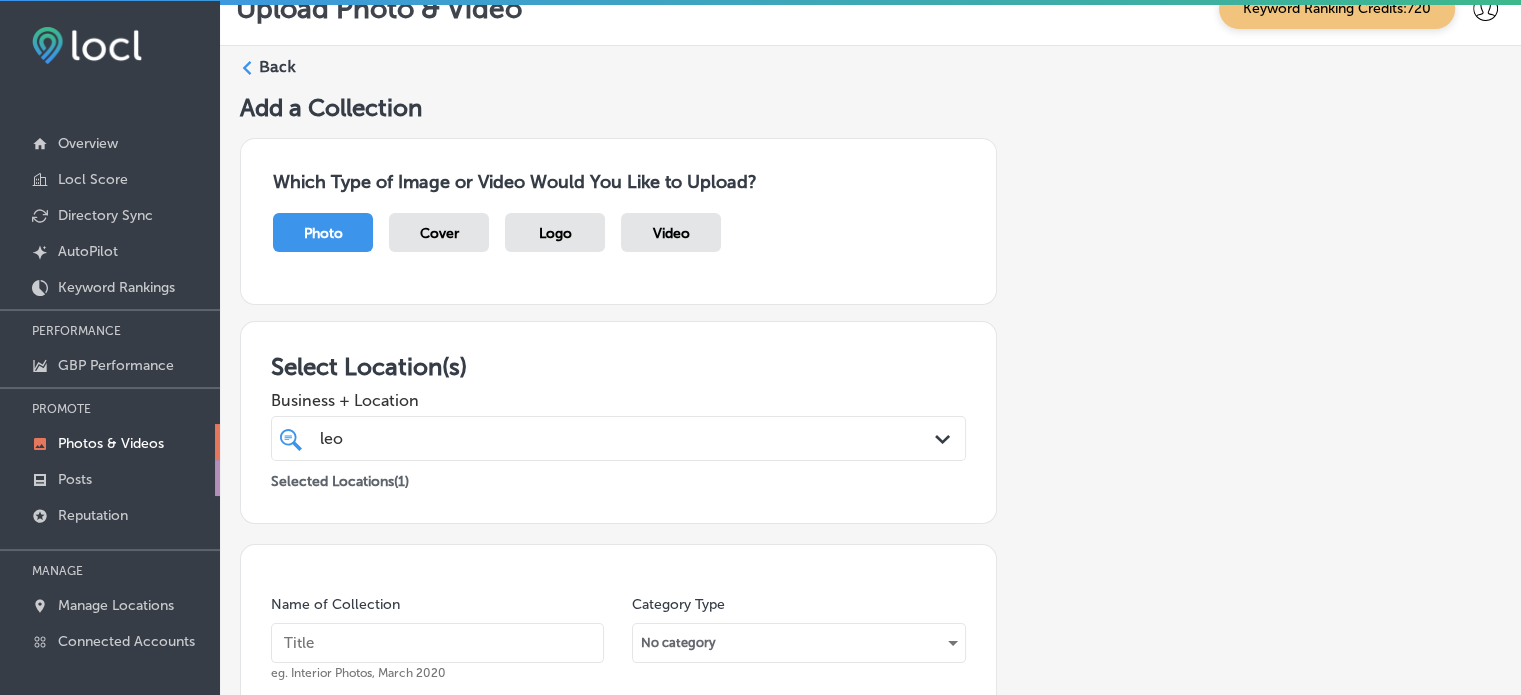 click on "Posts" at bounding box center [75, 479] 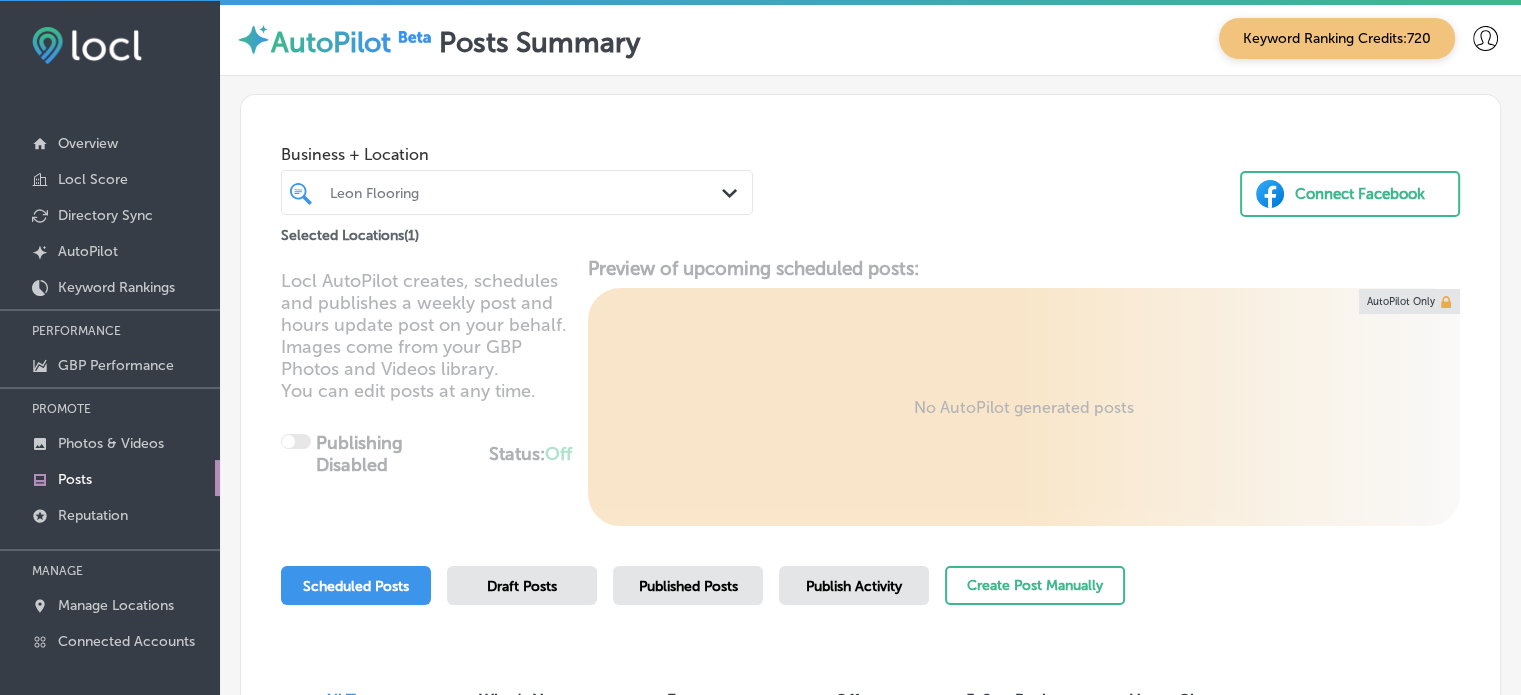 scroll, scrollTop: 223, scrollLeft: 0, axis: vertical 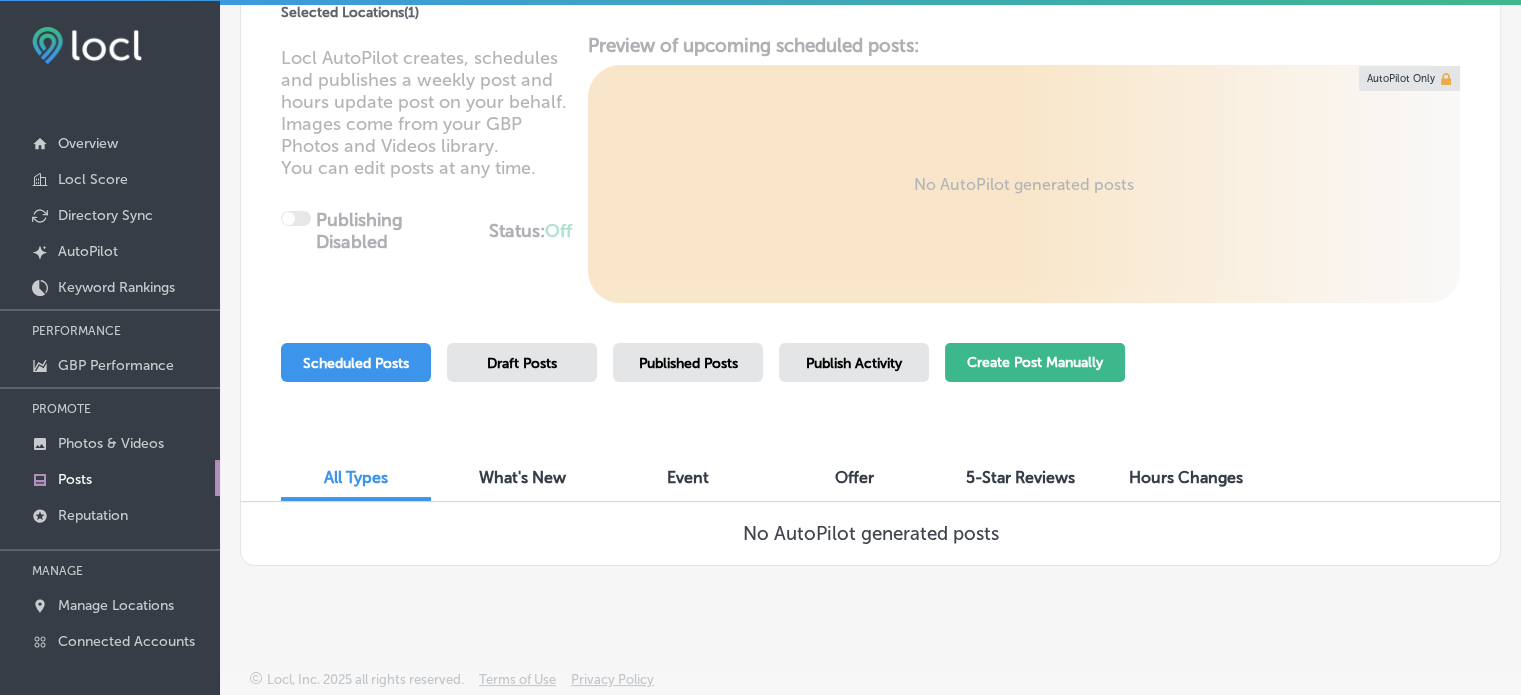 click on "Create Post Manually" at bounding box center [1035, 362] 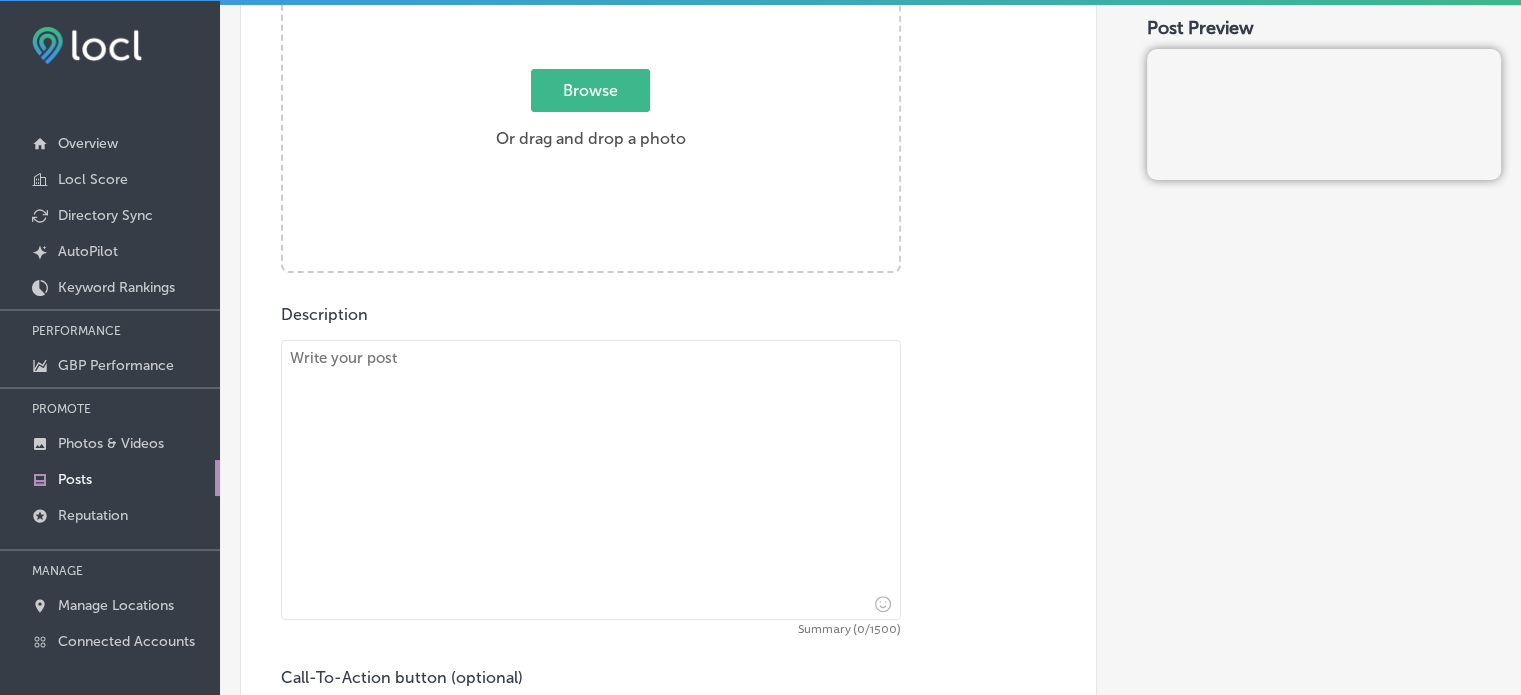 scroll, scrollTop: 599, scrollLeft: 0, axis: vertical 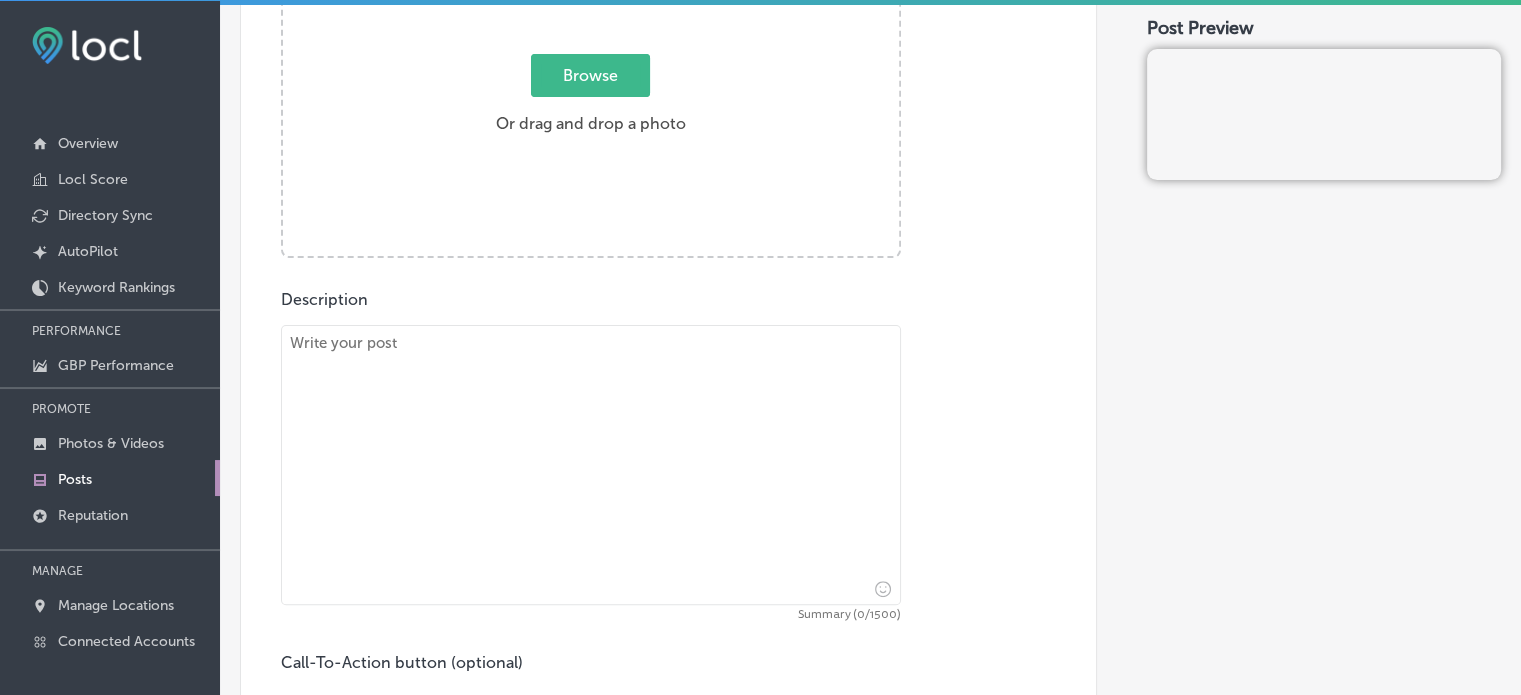 click at bounding box center (591, 465) 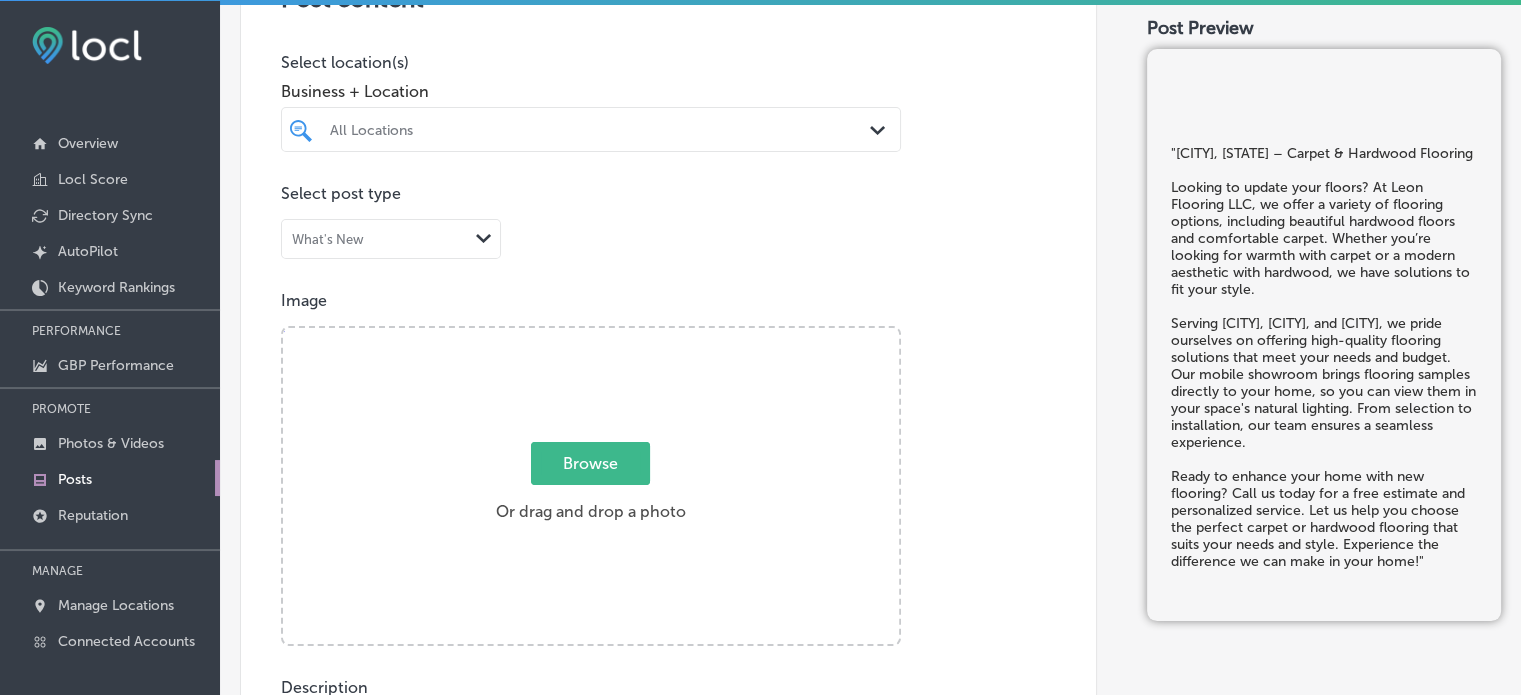 scroll, scrollTop: 199, scrollLeft: 0, axis: vertical 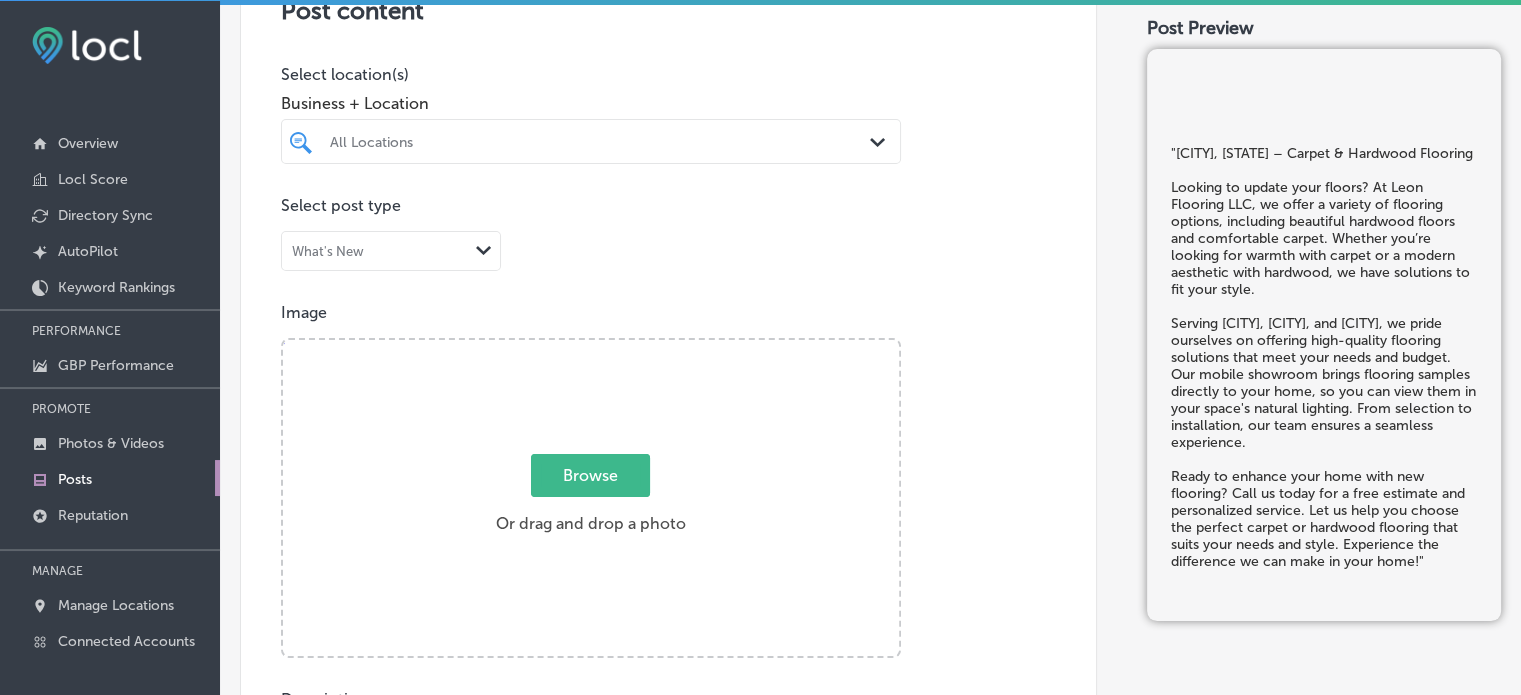 paste 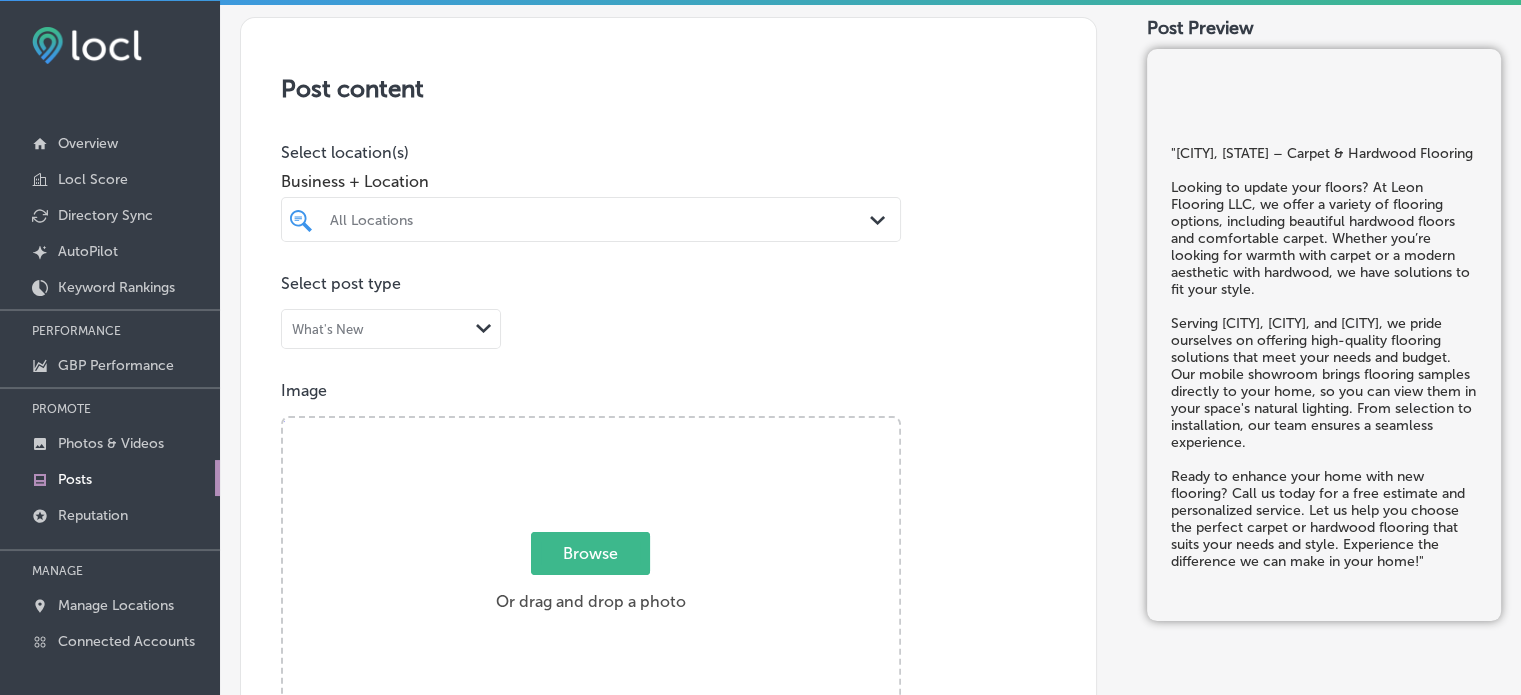 scroll, scrollTop: 0, scrollLeft: 0, axis: both 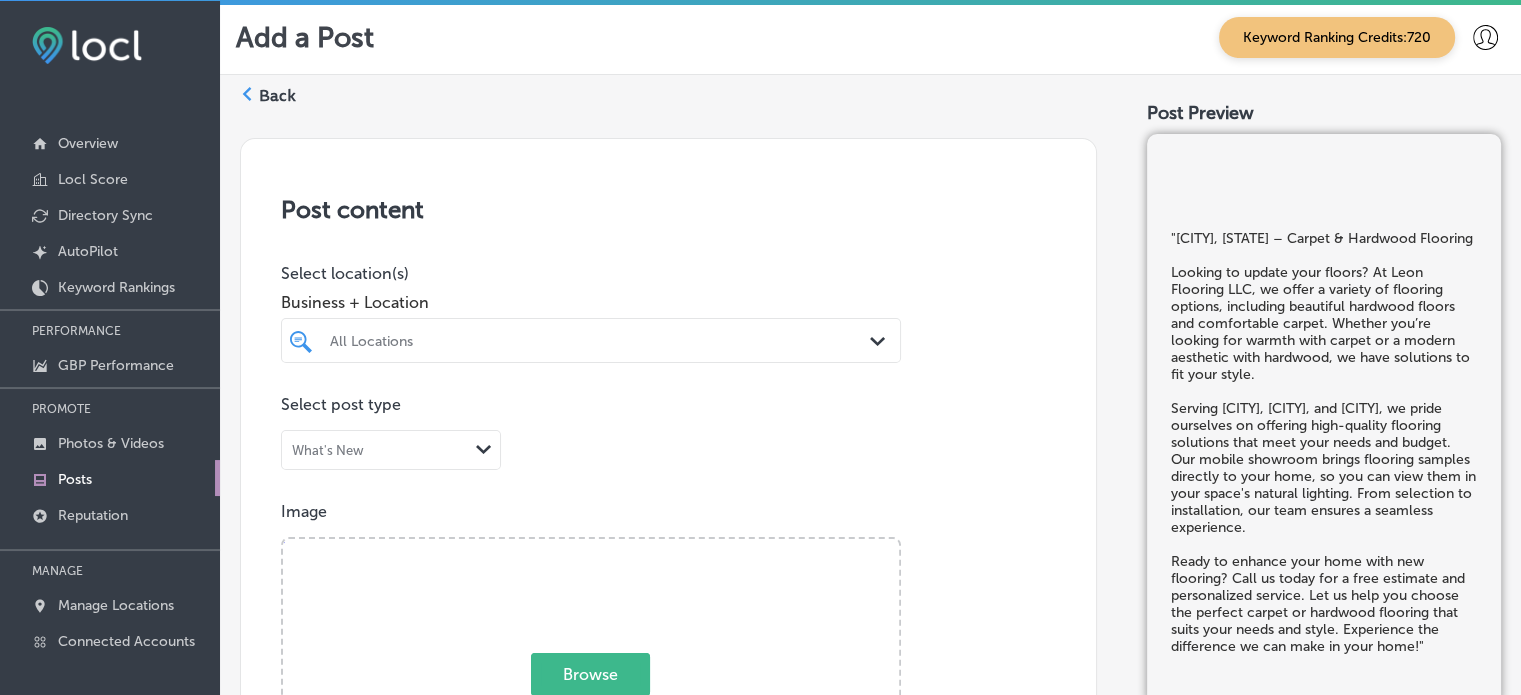 type on ""[CITY], [STATE] – Carpet & Hardwood Flooring
Looking to update your floors? At Leon Flooring LLC, we offer a variety of flooring options, including beautiful hardwood floors and comfortable carpet. Whether you’re looking for warmth with carpet or a modern aesthetic with hardwood, we have solutions to fit your style.
Serving [CITY], [CITY], and [CITY], we pride ourselves on offering high-quality flooring solutions that meet your needs and budget. Our mobile showroom brings flooring samples directly to your home, so you can view them in your space's natural lighting. From selection to installation, our team ensures a seamless experience.
Ready to enhance your home with new flooring? Call us today for a free estimate and personalized service. Let us help you choose the perfect carpet or hardwood flooring that suits your needs and style. Experience the difference we can make in your home!"" 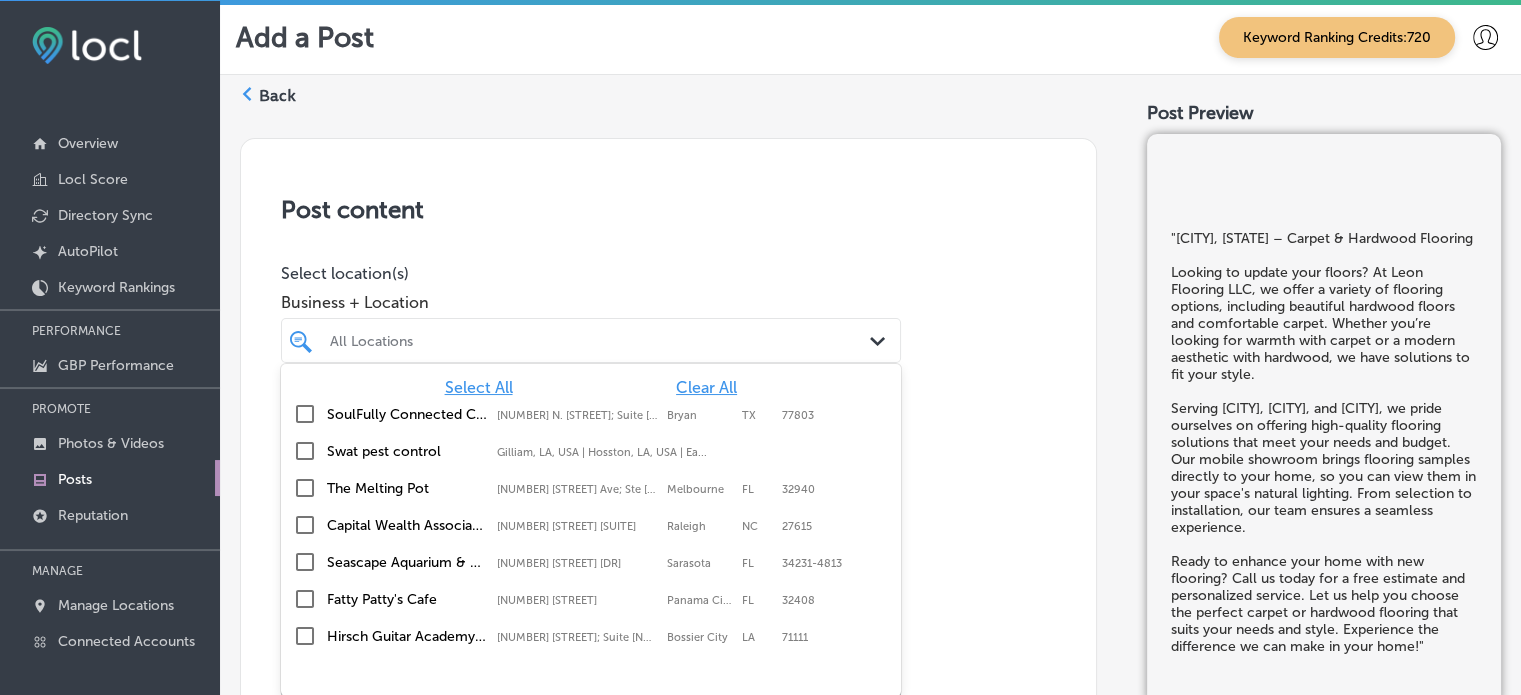 click on "All Locations" at bounding box center [601, 340] 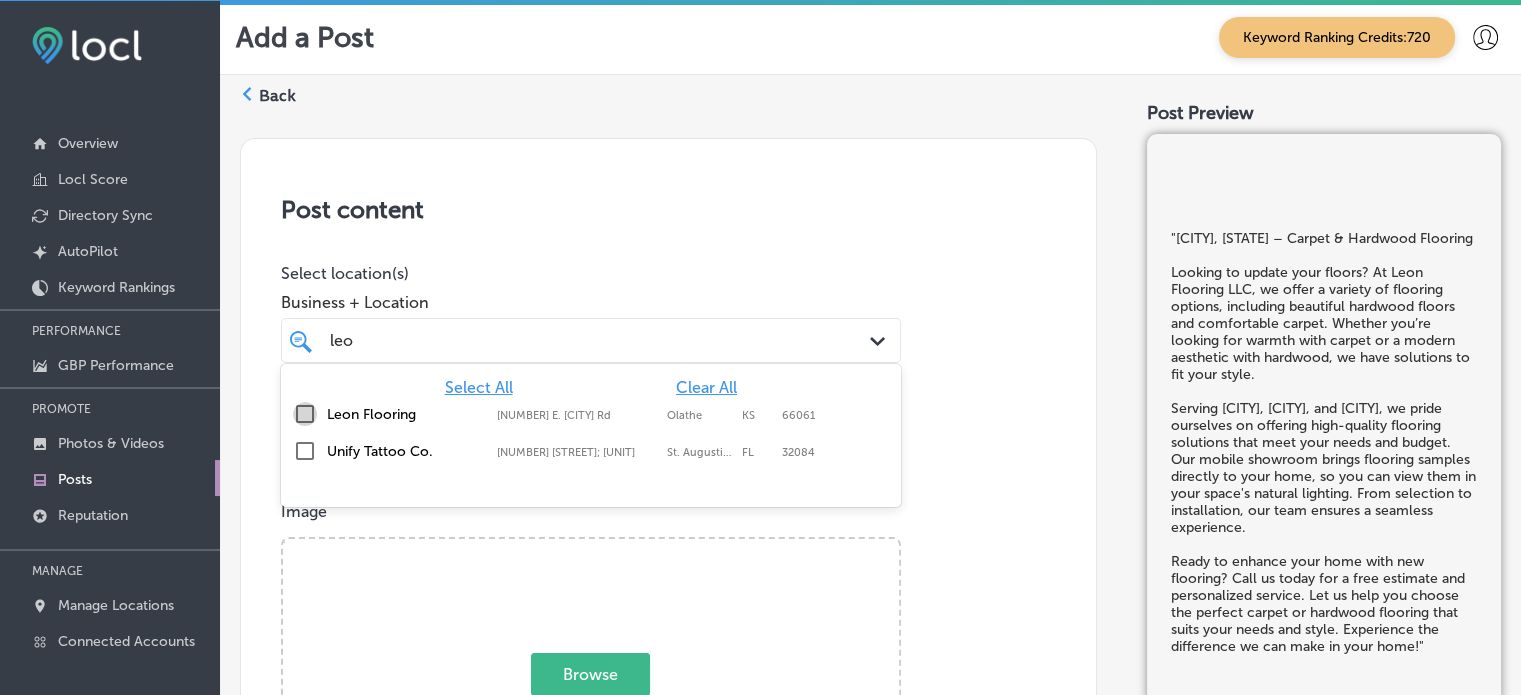 click at bounding box center (305, 414) 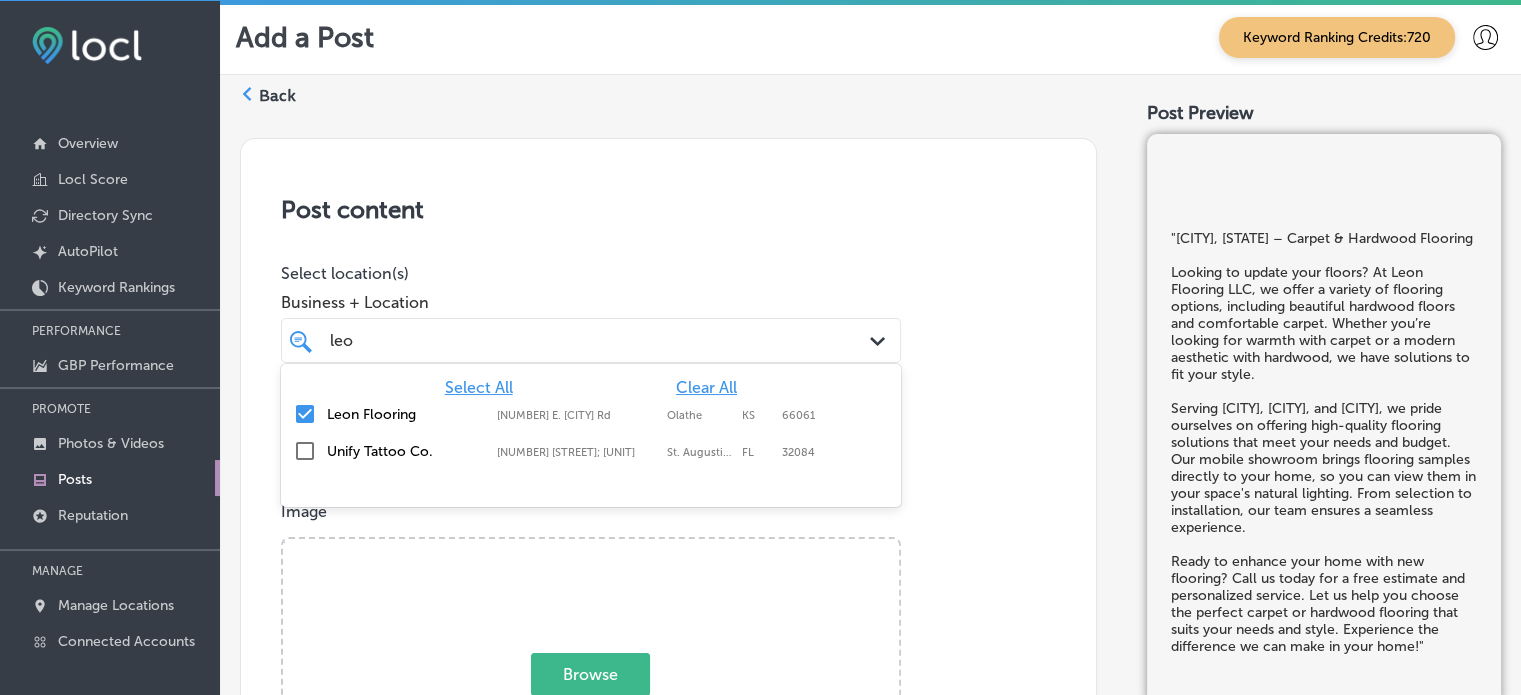type on "leo" 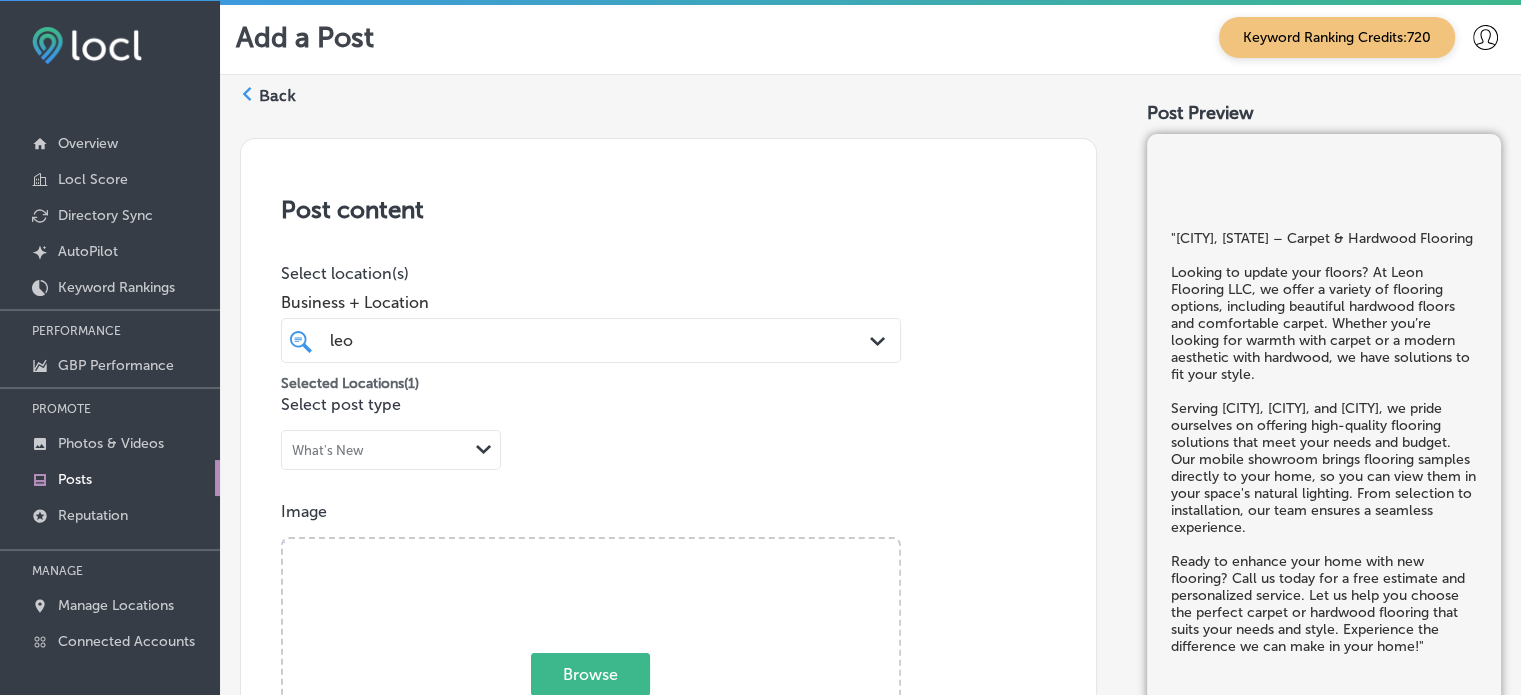 click on "Post content Select location(s) Business + Location
leo leo
Path
Created with Sketch.
Selected Locations  ( 1 ) Select post type What's New
Path
Created with Sketch.
Image Powered by PQINA    Browse     Or drag and drop a photo  Description Summary (934/1500) Call-To-Action button (optional) Choose a Button Text
Path
Created with Sketch." at bounding box center [668, 808] 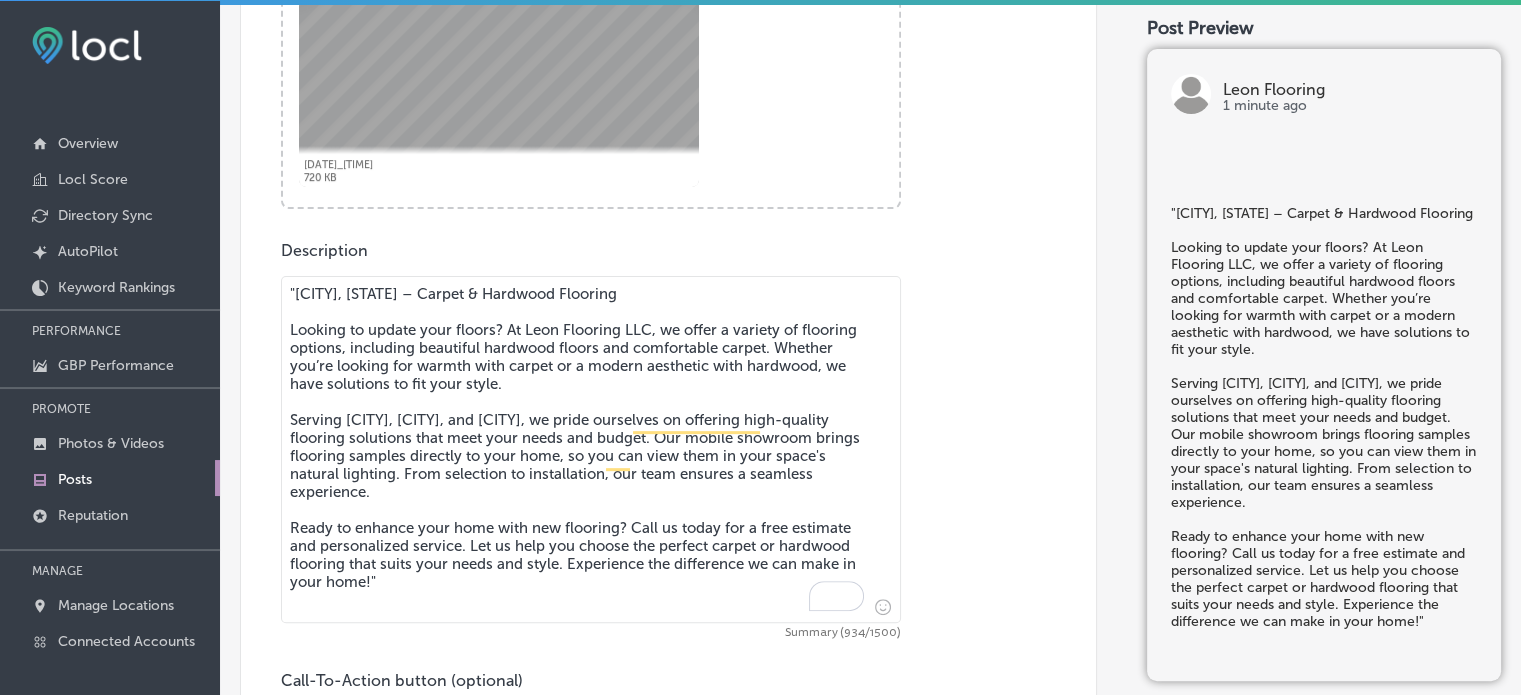 scroll, scrollTop: 650, scrollLeft: 0, axis: vertical 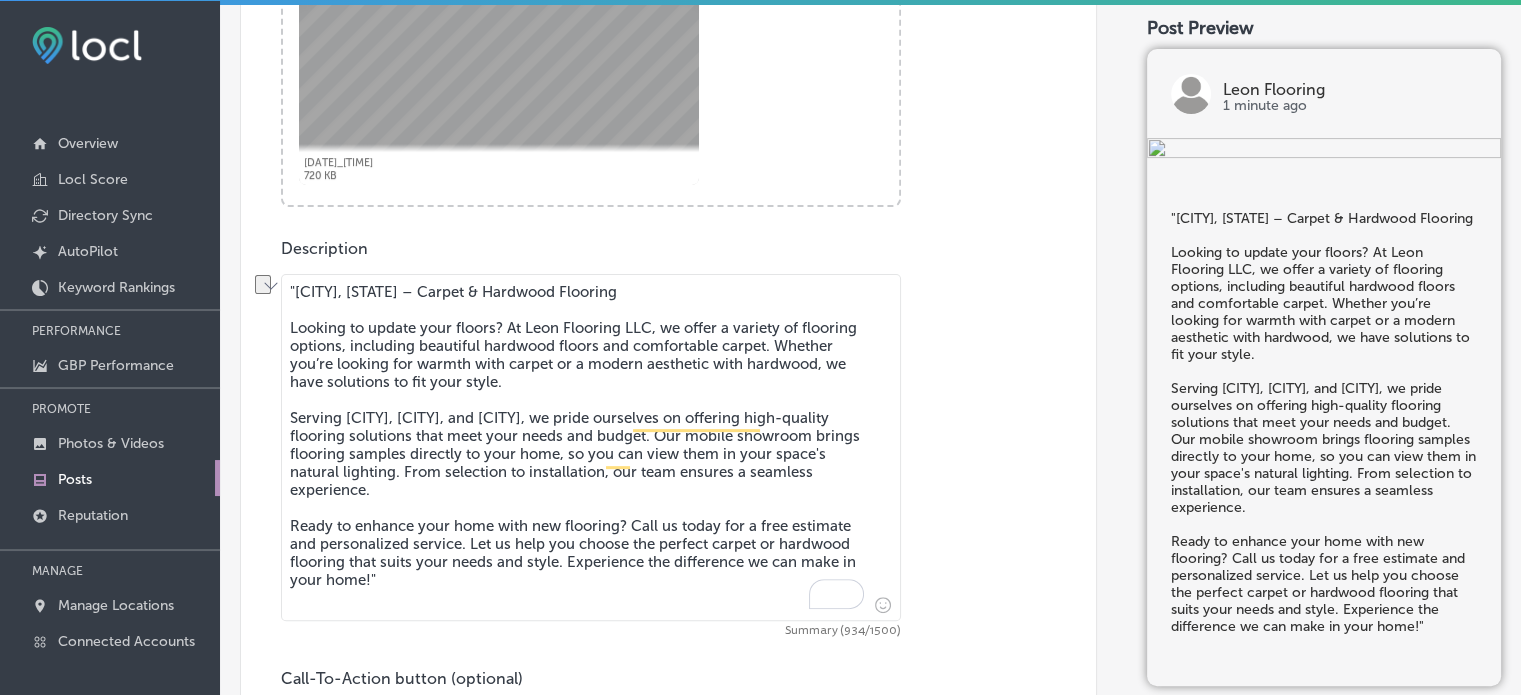 drag, startPoint x: 291, startPoint y: 330, endPoint x: 280, endPoint y: 276, distance: 55.108982 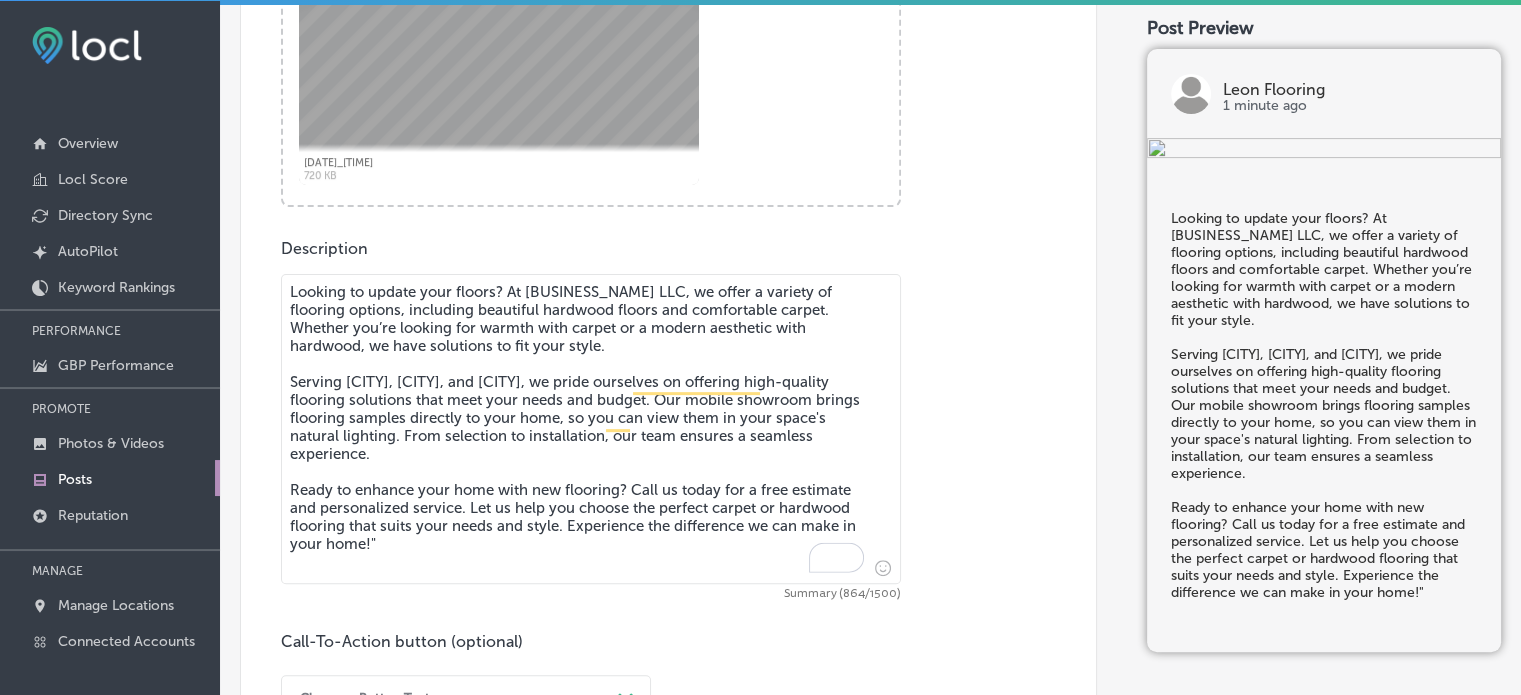 click on "Looking to update your floors? At [BUSINESS_NAME] LLC, we offer a variety of flooring options, including beautiful hardwood floors and comfortable carpet. Whether you’re looking for warmth with carpet or a modern aesthetic with hardwood, we have solutions to fit your style.
Serving [CITY], [CITY], and [CITY], we pride ourselves on offering high-quality flooring solutions that meet your needs and budget. Our mobile showroom brings flooring samples directly to your home, so you can view them in your space's natural lighting. From selection to installation, our team ensures a seamless experience.
Ready to enhance your home with new flooring? Call us today for a free estimate and personalized service. Let us help you choose the perfect carpet or hardwood flooring that suits your needs and style. Experience the difference we can make in your home!"" at bounding box center [591, 429] 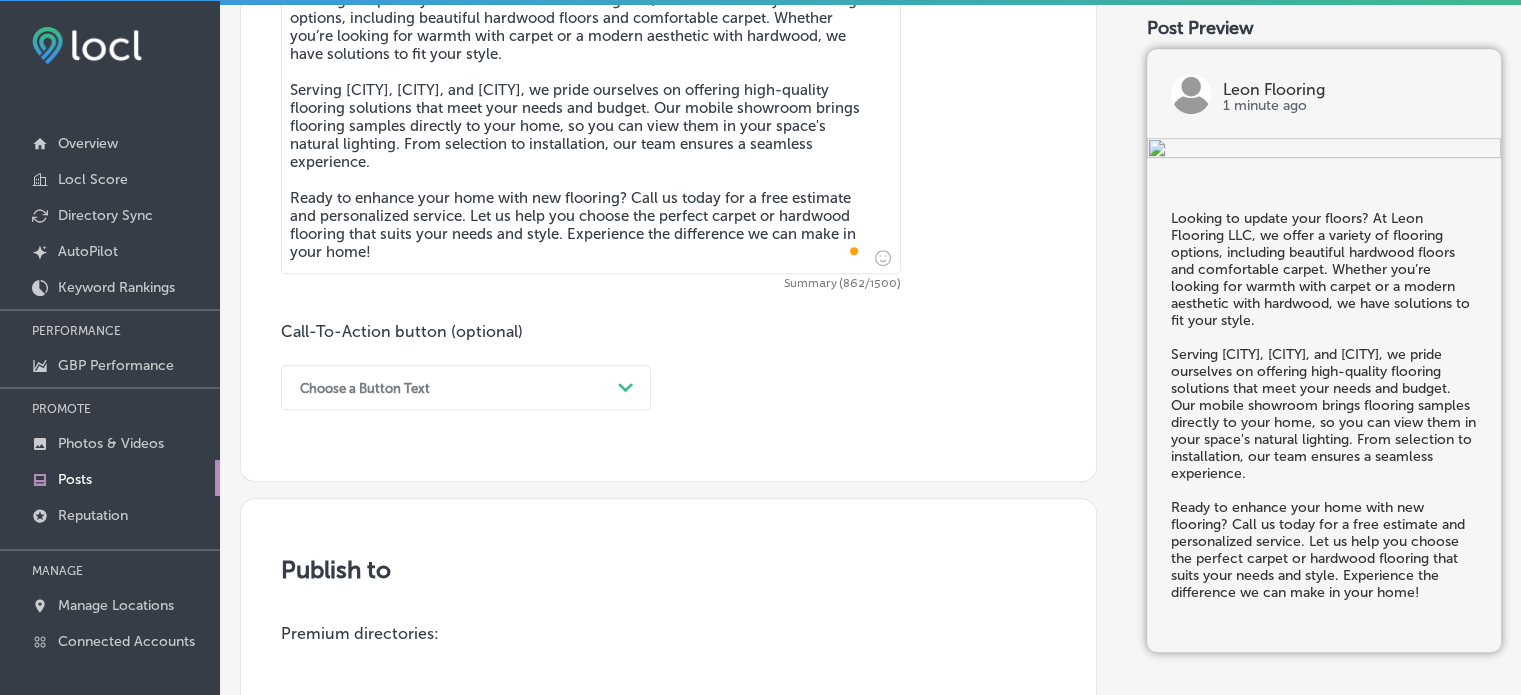scroll, scrollTop: 952, scrollLeft: 0, axis: vertical 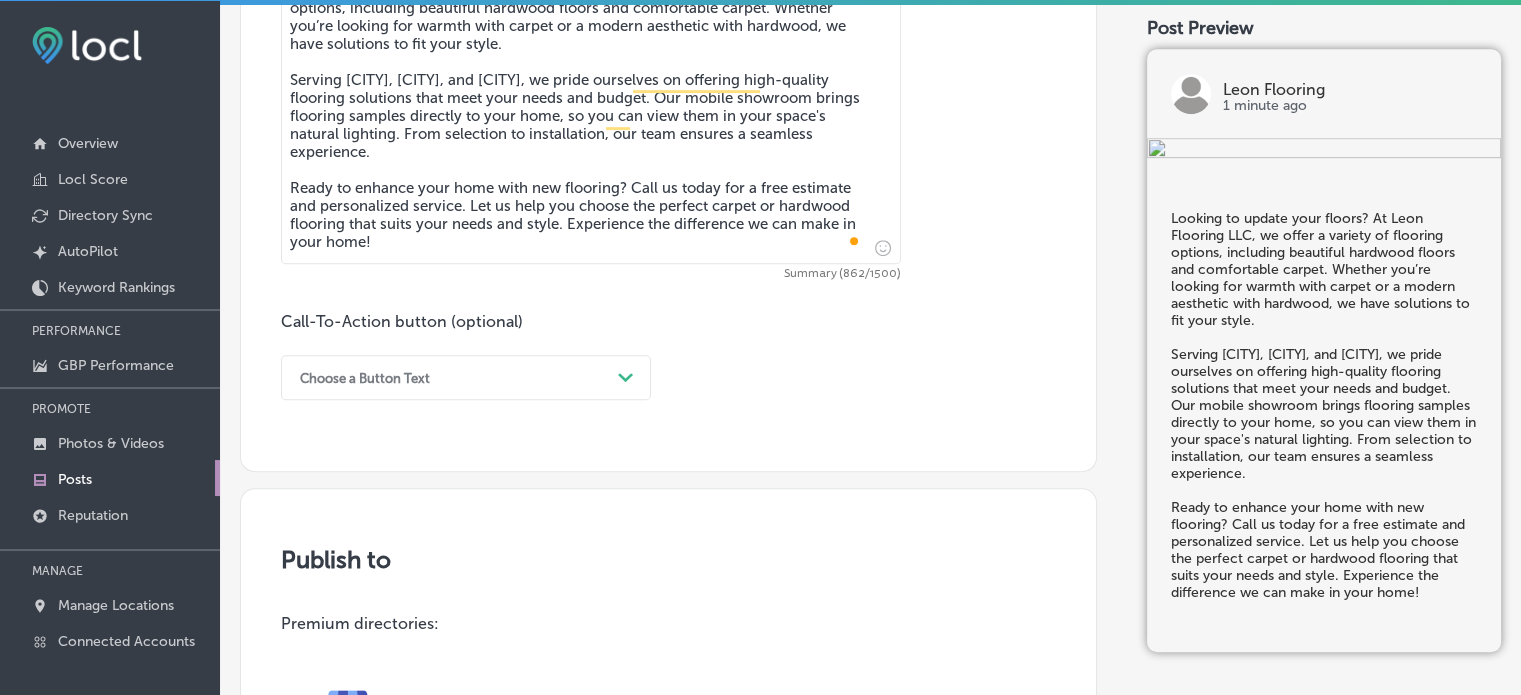 type on "Looking to update your floors? At Leon Flooring LLC, we offer a variety of flooring options, including beautiful hardwood floors and comfortable carpet. Whether you’re looking for warmth with carpet or a modern aesthetic with hardwood, we have solutions to fit your style.
Serving [CITY], [CITY], and [CITY], we pride ourselves on offering high-quality flooring solutions that meet your needs and budget. Our mobile showroom brings flooring samples directly to your home, so you can view them in your space's natural lighting. From selection to installation, our team ensures a seamless experience.
Ready to enhance your home with new flooring? Call us today for a free estimate and personalized service. Let us help you choose the perfect carpet or hardwood flooring that suits your needs and style. Experience the difference we can make in your home!" 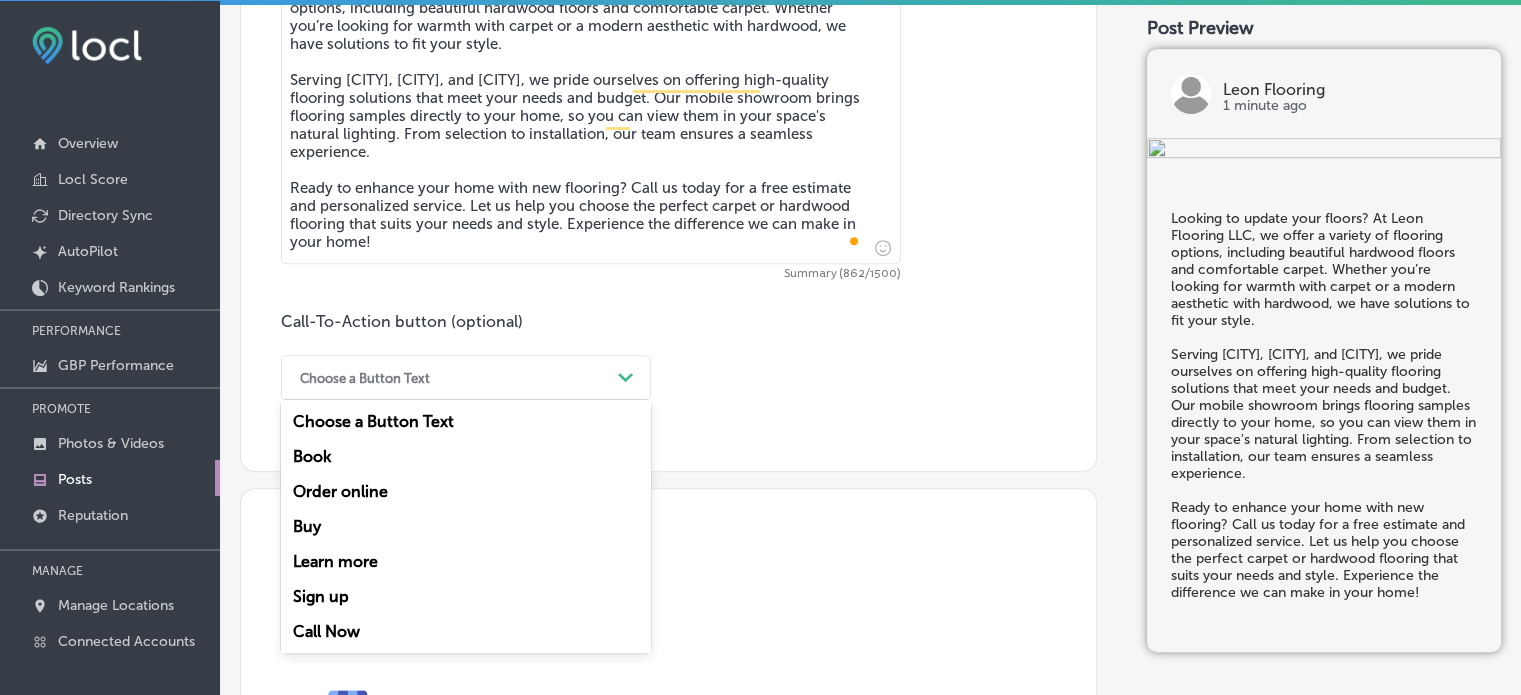 click on "Choose a Button Text" at bounding box center [450, 377] 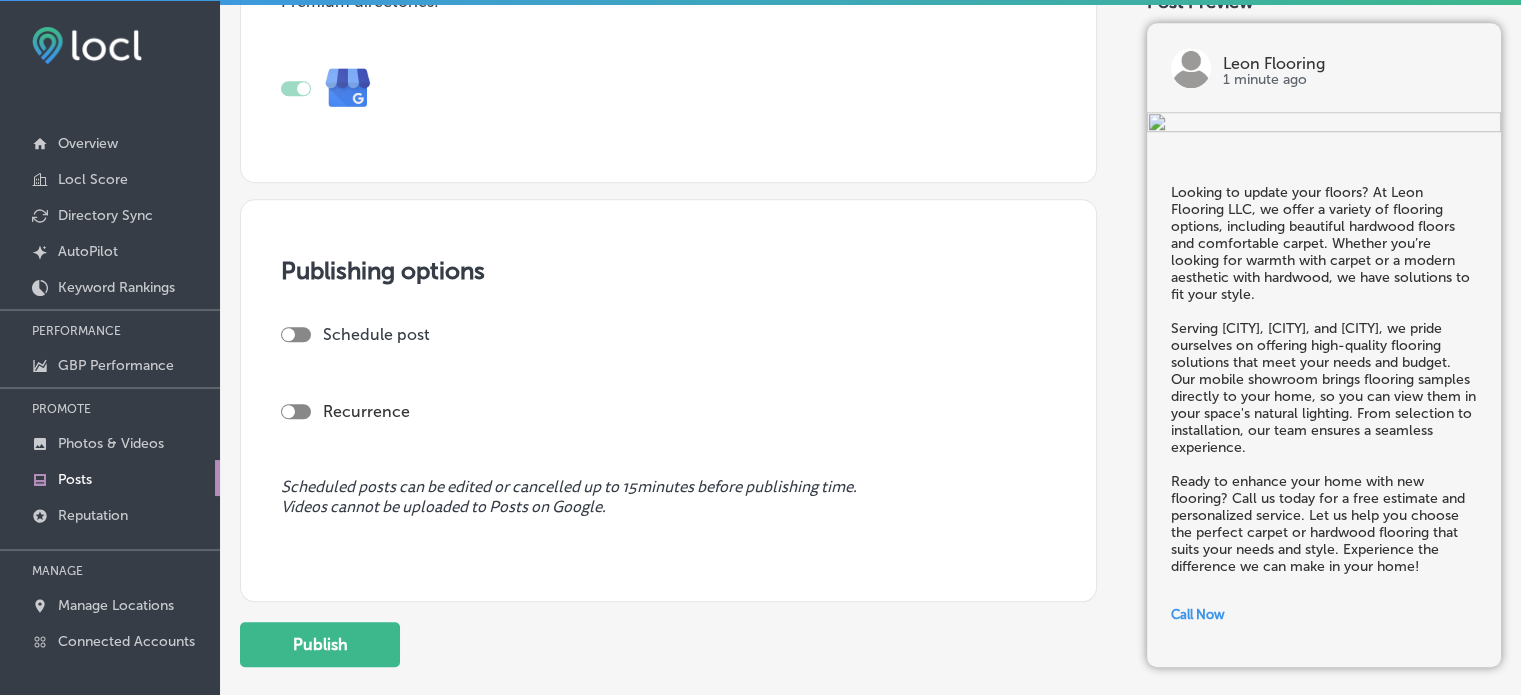 scroll, scrollTop: 1586, scrollLeft: 0, axis: vertical 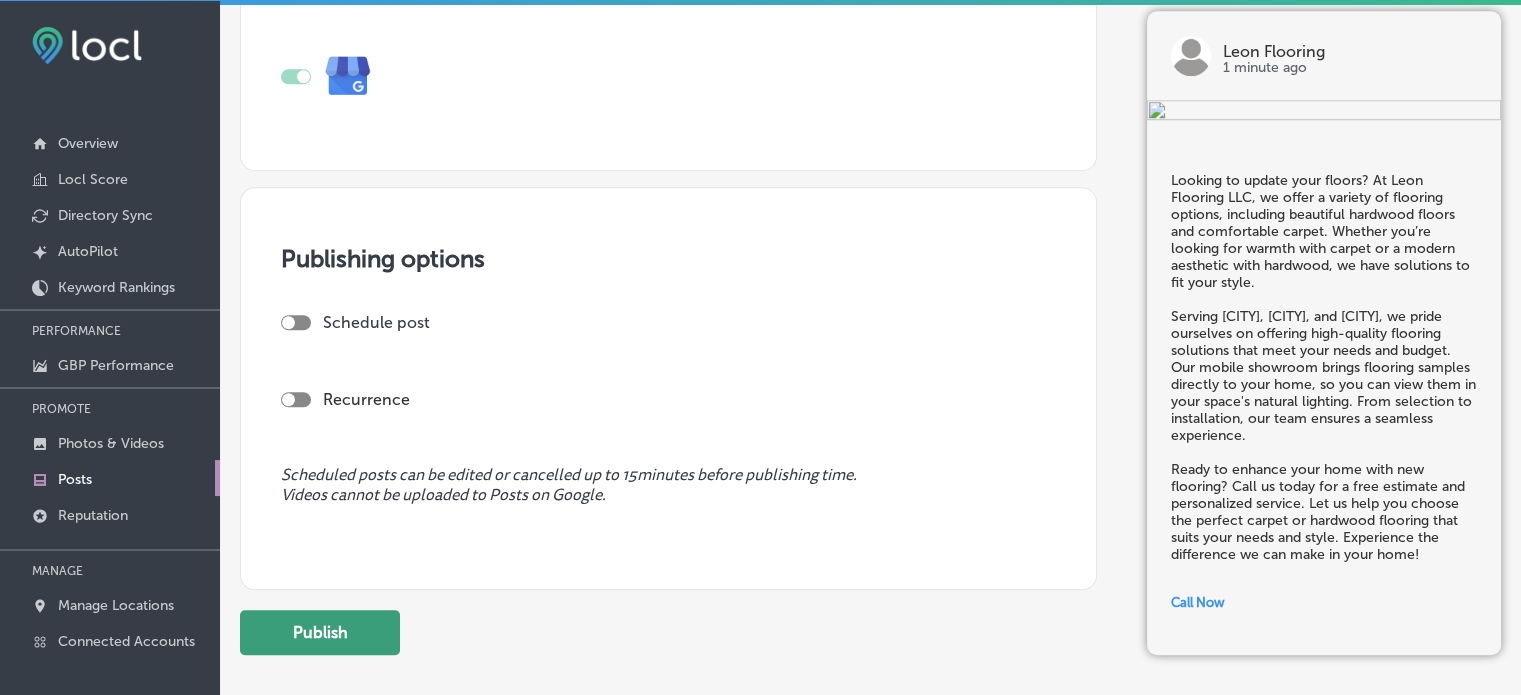 click on "Publish" at bounding box center [320, 632] 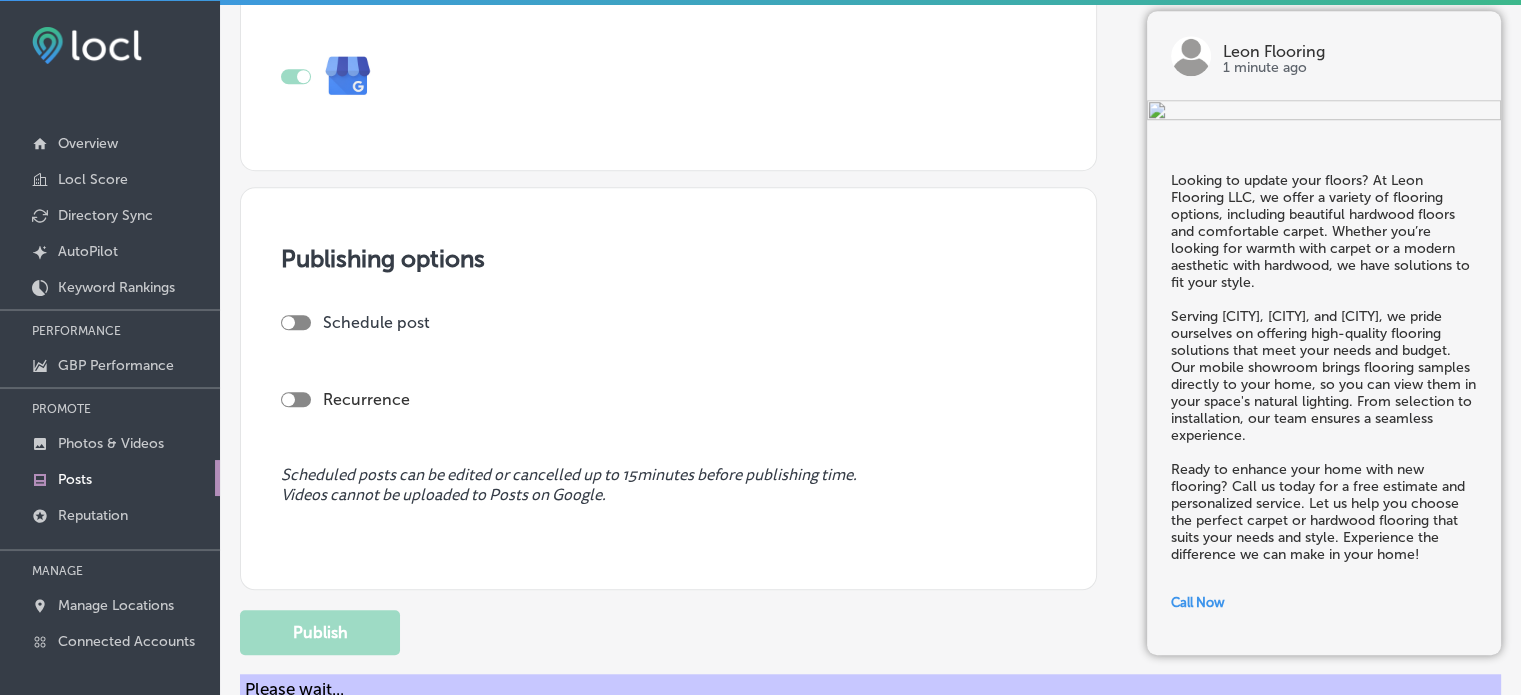 type 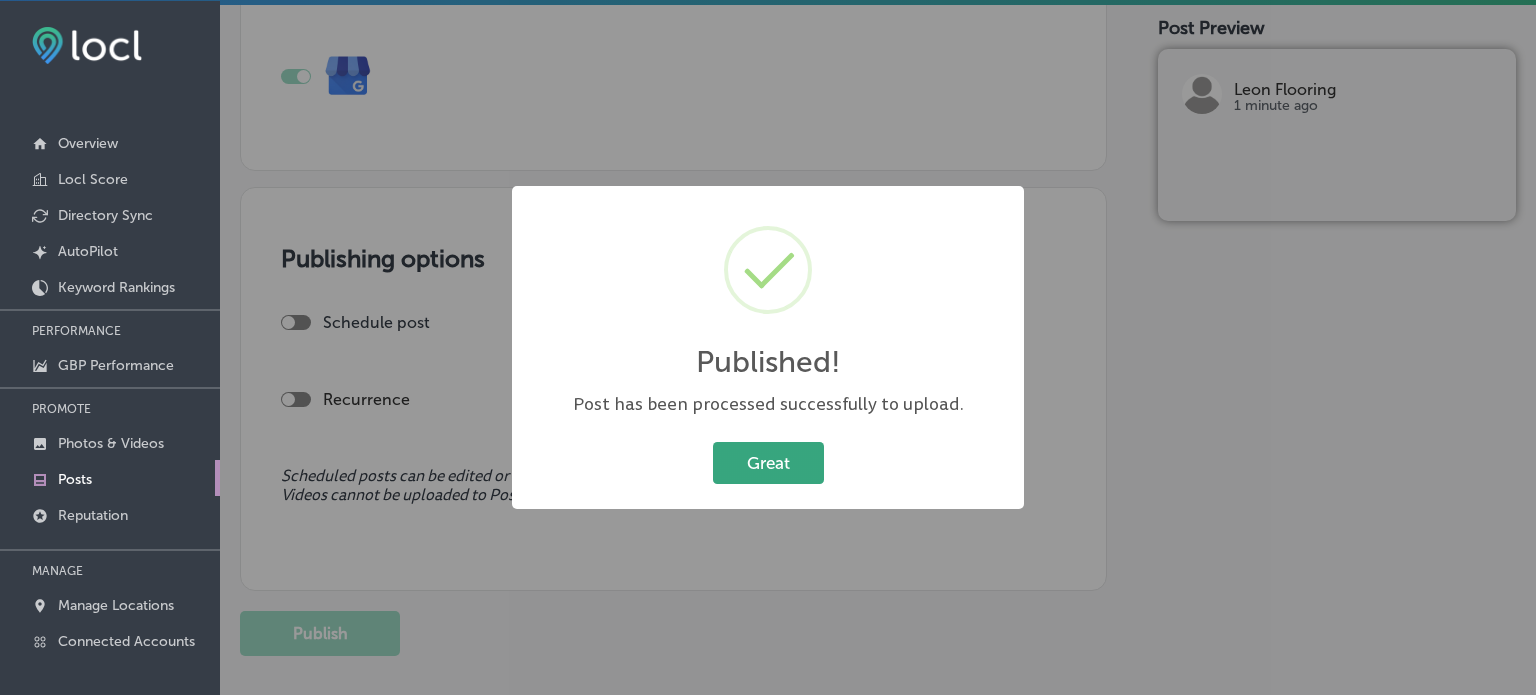 click on "Great" at bounding box center (768, 462) 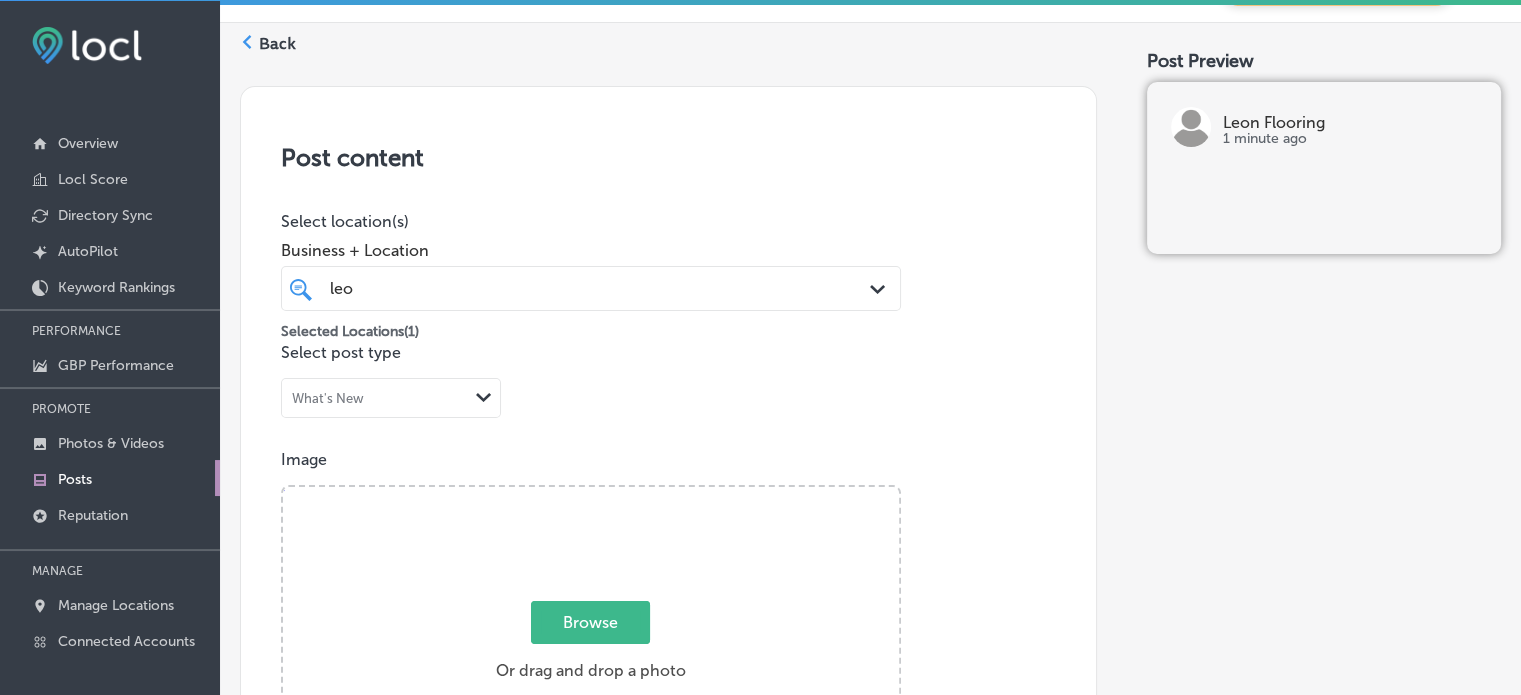 scroll, scrollTop: 0, scrollLeft: 0, axis: both 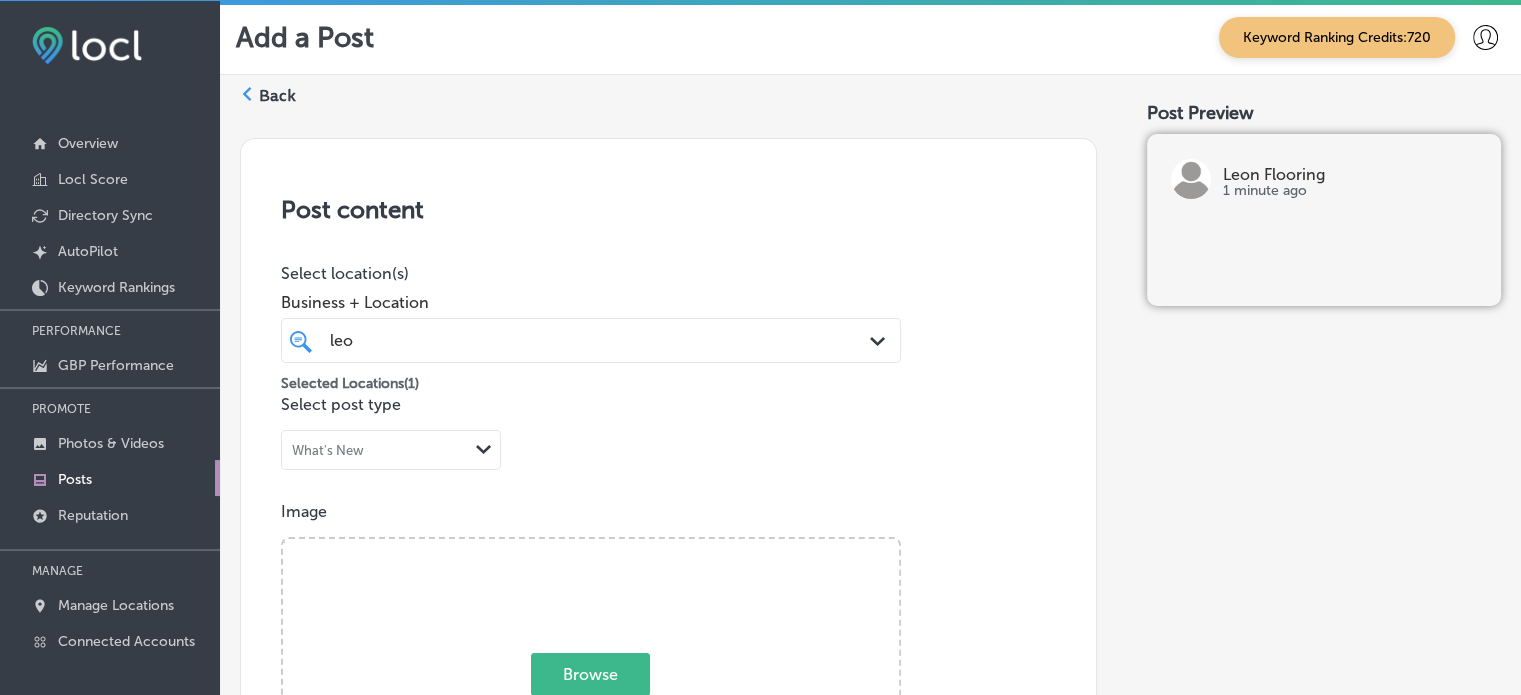 click on "Back" at bounding box center [277, 96] 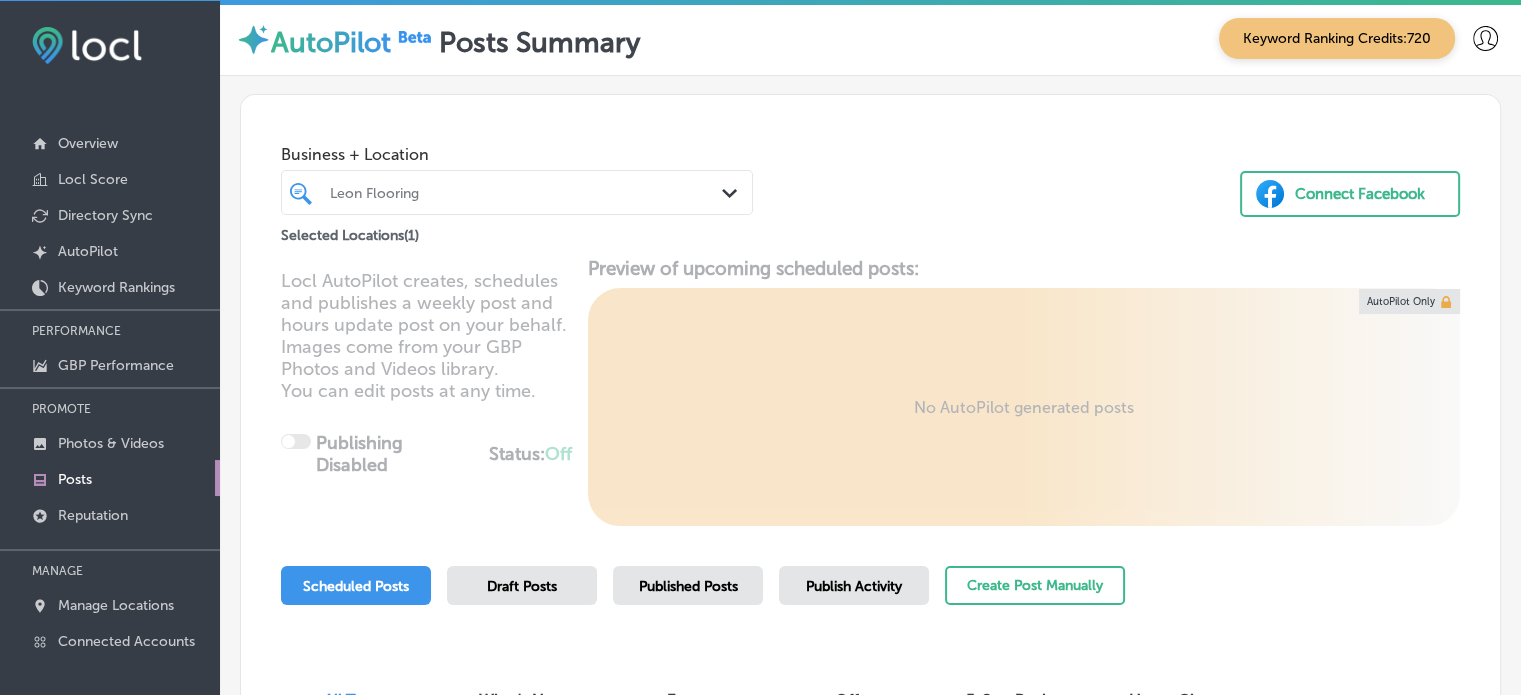 click on "Locl AutoPilot creates, schedules and publishes a weekly post and hours update post on your behalf. Images come from your GBP Photos and Videos library. You can edit posts at any time. Publishing Disabled Status:  Off 0 / 0  Location(s) Publishing Preview of upcoming scheduled posts: No AutoPilot generated posts AutoPilot Only" at bounding box center [870, 391] 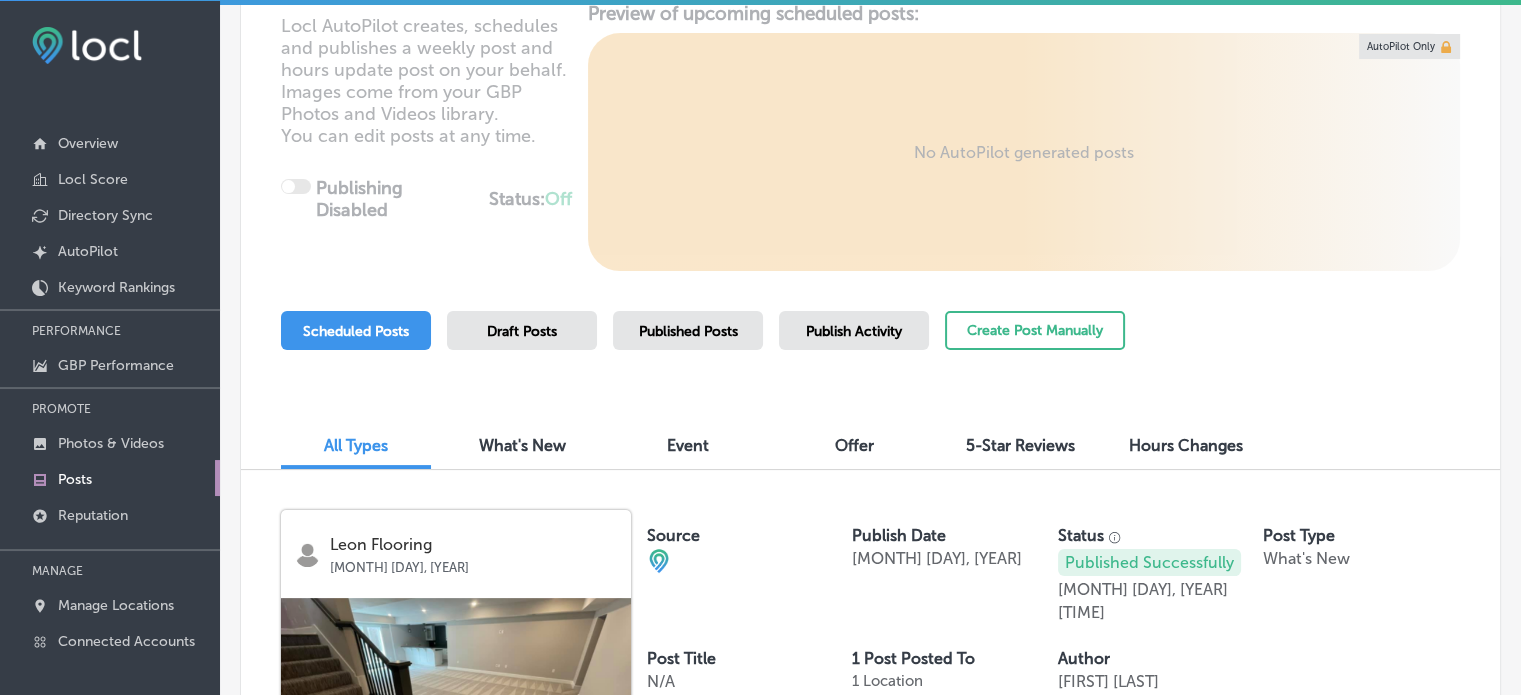 scroll, scrollTop: 256, scrollLeft: 0, axis: vertical 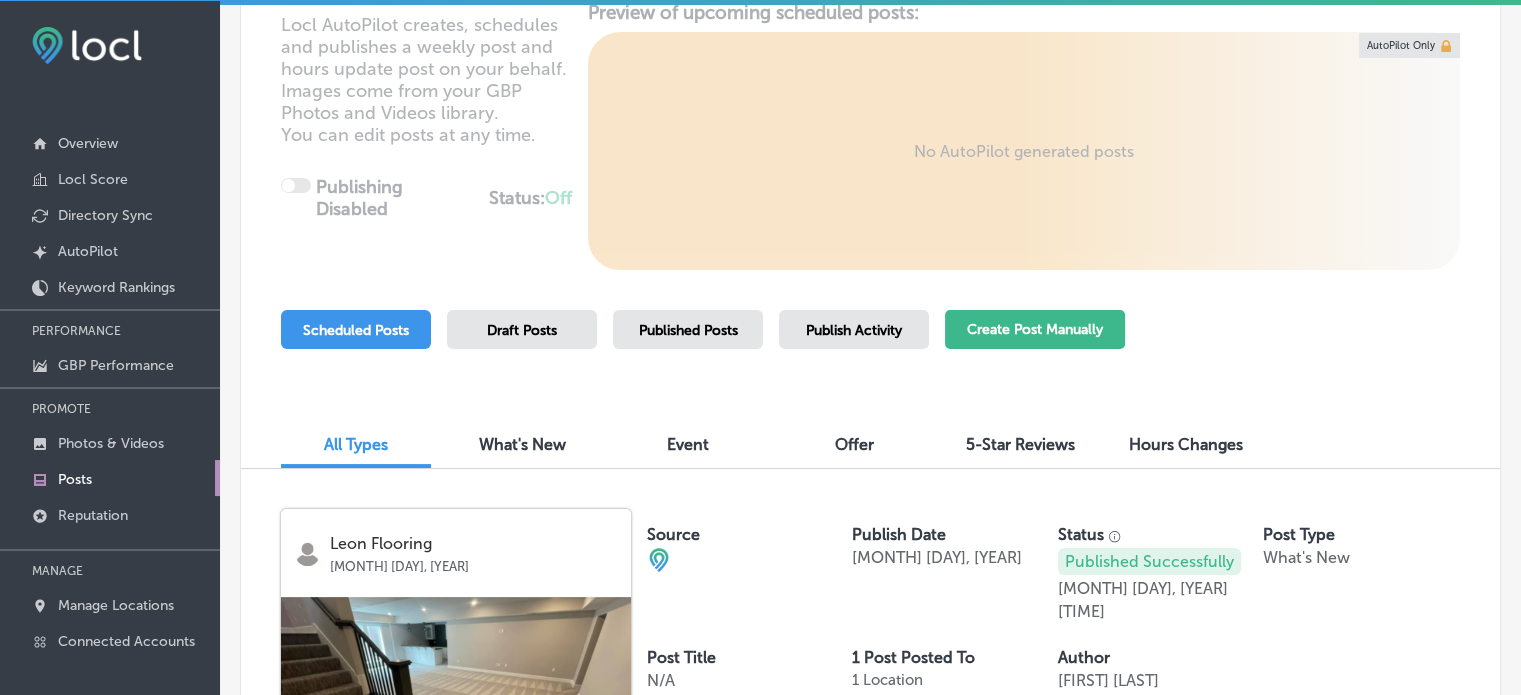 click on "Create Post Manually" at bounding box center [1035, 329] 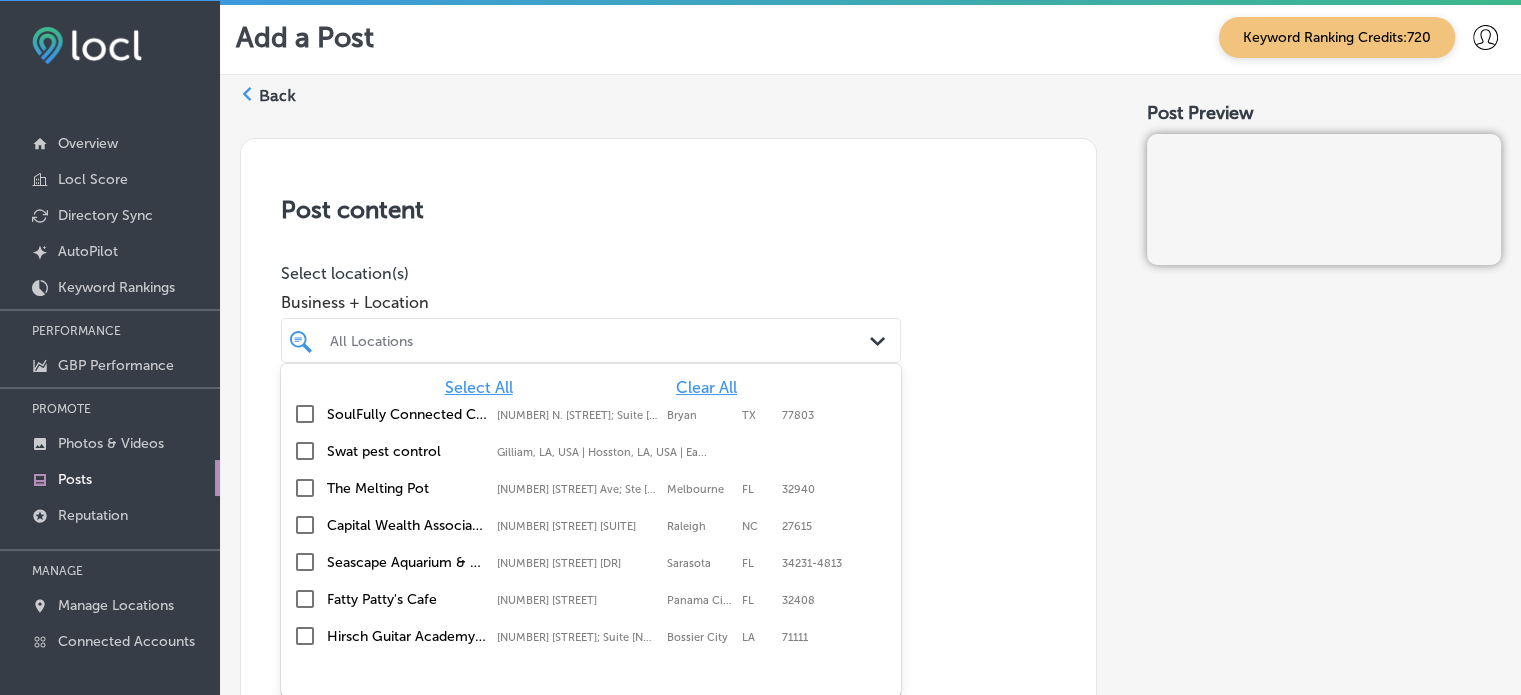 click on "All Locations" at bounding box center [601, 340] 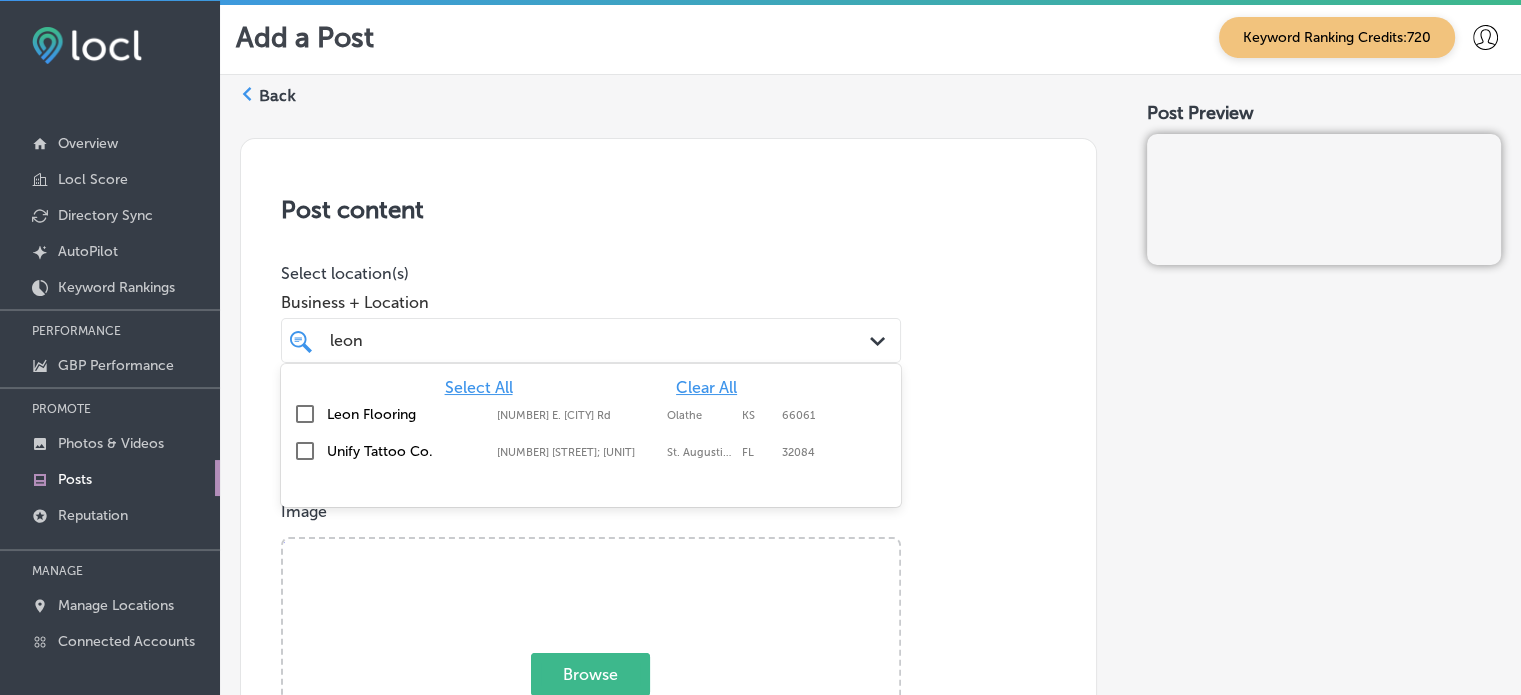 type on "leon" 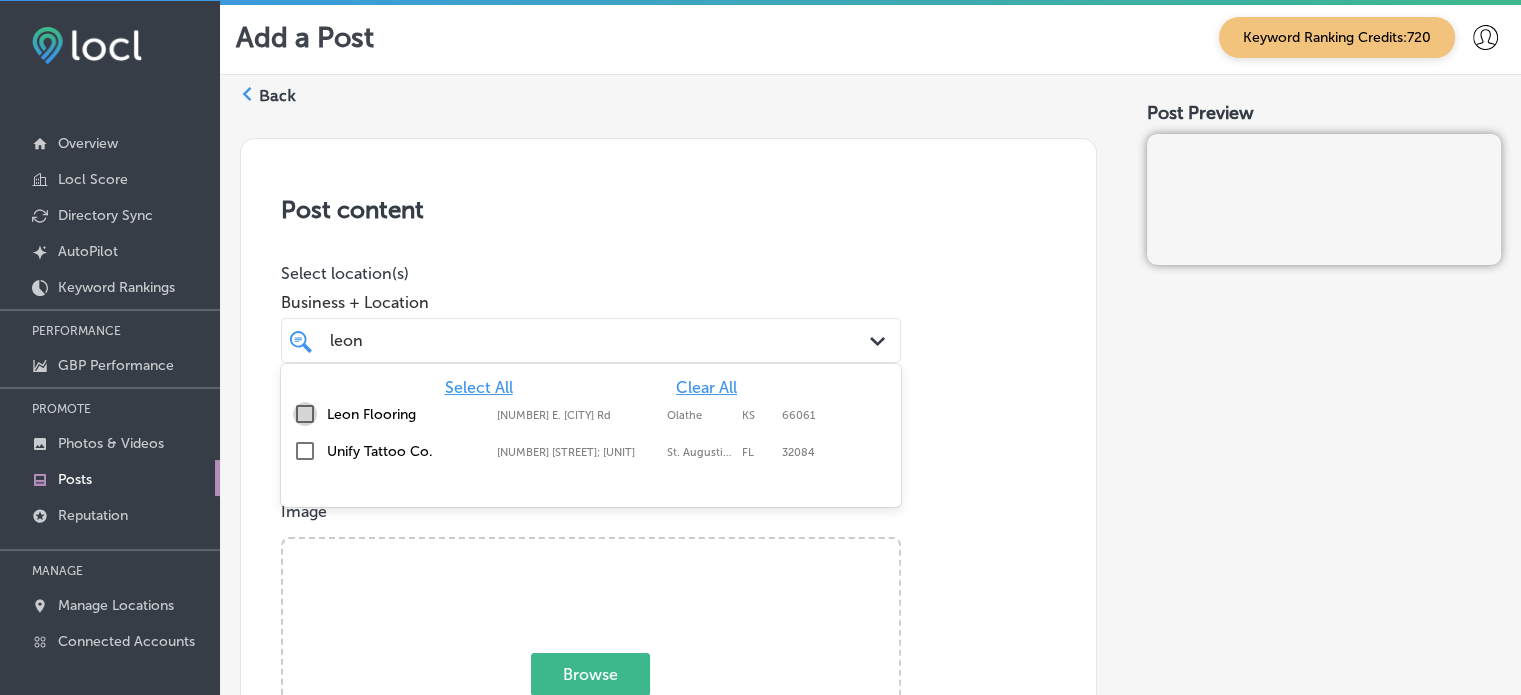 click at bounding box center [305, 414] 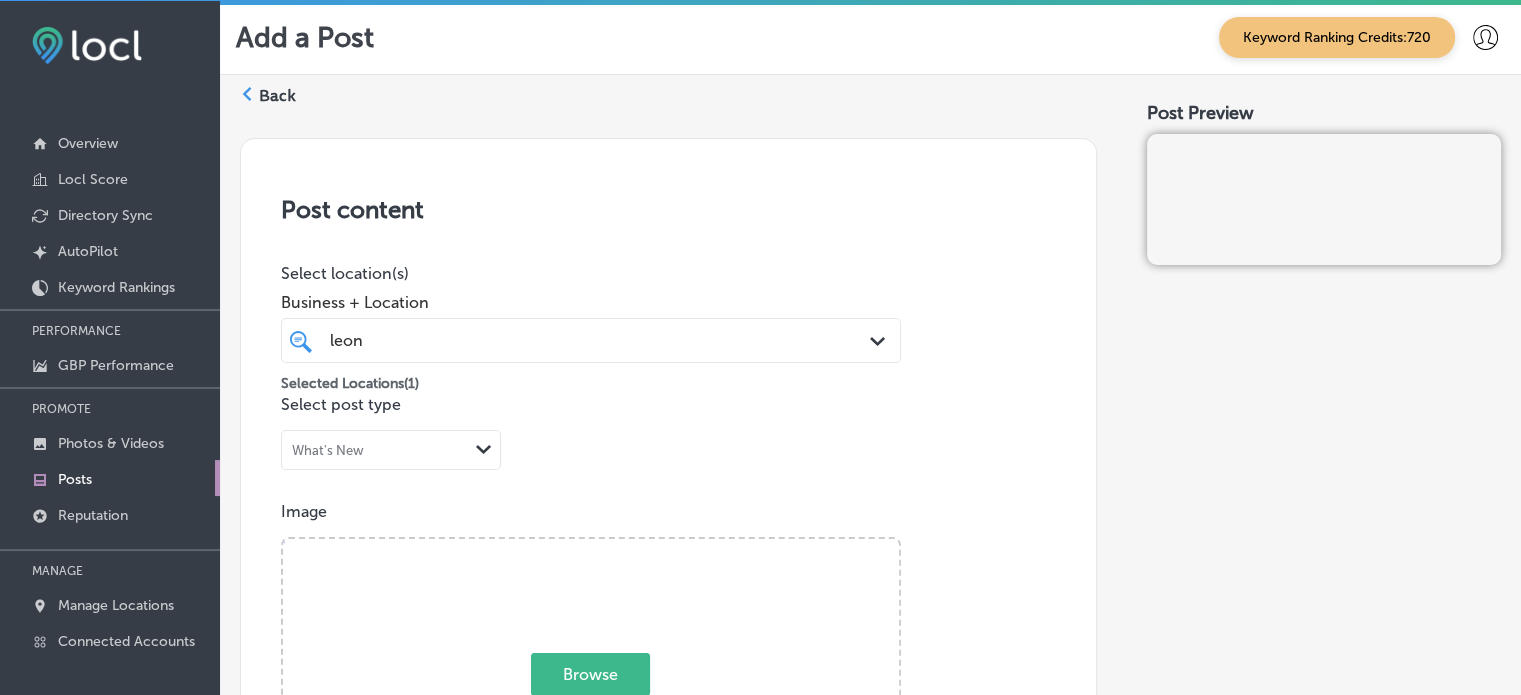 click on "Post content" at bounding box center [668, 209] 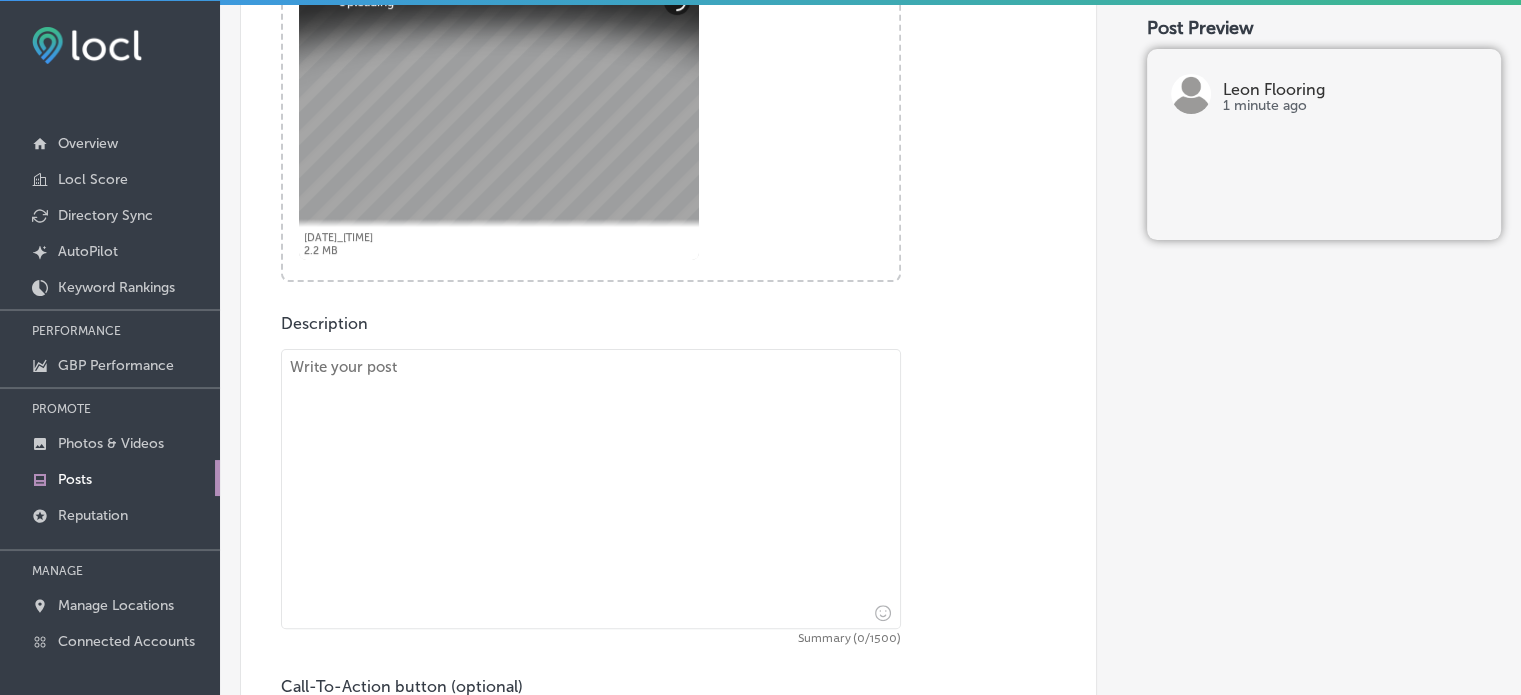 scroll, scrollTop: 580, scrollLeft: 0, axis: vertical 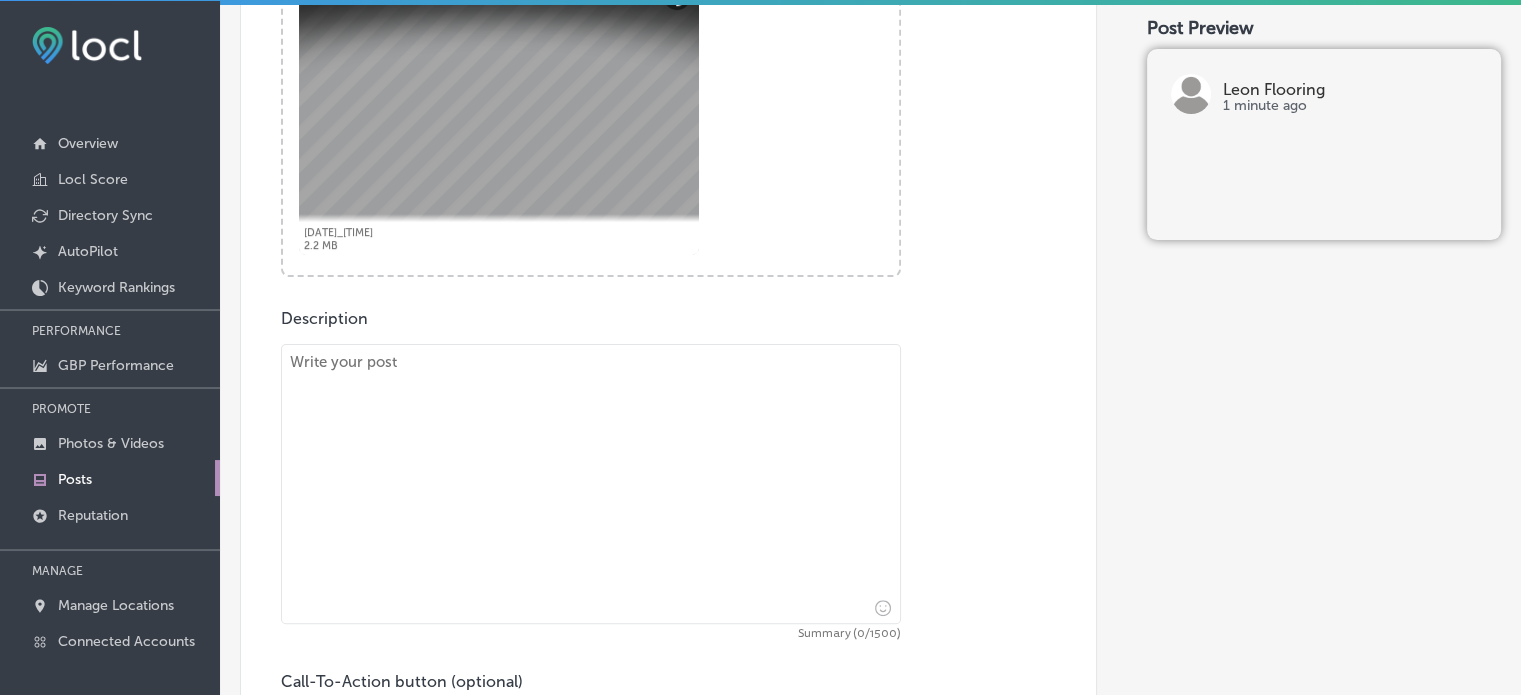 click at bounding box center [591, 484] 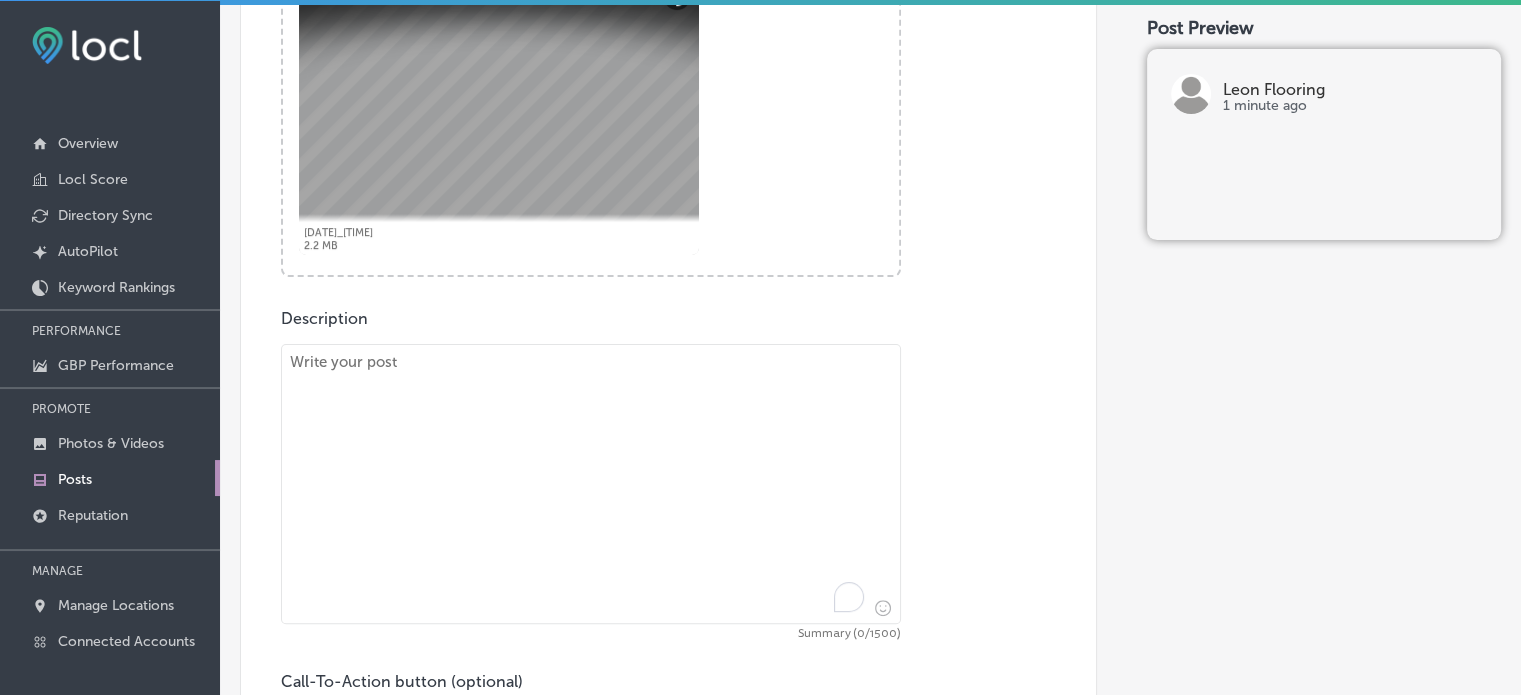 paste on ""[CITY], [CITY], and [CITY] – Vinyl & Stone Flooring
When it comes to durability and style, vinyl and stone flooring offer an unbeatable combination. Vinyl flooring is perfect for high-traffic areas, while stone flooring adds elegance and timeless appeal to any room. Both options are easy to maintain and bring long-lasting beauty to your home.
We proudly serve [CITY], [CITY], and [CITY], bringing top-quality flooring options directly to you. Our mobile showroom allows you to see different styles in your home’s natural light, making it easier to choose the right floor for your space. Whether you prefer vinyl for its practicality or stone for its luxurious look, we provide expert installation.
Transform your space with durable and stylish vinyl or stone flooring. Learn more on our website to discover how we can help you choose the best flooring for your home. We’re ready to help you with your next flooring project.
"" 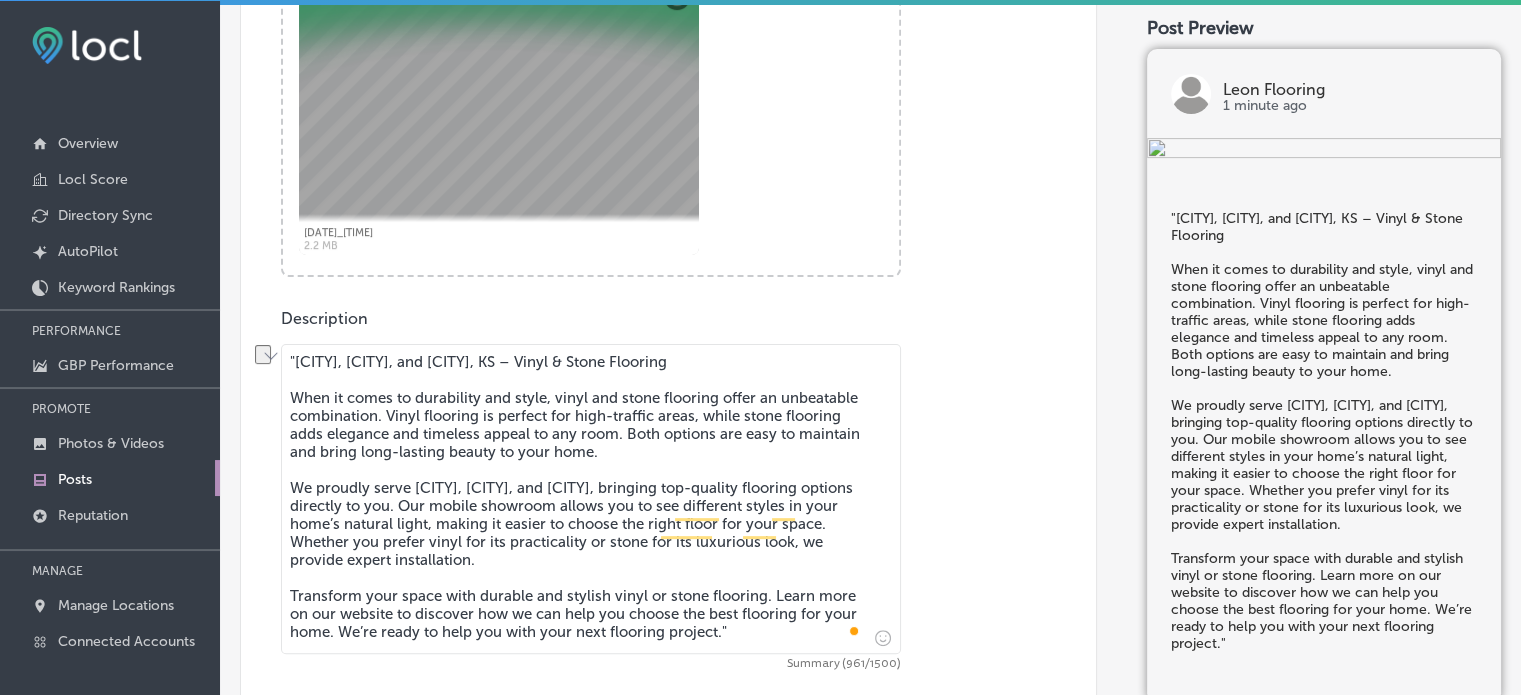 drag, startPoint x: 294, startPoint y: 393, endPoint x: 284, endPoint y: 354, distance: 40.261642 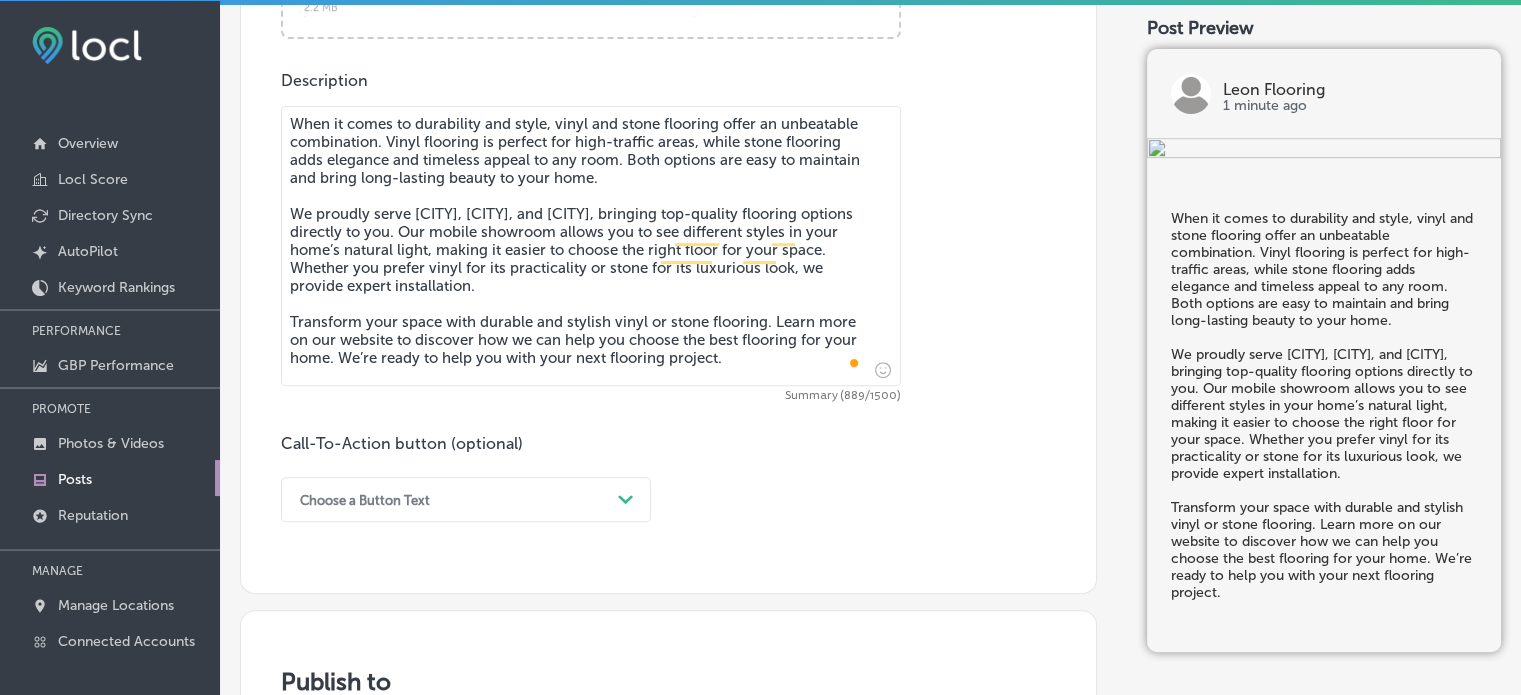type on "When it comes to durability and style, vinyl and stone flooring offer an unbeatable combination. Vinyl flooring is perfect for high-traffic areas, while stone flooring adds elegance and timeless appeal to any room. Both options are easy to maintain and bring long-lasting beauty to your home.
We proudly serve [CITY], [CITY], and [CITY], bringing top-quality flooring options directly to you. Our mobile showroom allows you to see different styles in your home’s natural light, making it easier to choose the right floor for your space. Whether you prefer vinyl for its practicality or stone for its luxurious look, we provide expert installation.
Transform your space with durable and stylish vinyl or stone flooring. Learn more on our website to discover how we can help you choose the best flooring for your home. We’re ready to help you with your next flooring project." 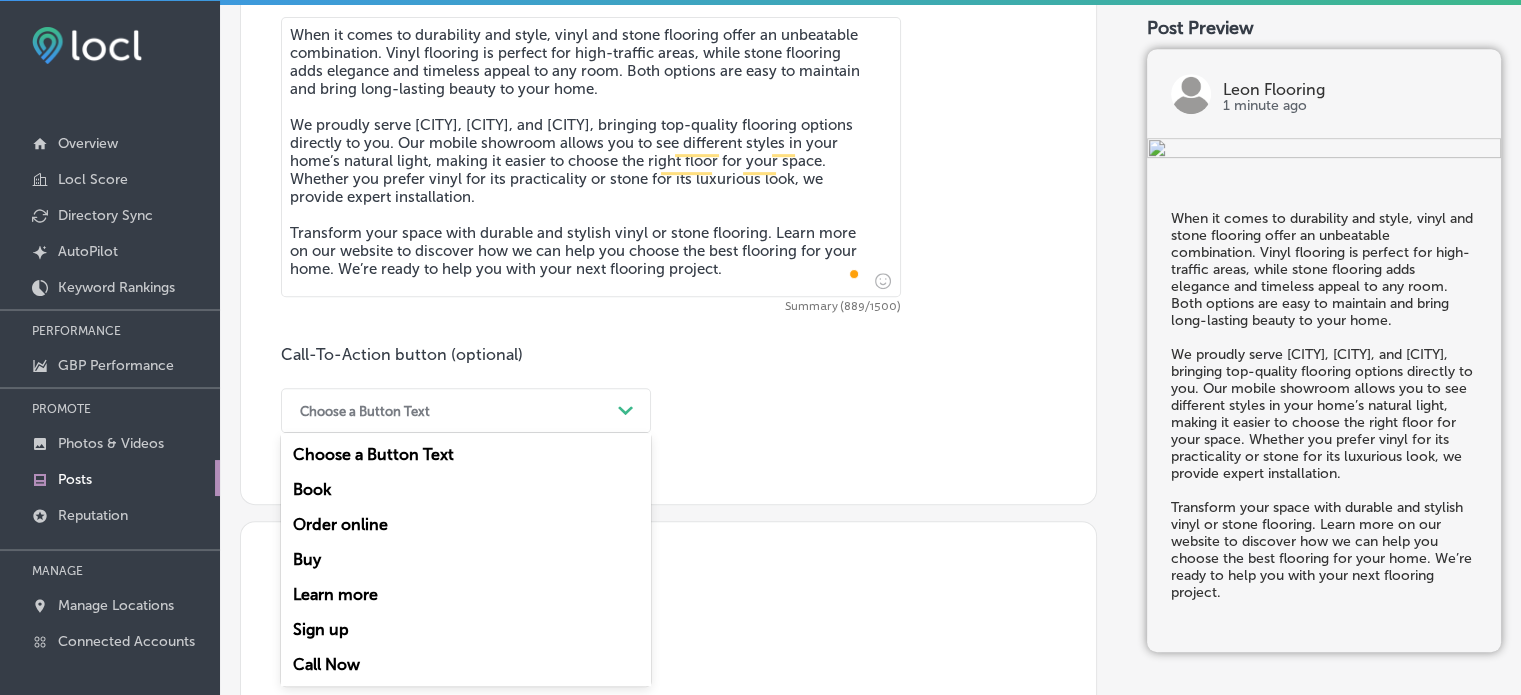 click on "option Book focused, [NUMBER] of [NUMBER]. [NUMBER] results available. Use Up and Down to choose options, press Enter to select the currently focused option, press Escape to exit the menu, press Tab to select the option and exit the menu. Choose a Button Text
Path
Created with Sketch.
Choose a Button Text Book Order online Buy Learn more Sign up Call Now" at bounding box center (466, 410) 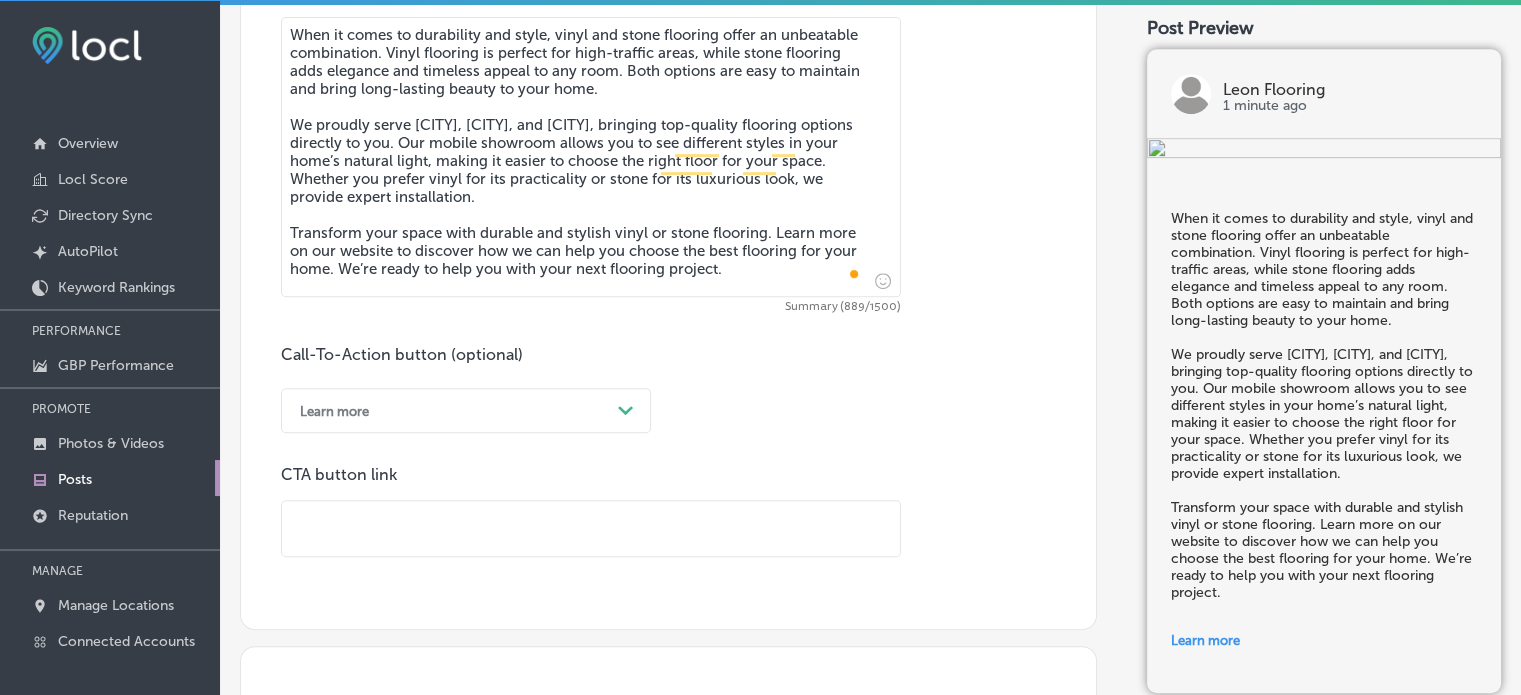 click at bounding box center (591, 528) 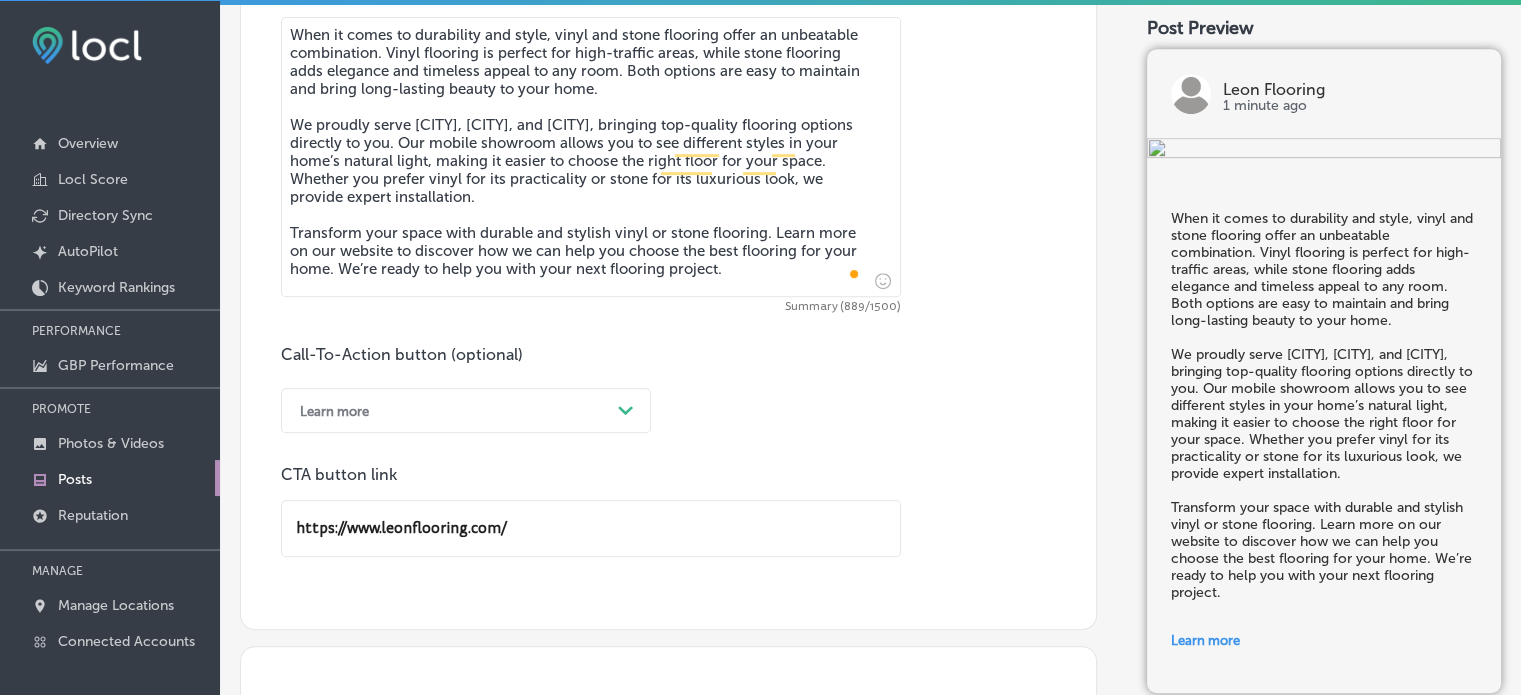 type on "https://www.leonflooring.com/" 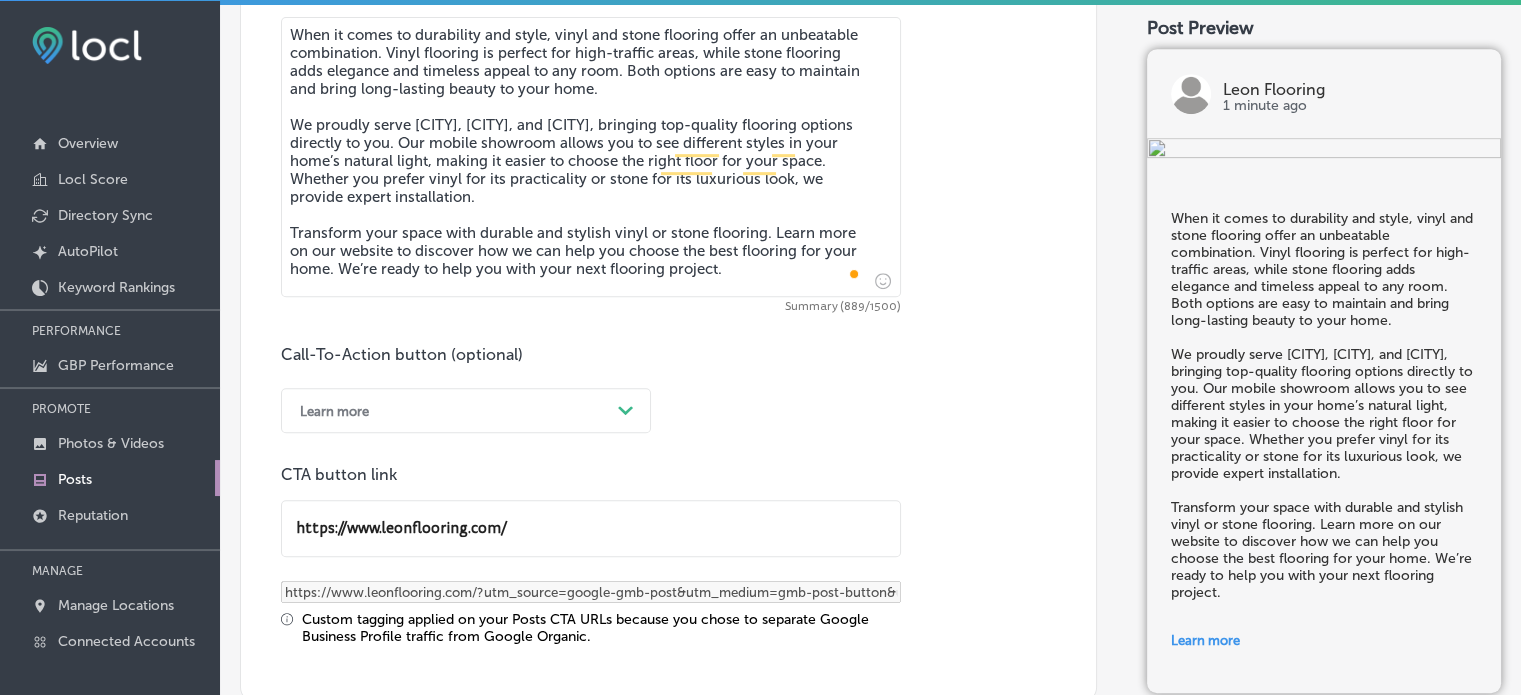 click on "Post content Select location(s) Business + Location
[PERSON] [PERSON]
Path
Created with Sketch.
Selected Locations   ( [NUMBER] ) Select post type What's New
Path
Created with Sketch.
Image Powered by PQINA     Browse     Or drag and drop a photo   [DATE] Abort Retry Remove Upload Cancel Retry Remove [DATE] [NUMBER] MB Ready tap to undo" at bounding box center (668, -34) 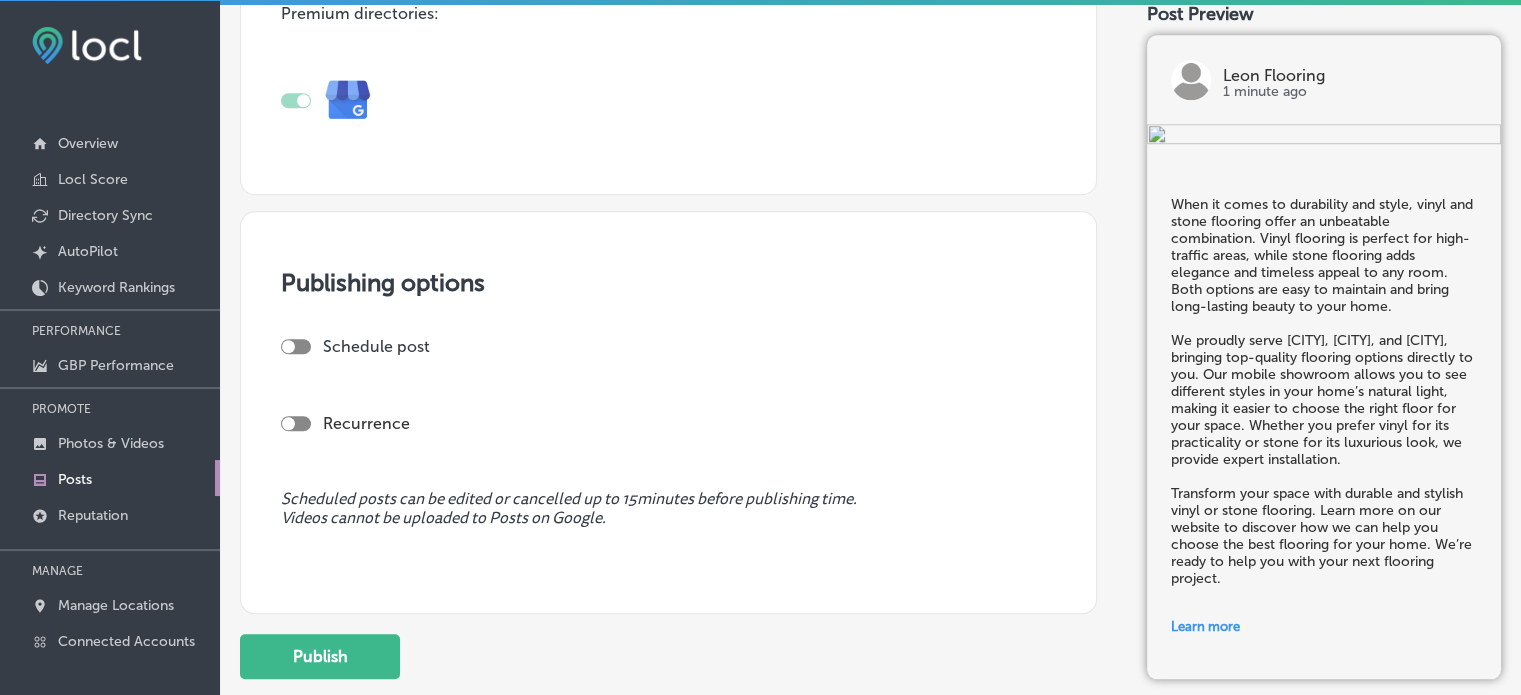 scroll, scrollTop: 1748, scrollLeft: 0, axis: vertical 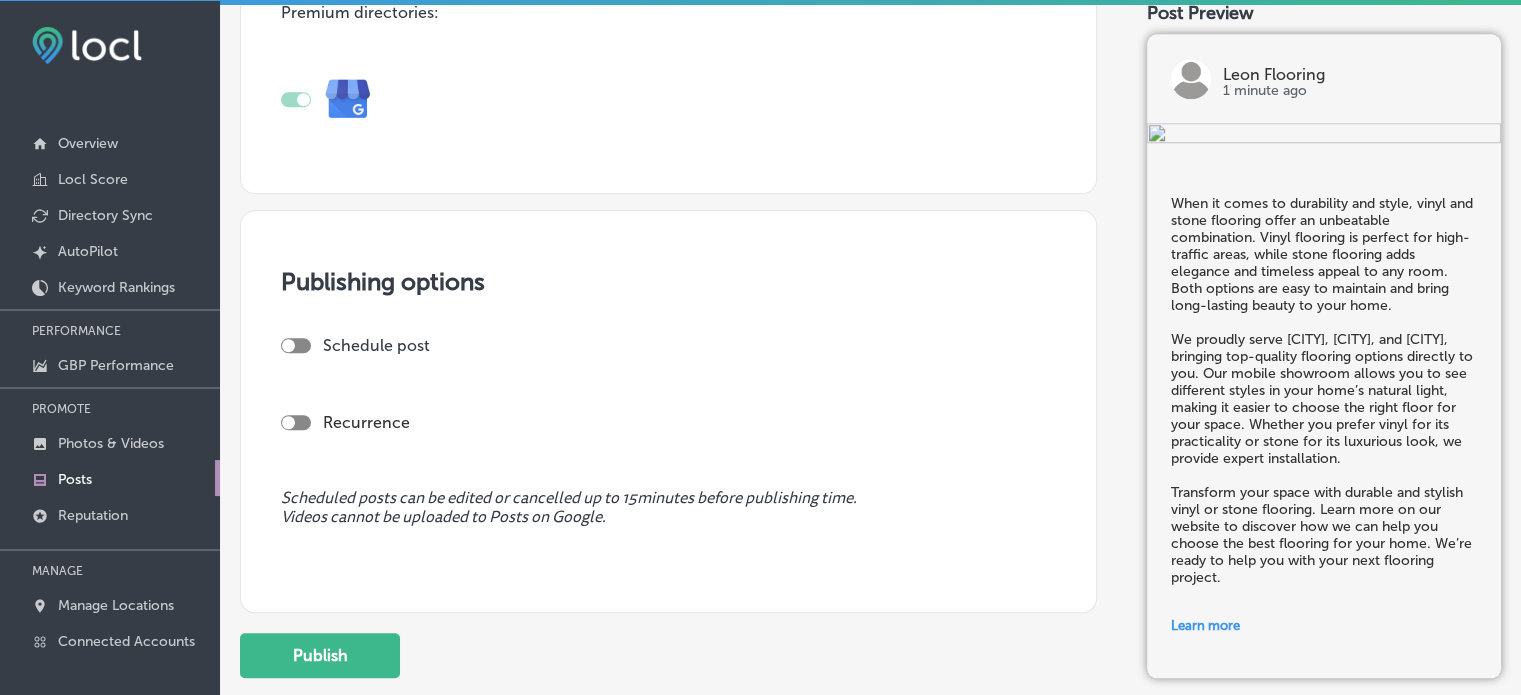 click at bounding box center (296, 345) 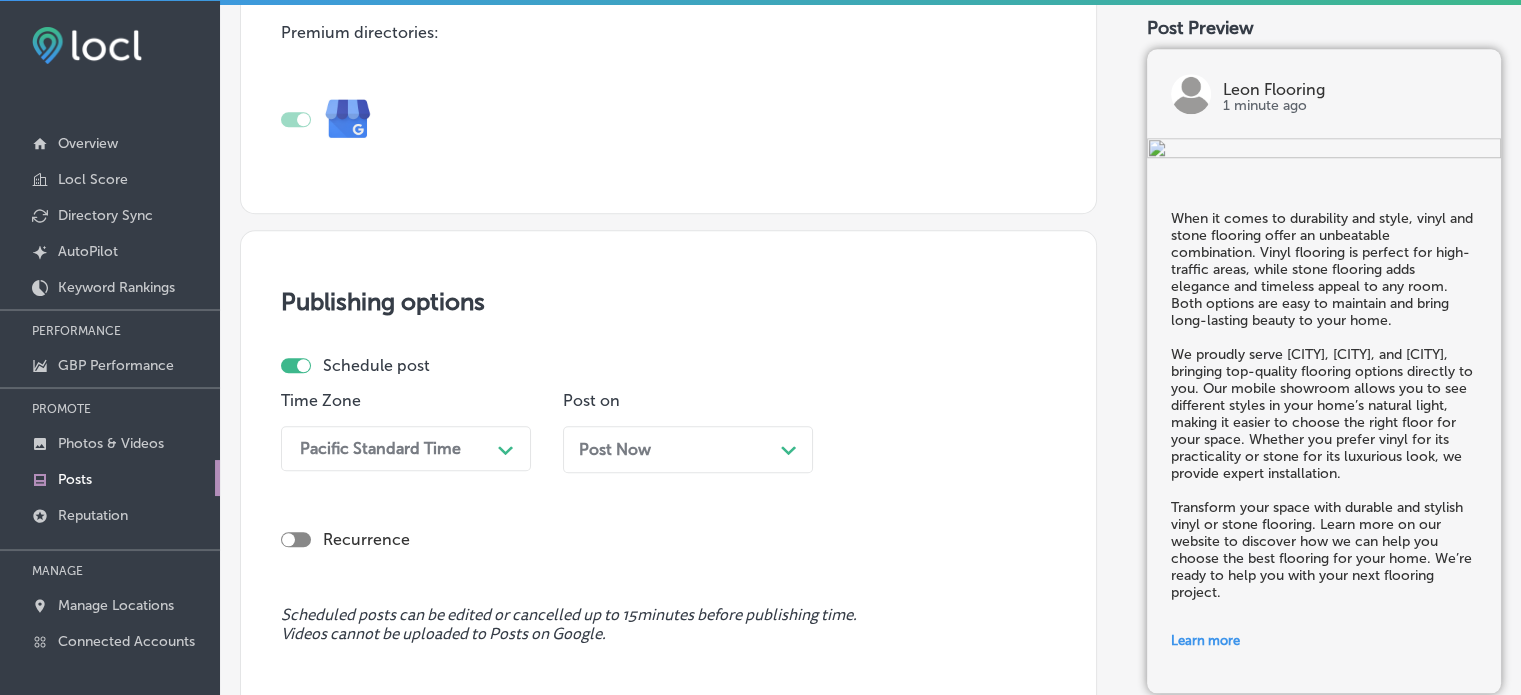 scroll, scrollTop: 1809, scrollLeft: 0, axis: vertical 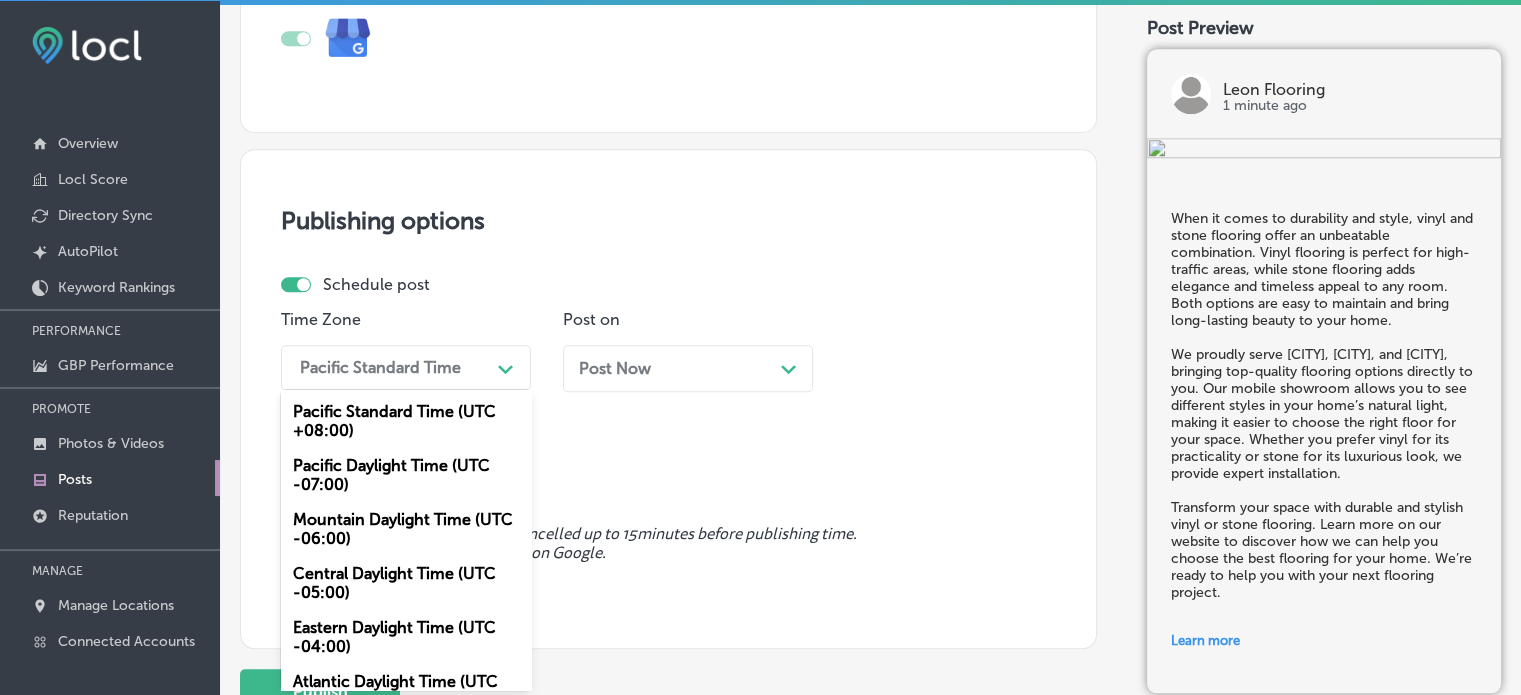 click on "option [TIMEZONE] ([UTC_OFFSET]) focused, [NUMBER] of [NUMBER]. [NUMBER] results available. Use Up and Down to choose options, press Enter to select the currently focused option, press Escape to exit the menu, press Tab to select the option and exit the menu. [TIMEZONE]
Path
Created with Sketch.
[TIMEZONE] ([UTC_OFFSET]) [TIMEZONE] ([UTC_OFFSET]) [TIMEZONE] ([UTC_OFFSET]) [TIMEZONE] ([UTC_OFFSET]) [TIMEZONE] ([UTC_OFFSET]) [TIMEZONE] ([UTC_OFFSET])" at bounding box center (406, 367) 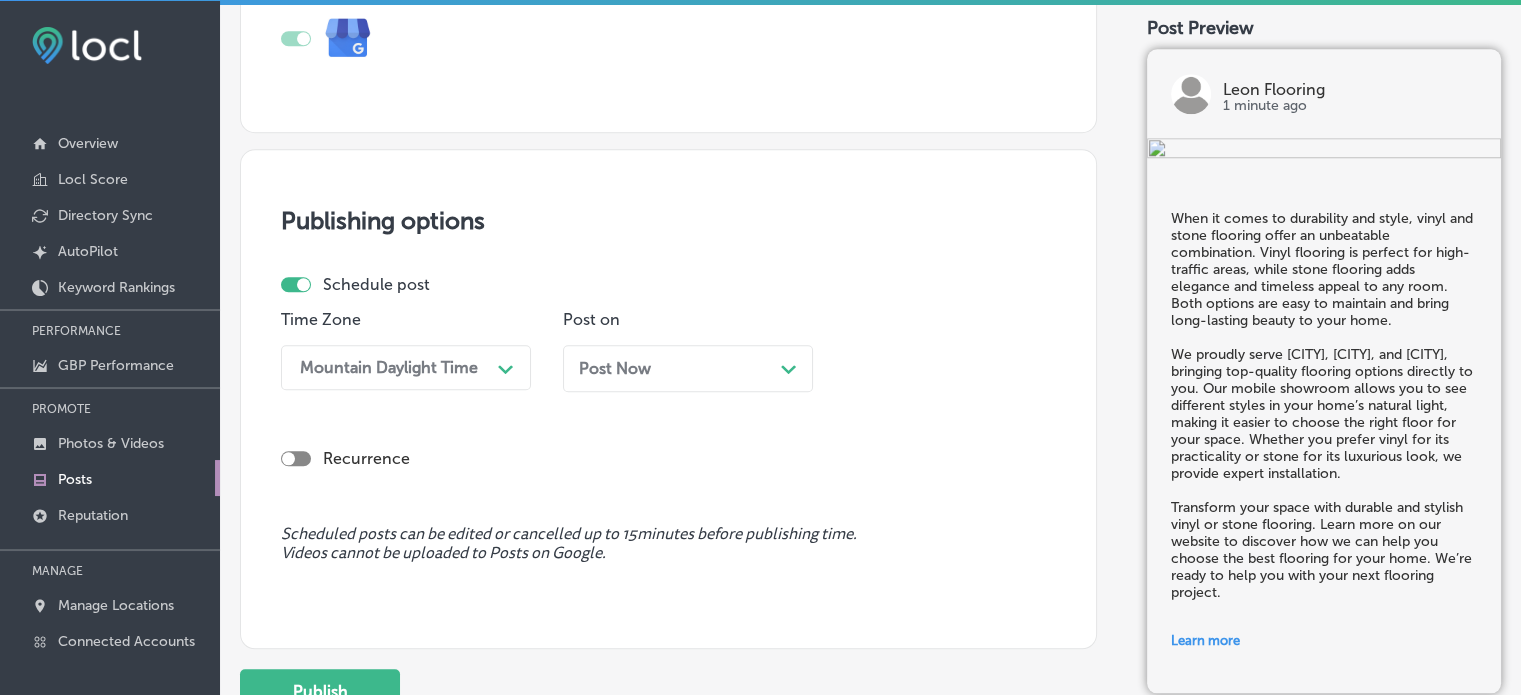 click on "Post Now" at bounding box center (615, 368) 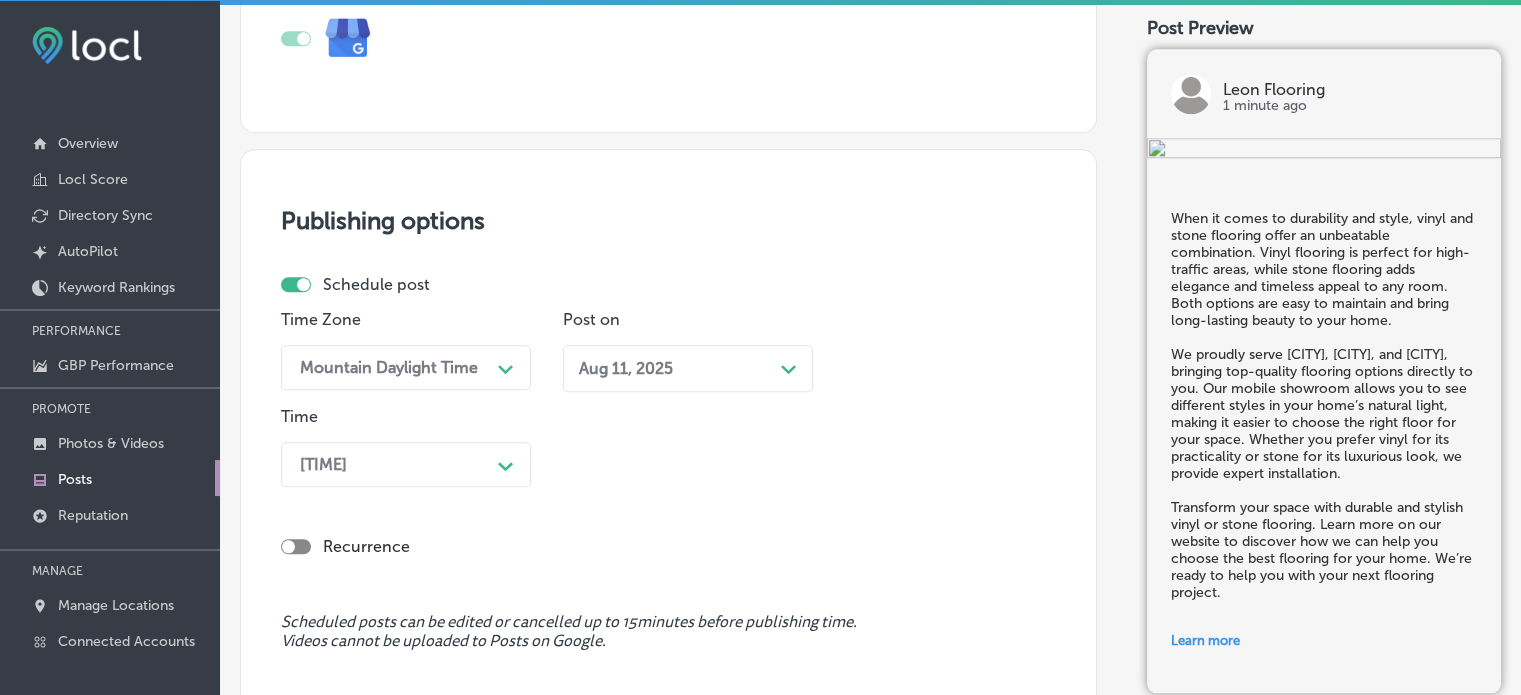 scroll, scrollTop: 1906, scrollLeft: 0, axis: vertical 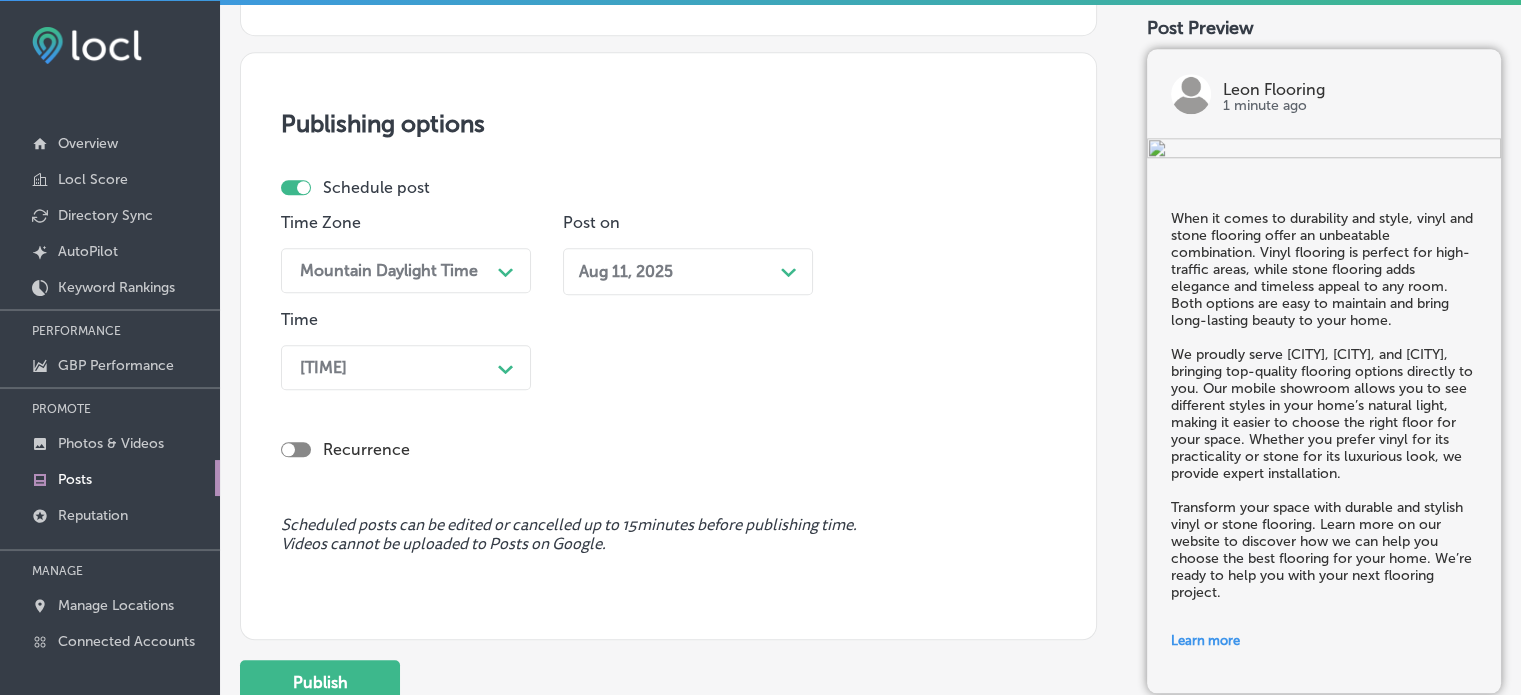 click on "[TIME]
Path
Created with Sketch." at bounding box center [406, 367] 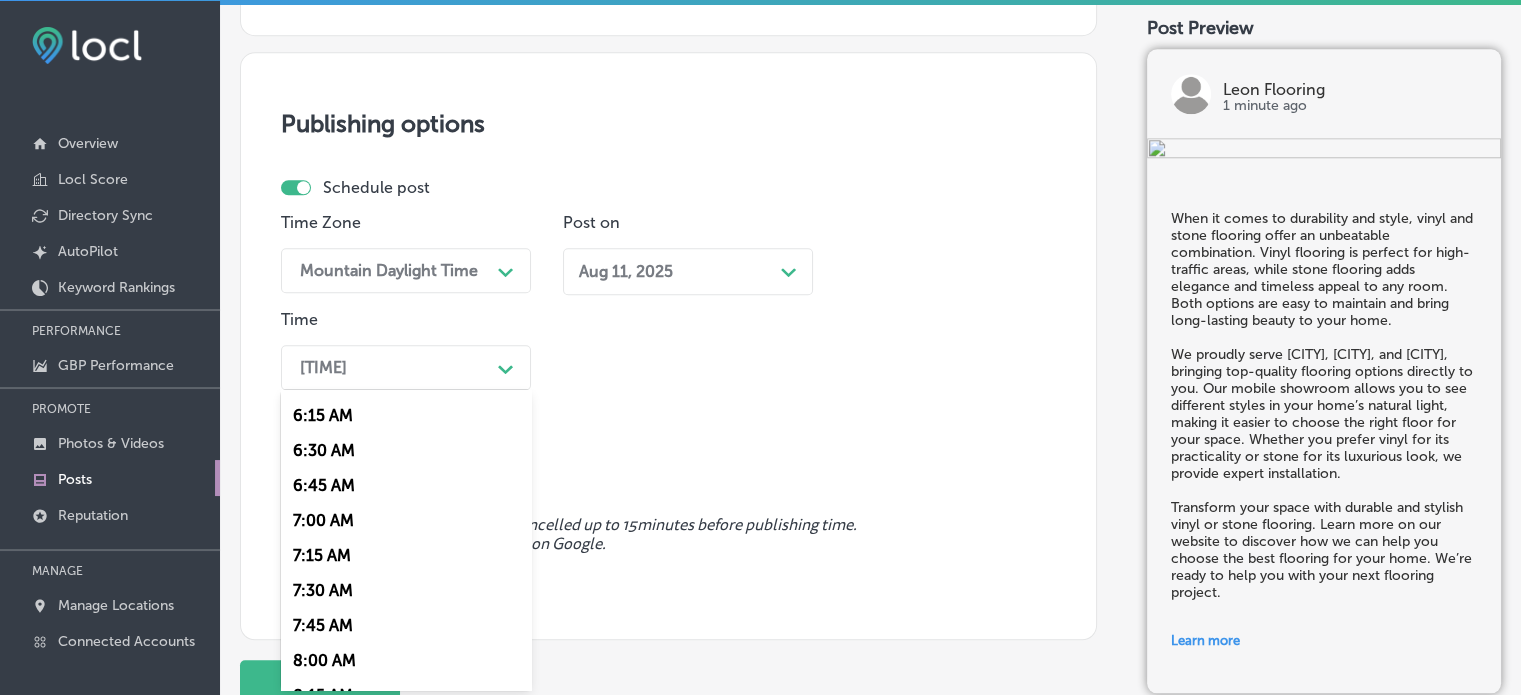scroll, scrollTop: 872, scrollLeft: 0, axis: vertical 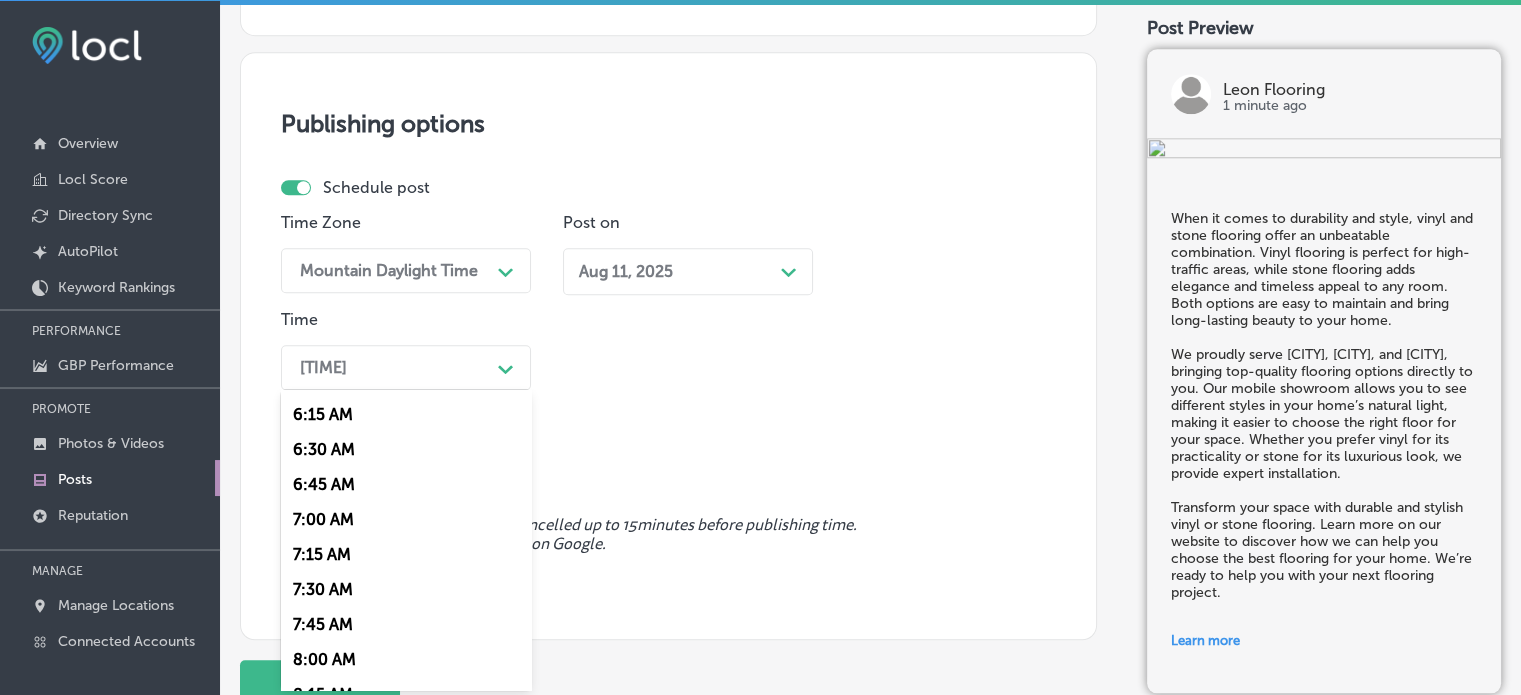 click on "7:00 AM" at bounding box center [406, 519] 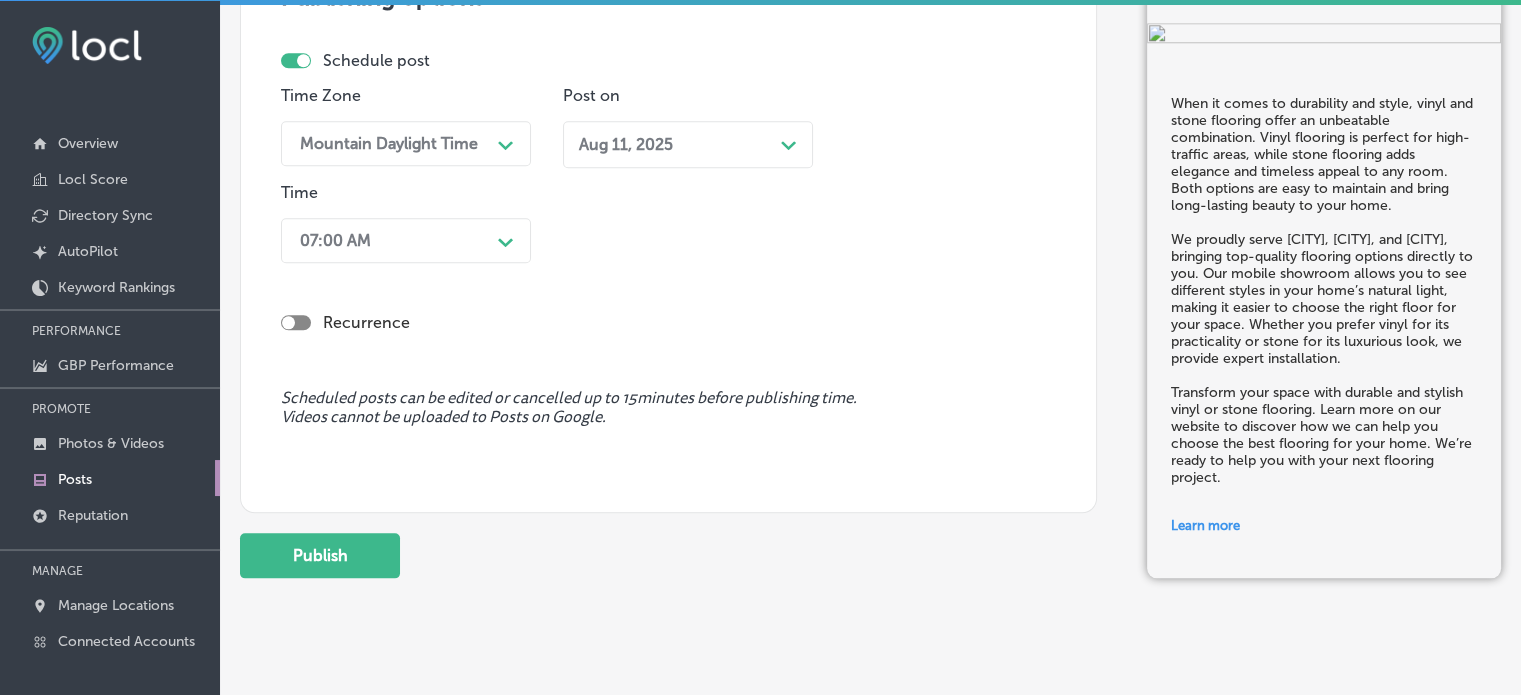 scroll, scrollTop: 2037, scrollLeft: 0, axis: vertical 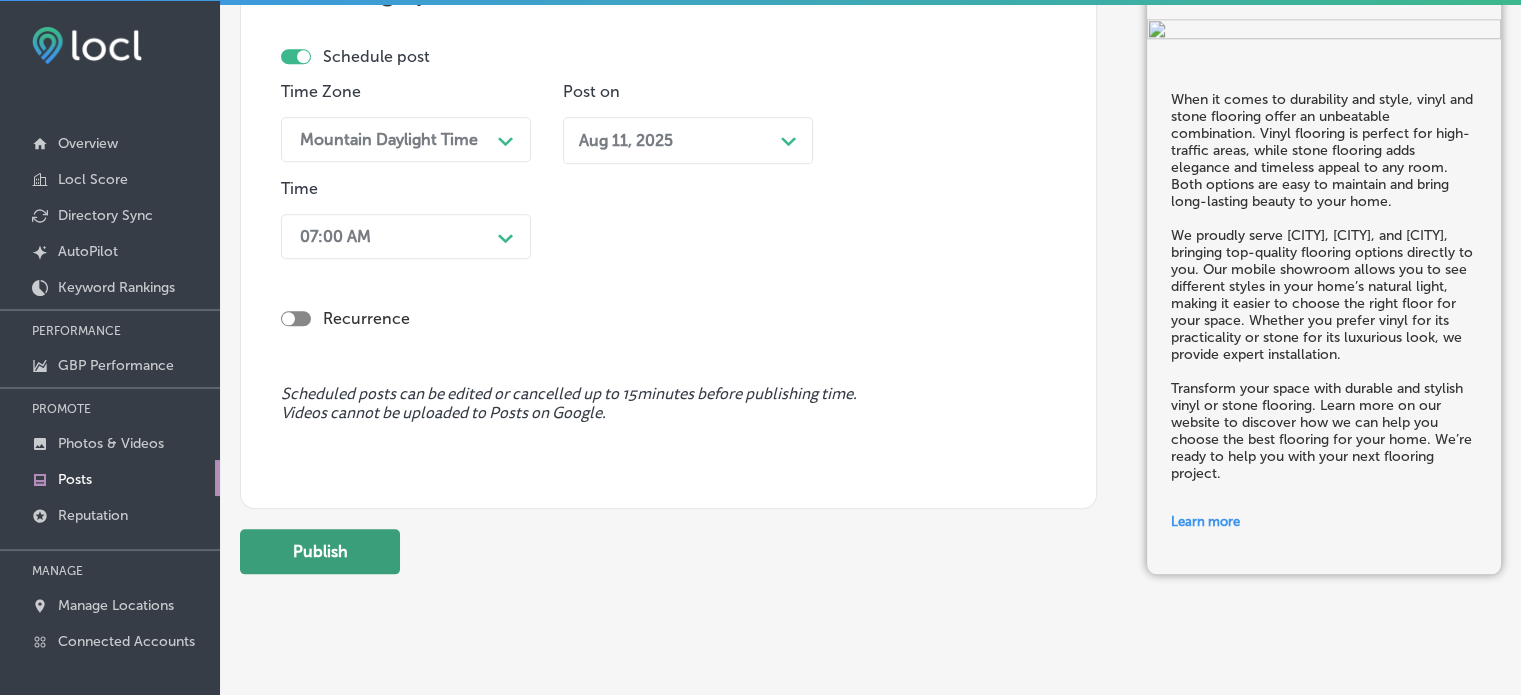 click on "Publish" at bounding box center (320, 551) 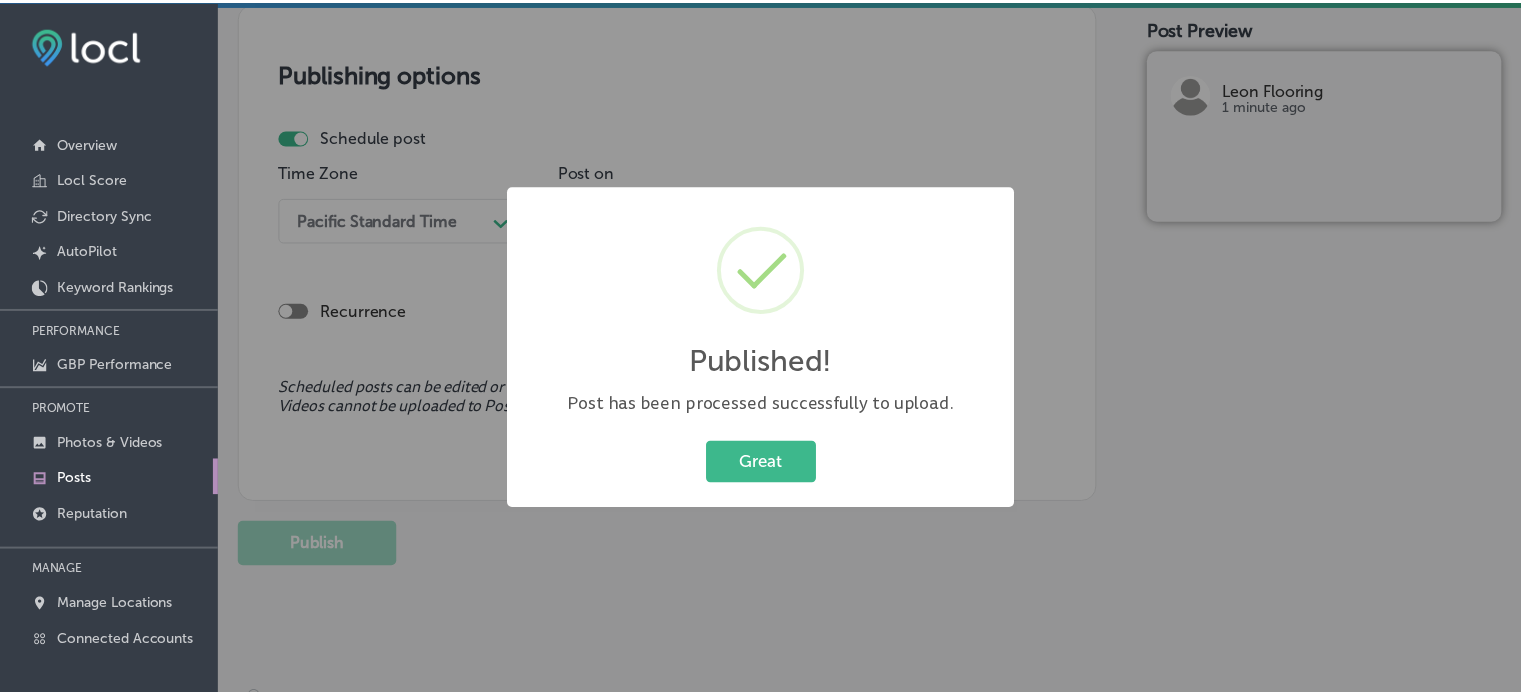 scroll, scrollTop: 1564, scrollLeft: 0, axis: vertical 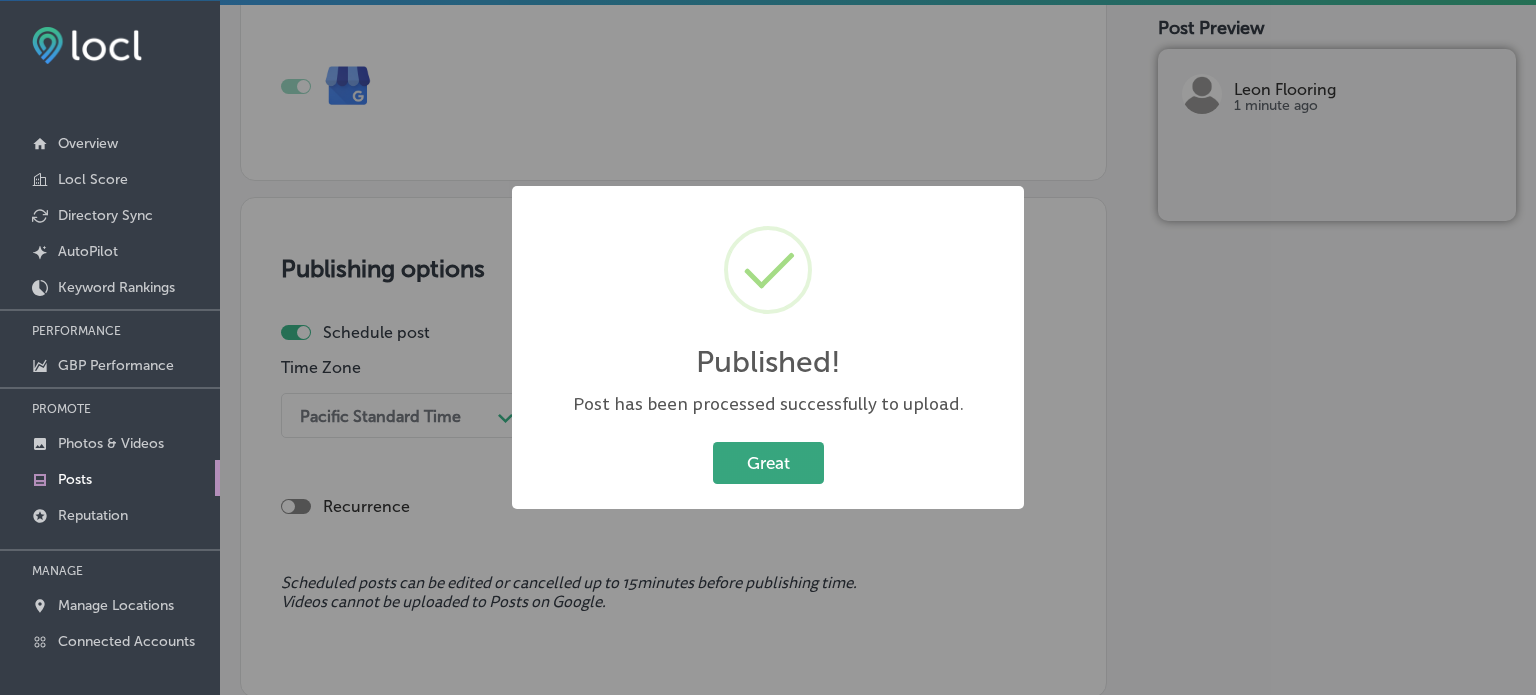click on "Great" at bounding box center (768, 462) 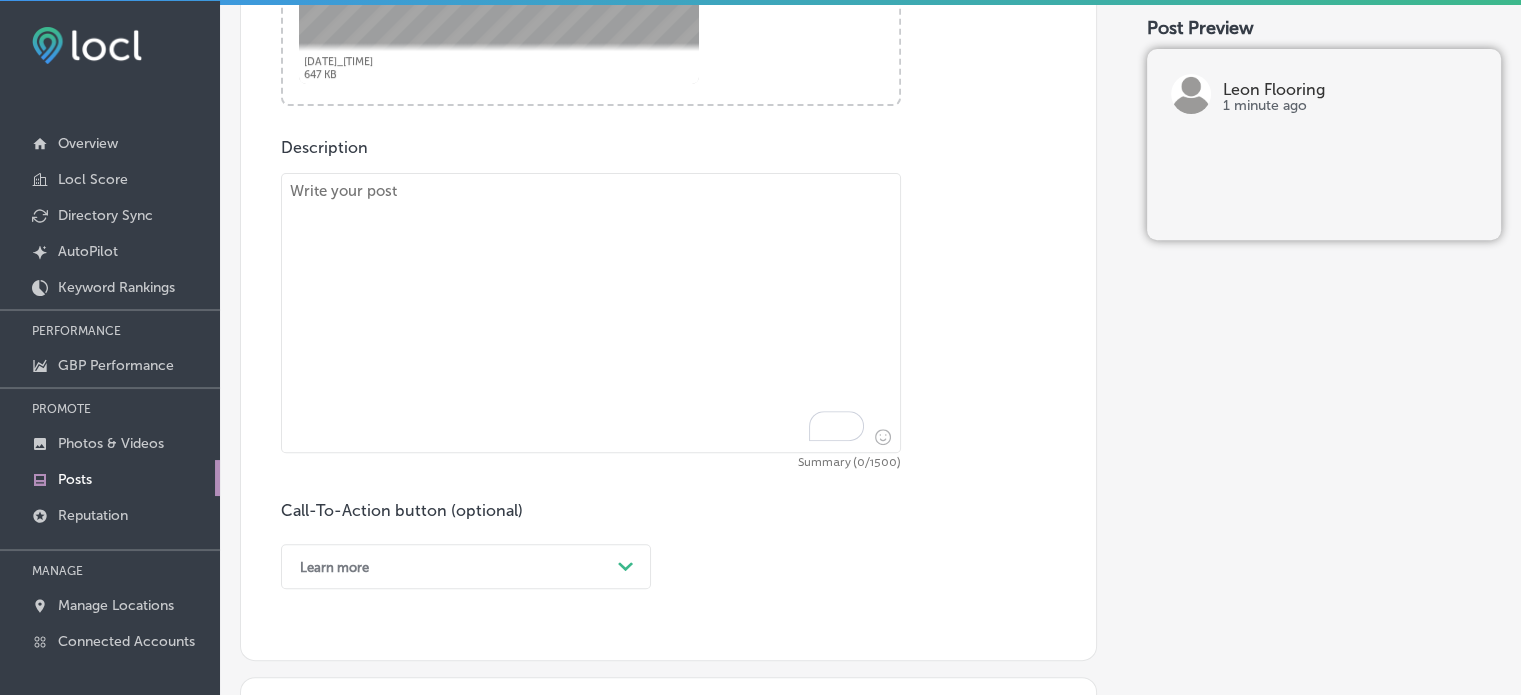 scroll, scrollTop: 812, scrollLeft: 0, axis: vertical 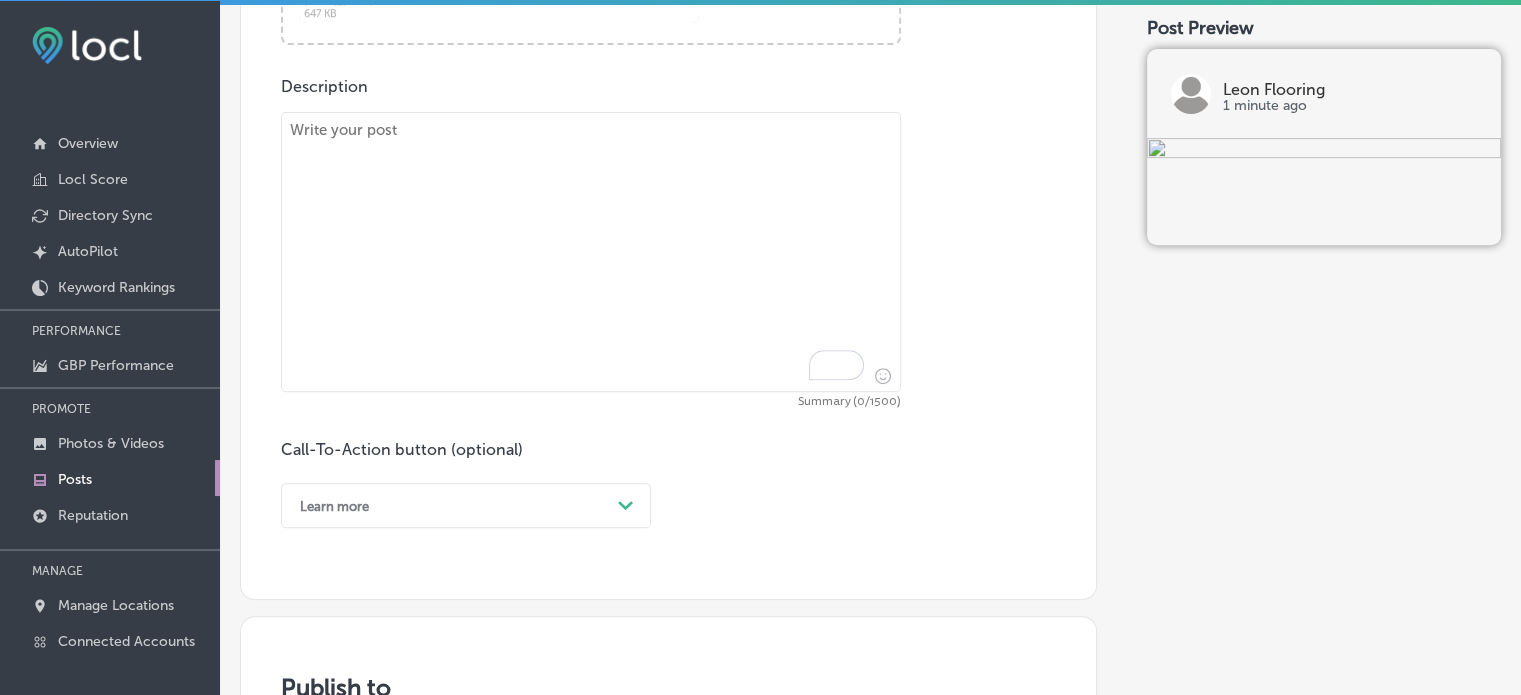 click at bounding box center [591, 252] 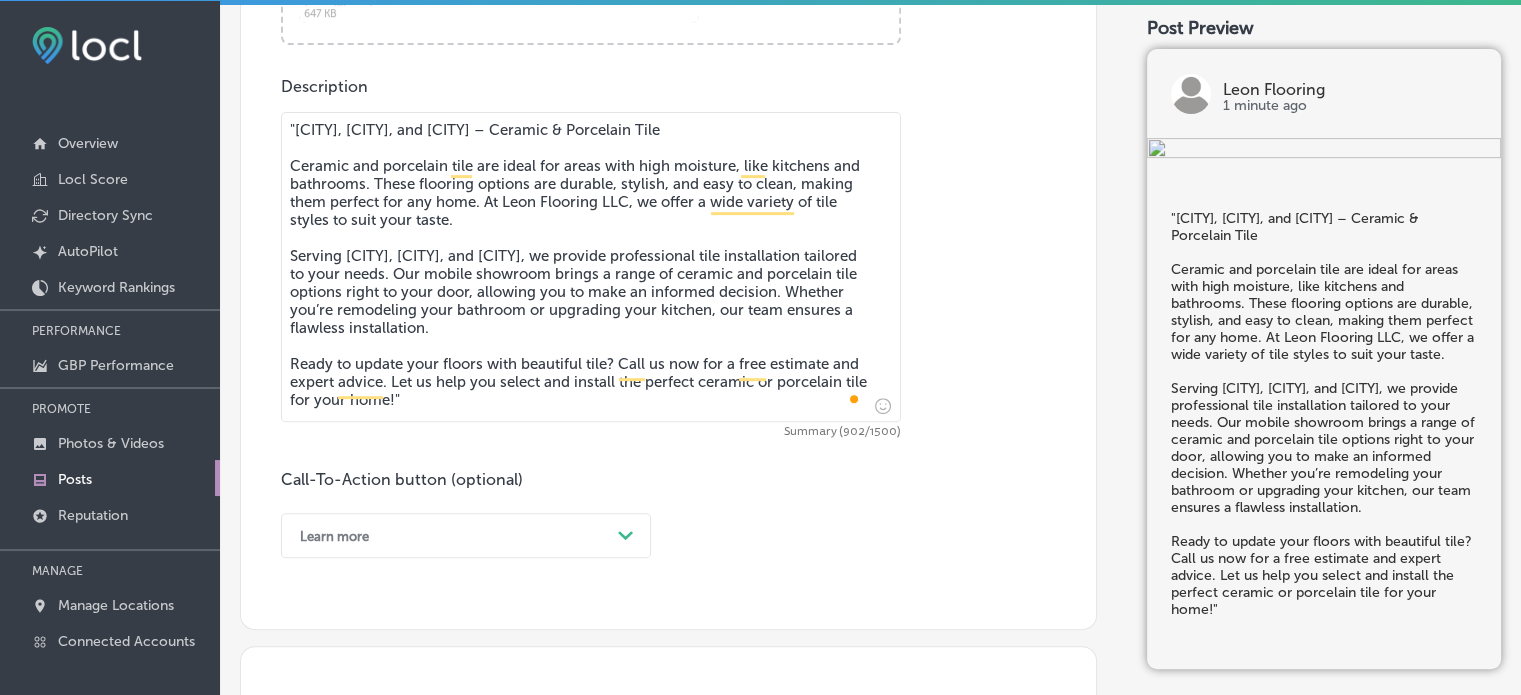 drag, startPoint x: 290, startPoint y: 158, endPoint x: 295, endPoint y: 92, distance: 66.189125 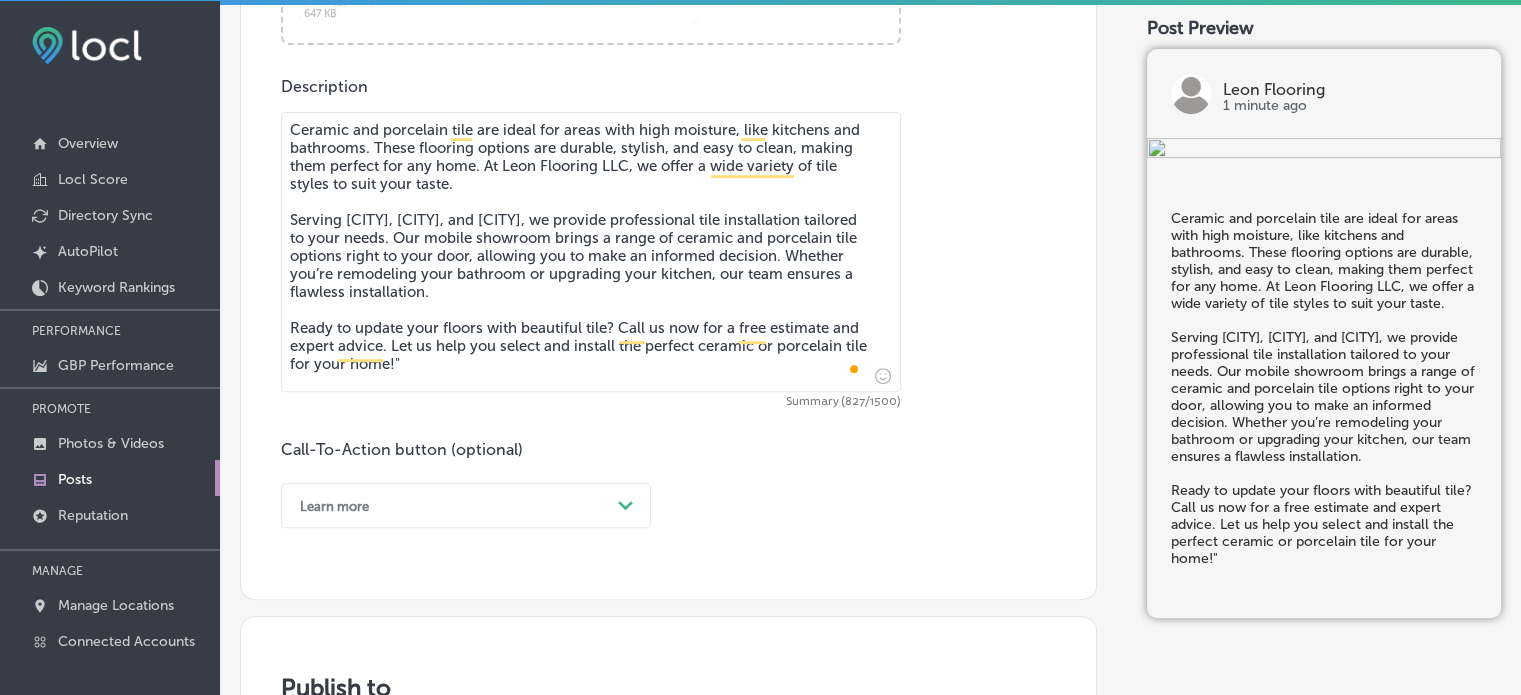 click on "Ceramic and porcelain tile are ideal for areas with high moisture, like kitchens and bathrooms. These flooring options are durable, stylish, and easy to clean, making them perfect for any home. At Leon Flooring LLC, we offer a wide variety of tile styles to suit your taste.
Serving [CITY], [CITY], and [CITY], we provide professional tile installation tailored to your needs. Our mobile showroom brings a range of ceramic and porcelain tile options right to your door, allowing you to make an informed decision. Whether you’re remodeling your bathroom or upgrading your kitchen, our team ensures a flawless installation.
Ready to update your floors with beautiful tile? Call us now for a free estimate and expert advice. Let us help you select and install the perfect ceramic or porcelain tile for your home!"" at bounding box center (591, 252) 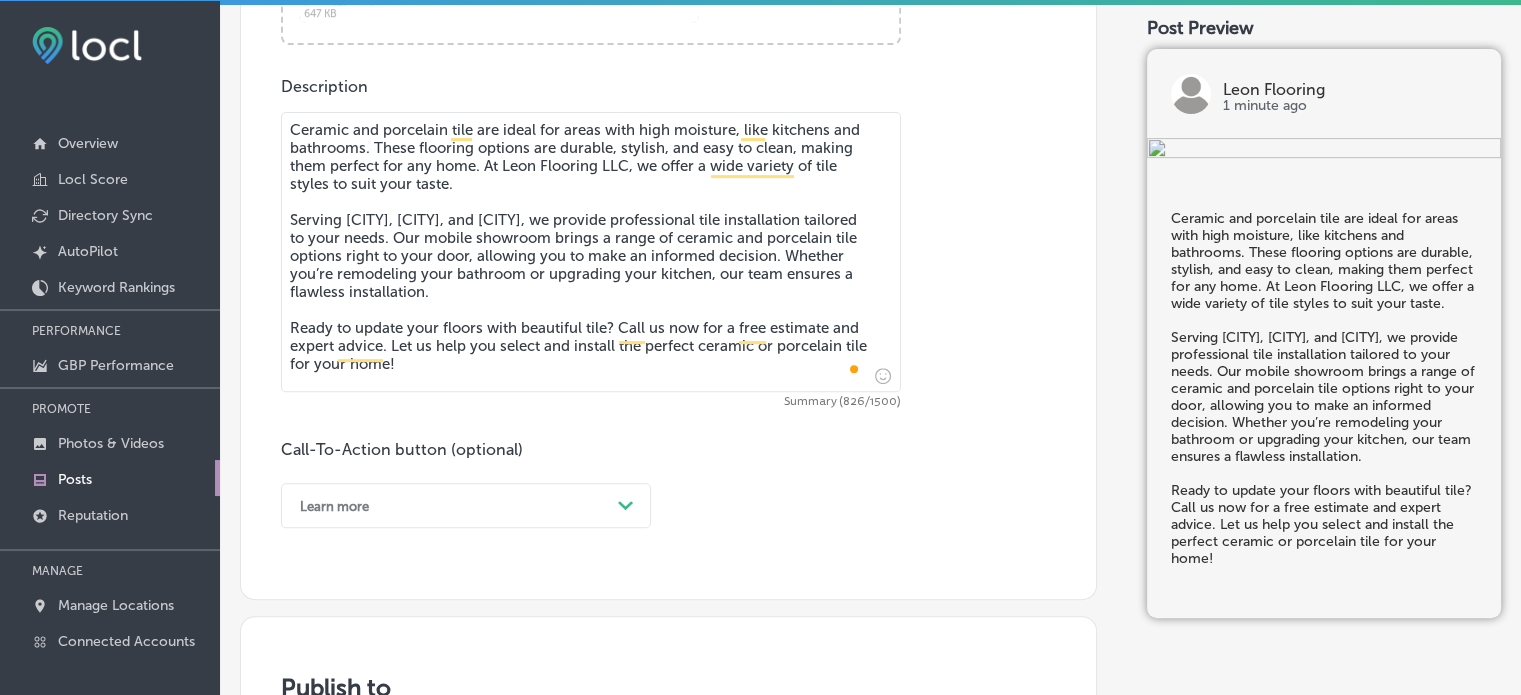 click on "Ceramic and porcelain tile are ideal for areas with high moisture, like kitchens and bathrooms. These flooring options are durable, stylish, and easy to clean, making them perfect for any home. At Leon Flooring LLC, we offer a wide variety of tile styles to suit your taste.
Serving [CITY], [CITY], and [CITY], we provide professional tile installation tailored to your needs. Our mobile showroom brings a range of ceramic and porcelain tile options right to your door, allowing you to make an informed decision. Whether you’re remodeling your bathroom or upgrading your kitchen, our team ensures a flawless installation.
Ready to update your floors with beautiful tile? Call us now for a free estimate and expert advice. Let us help you select and install the perfect ceramic or porcelain tile for your home!" at bounding box center [591, 252] 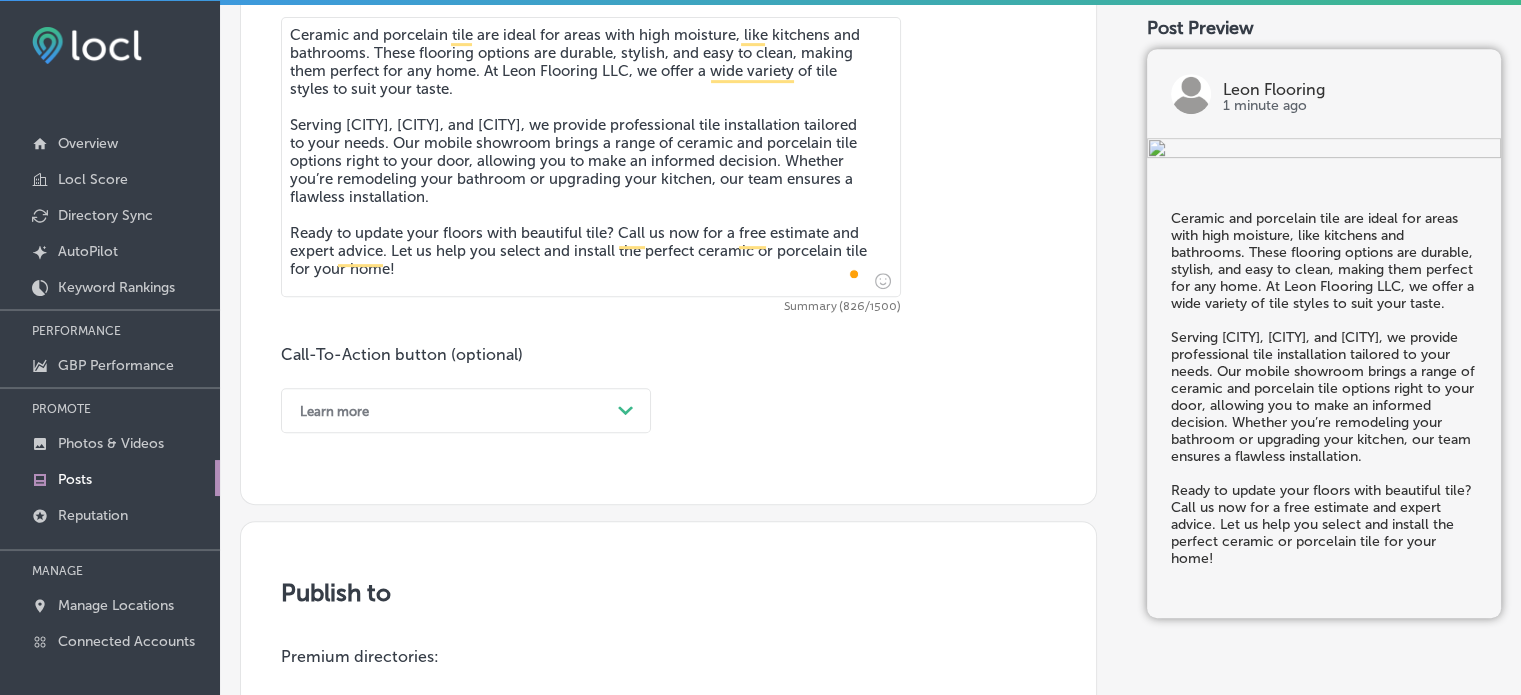 click on "Learn more
Path
Created with Sketch." at bounding box center [466, 410] 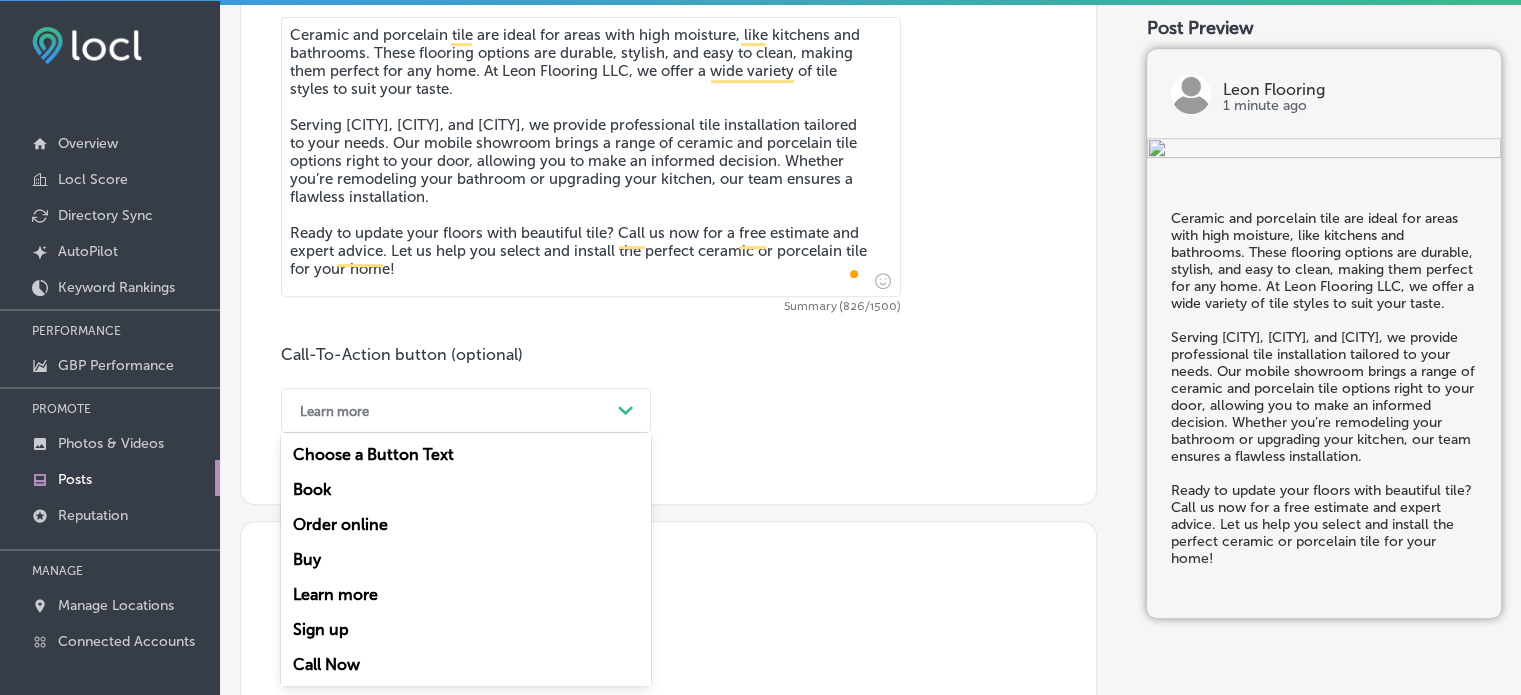 click on "Call Now" at bounding box center [466, 664] 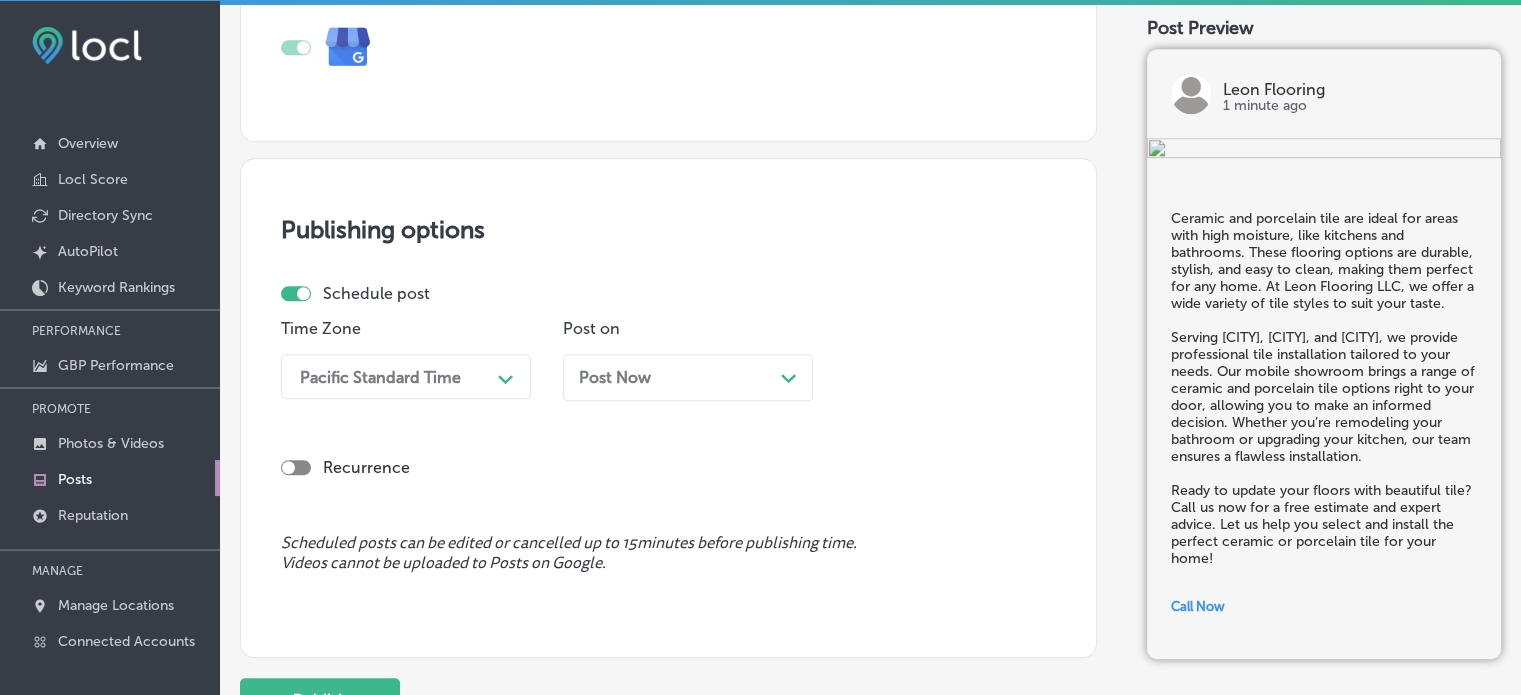 scroll, scrollTop: 1613, scrollLeft: 0, axis: vertical 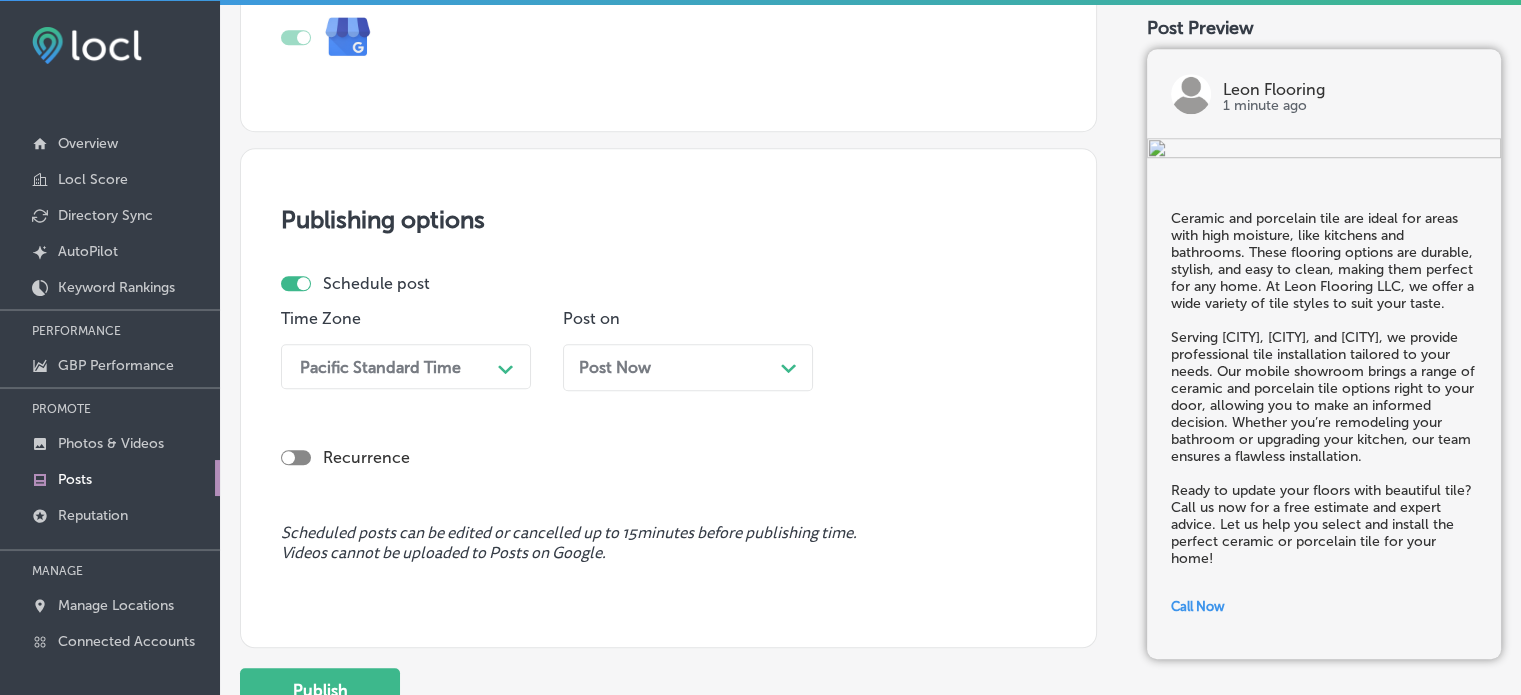 click on "Pacific Standard Time
Path
Created with Sketch." at bounding box center (406, 366) 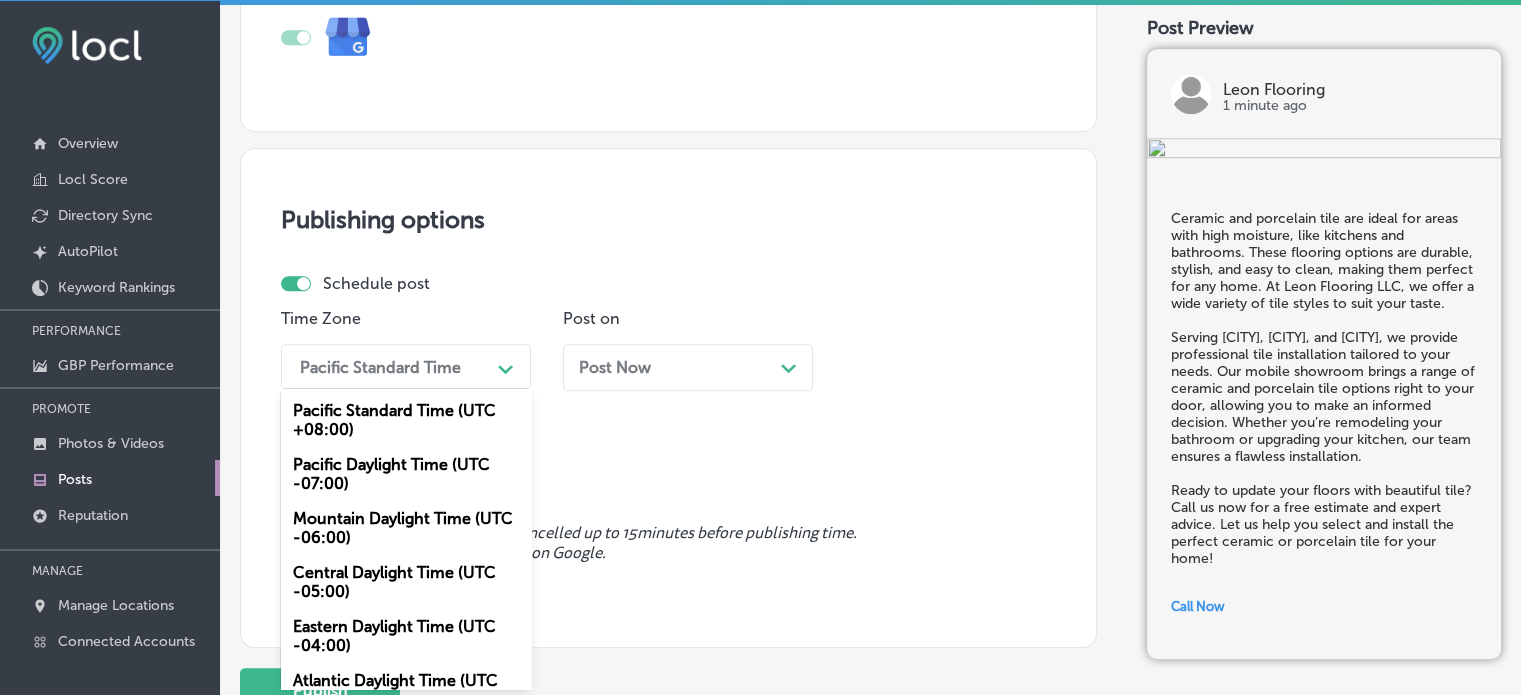 click on "Mountain Daylight Time (UTC -06:00)" at bounding box center (406, 528) 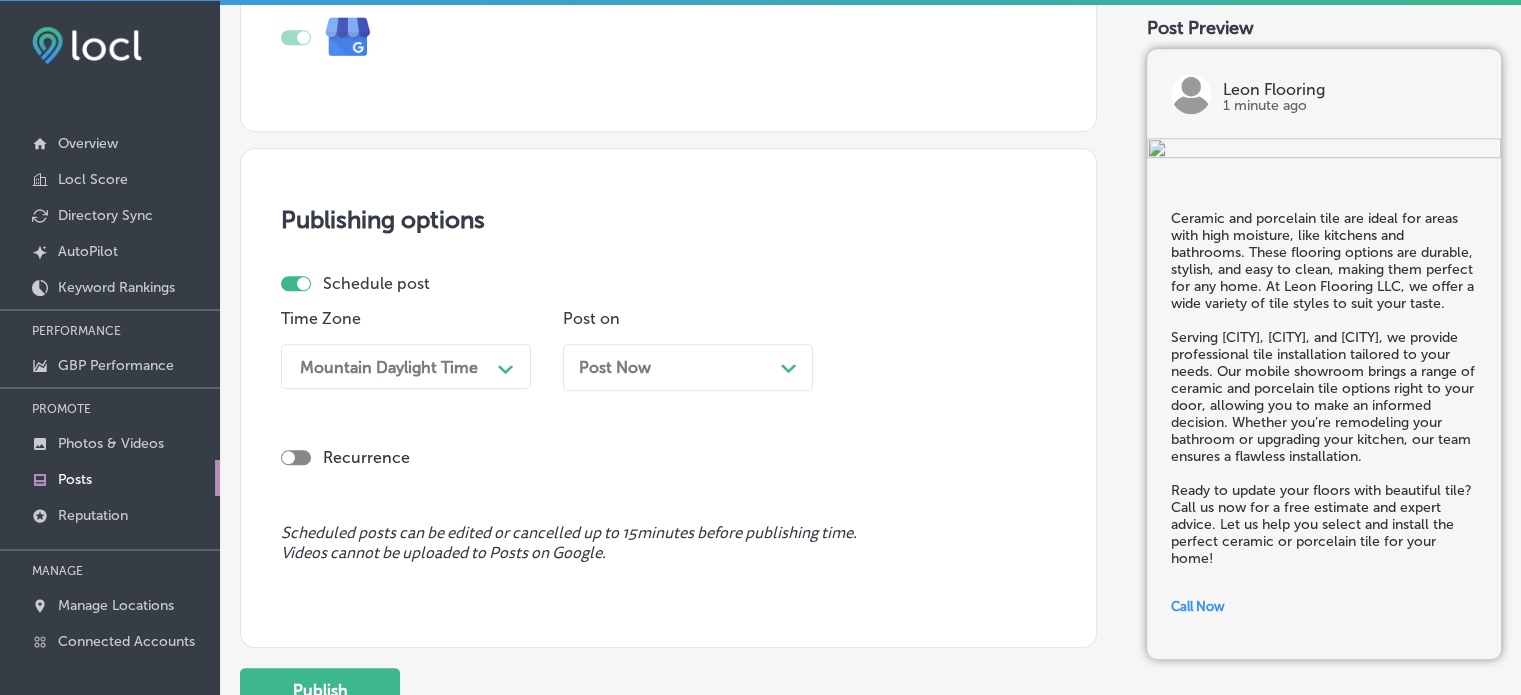 click on "Post Now
Path
Created with Sketch." at bounding box center [688, 367] 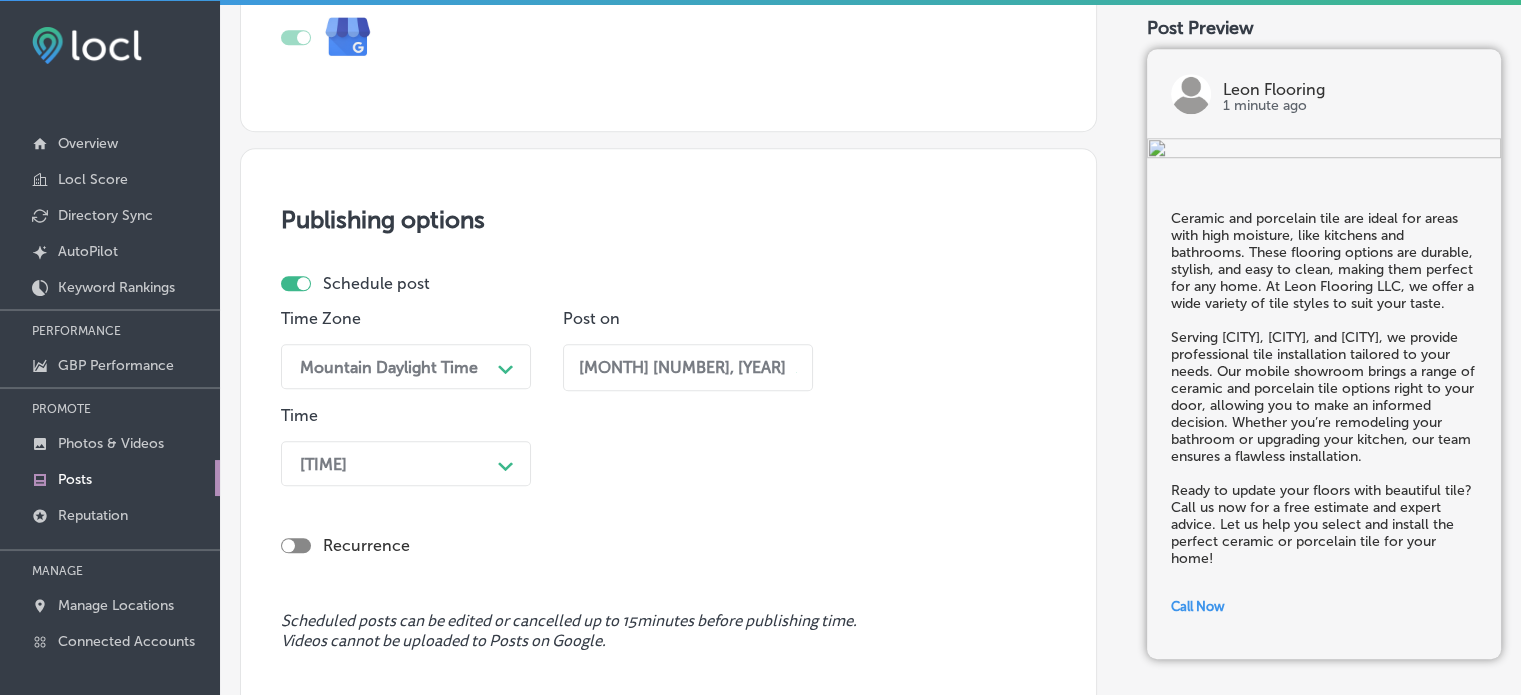 scroll, scrollTop: 1711, scrollLeft: 0, axis: vertical 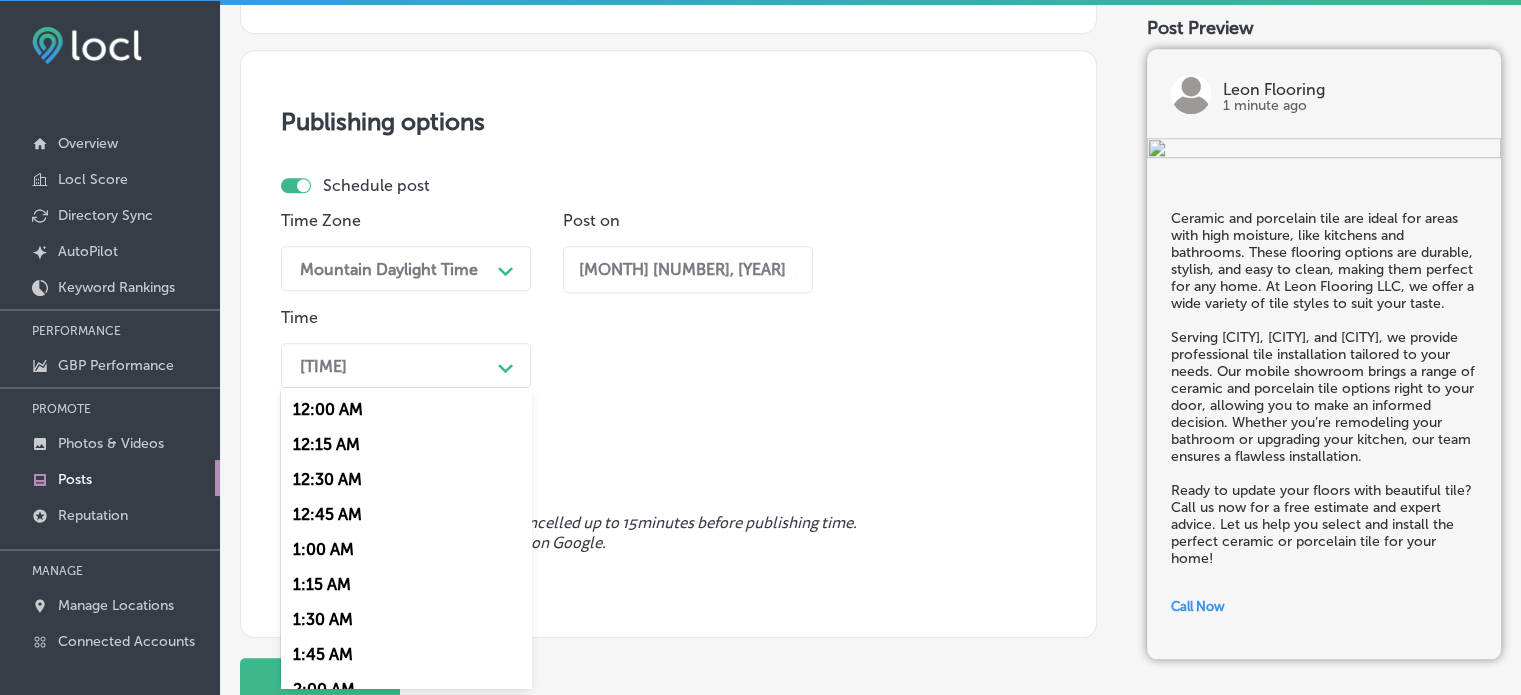 click on "option [TIME], selected.    option [TIME] focused, 3 of 96. 96 results available. Use Up and Down to choose options, press Enter to select the currently focused option, press Escape to exit the menu, press Tab to select the option and exit the menu. [TIME]
Path
Created with Sketch.
12:00 AM 12:15 AM 12:30 AM 12:45 AM 1:00 AM 1:15 AM 1:30 AM 1:45 AM 2:00 AM 2:15 AM 2:30 AM 2:45 AM 3:00 AM 3:15 AM 3:30 AM 3:45 AM 4:00 AM 4:15 AM 4:30 AM 4:45 AM 5:00 AM 5:15 AM 5:30 AM 5:45 AM 6:00 AM 6:15 AM 6:30 AM 6:45 AM 7:00 AM 7:15 AM 7:30 AM 7:45 AM 8:00 AM 8:15 AM 8:30 AM 8:45 AM 9:00 AM 9:15 AM 9:30 AM 9:45 AM 10:00 AM 10:15 AM 10:30 AM 10:45 AM 11:00 AM 11:15 AM 11:30 AM 11:45 AM 12:00 PM 12:15 PM 12:30 PM 12:45 PM 1:00 PM 1:15 PM 1:30 PM 1:45 PM 2:00 PM 2:15 PM 2:30 PM 2:45 PM 3:00 PM 3:15 PM 3:30 PM 3:45 PM 4:00 PM 4:15 PM 4:30 PM 4:45 PM 5:00 PM 5:15 PM 5:30 PM 5:45 PM 6:00 PM 6:15 PM 6:30 PM 6:45 PM" at bounding box center (406, 365) 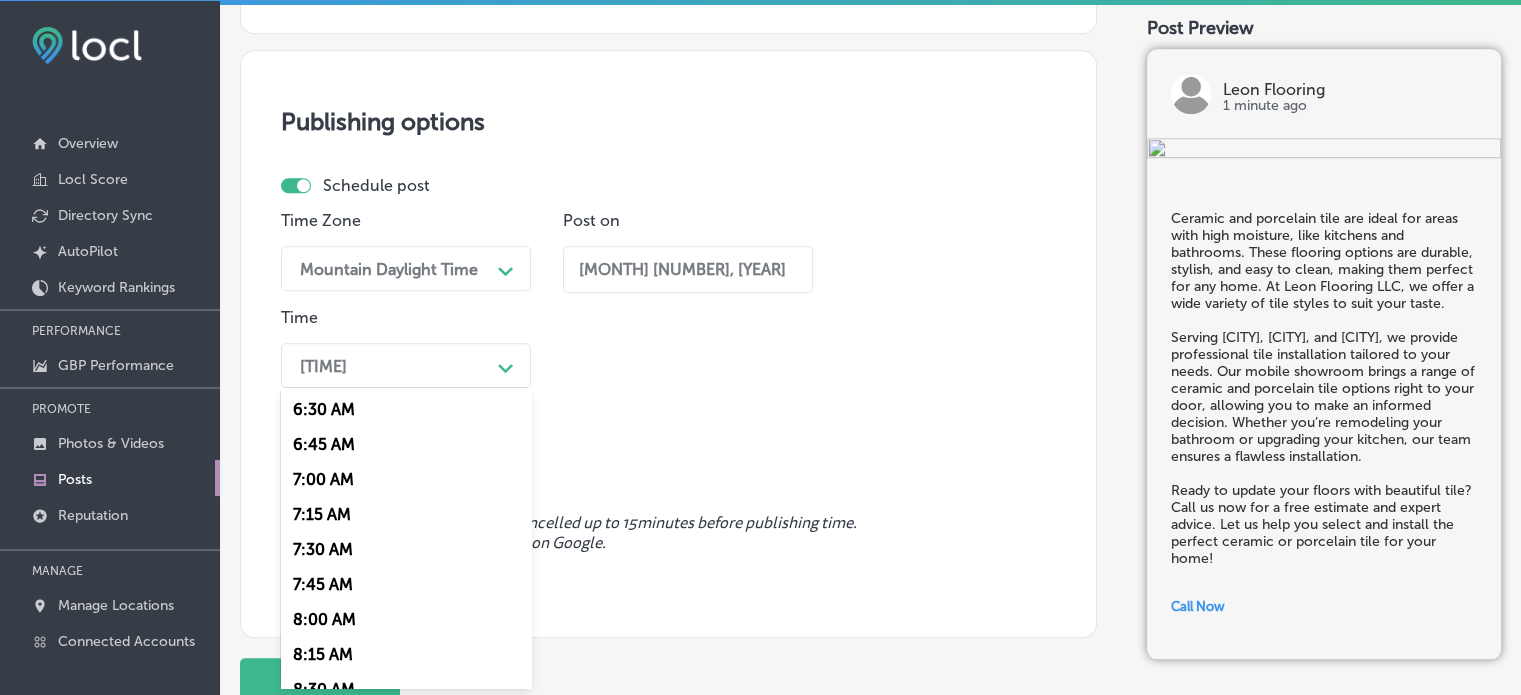 scroll, scrollTop: 908, scrollLeft: 0, axis: vertical 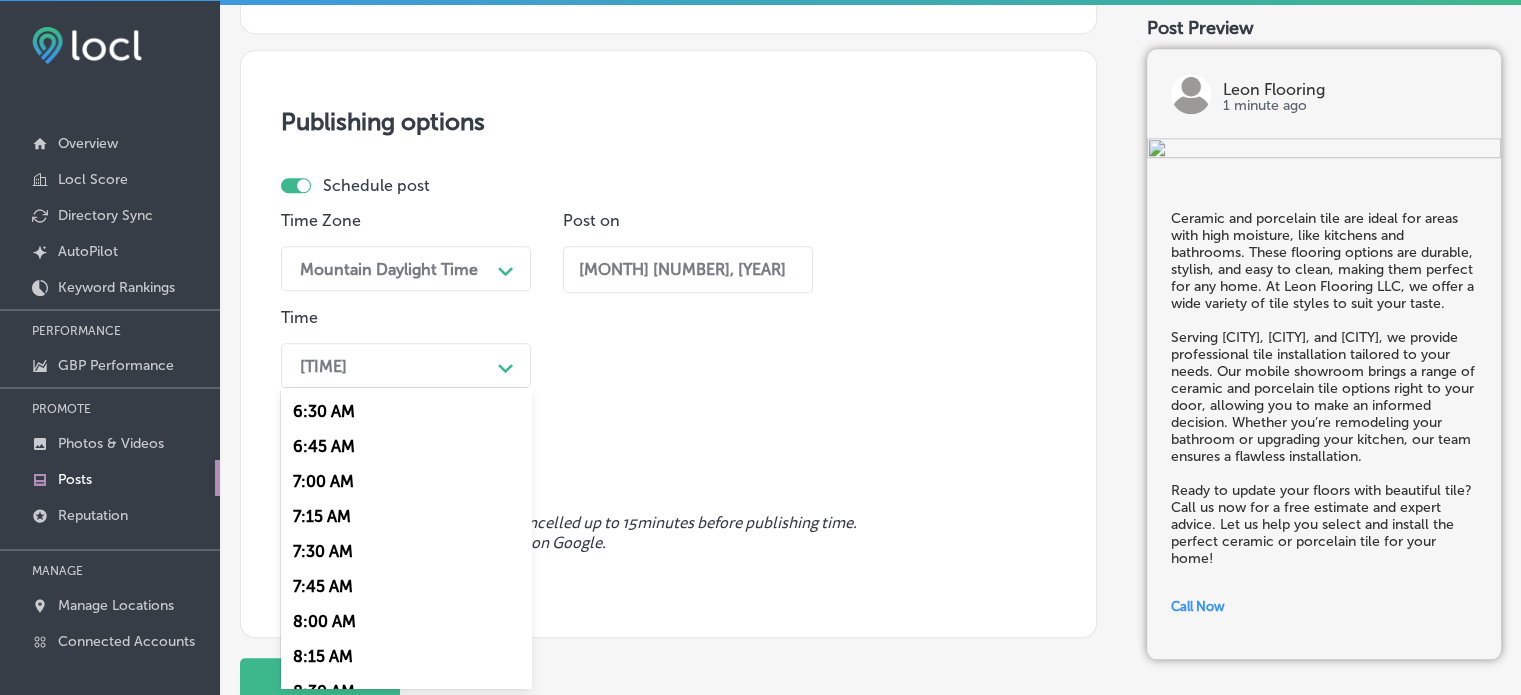 click on "7:00 AM" at bounding box center [406, 481] 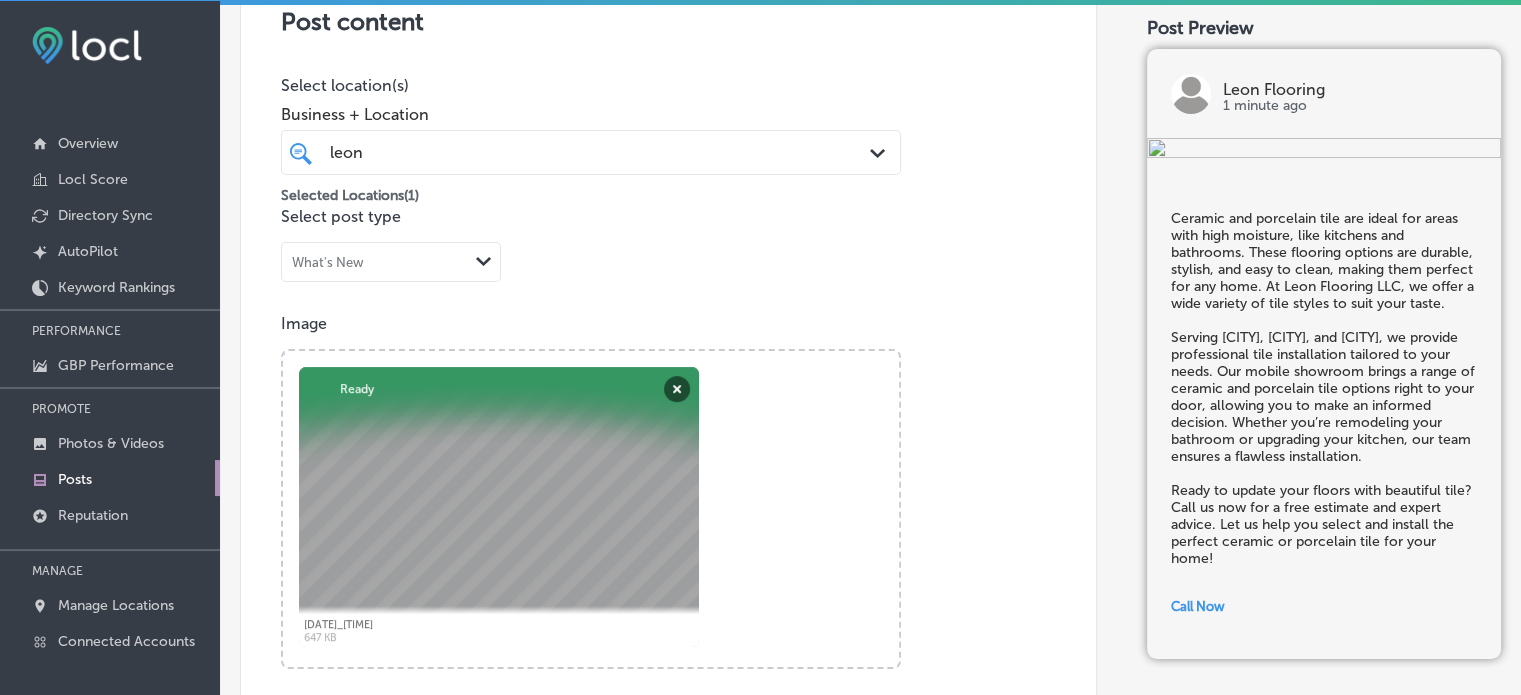 scroll, scrollTop: 0, scrollLeft: 0, axis: both 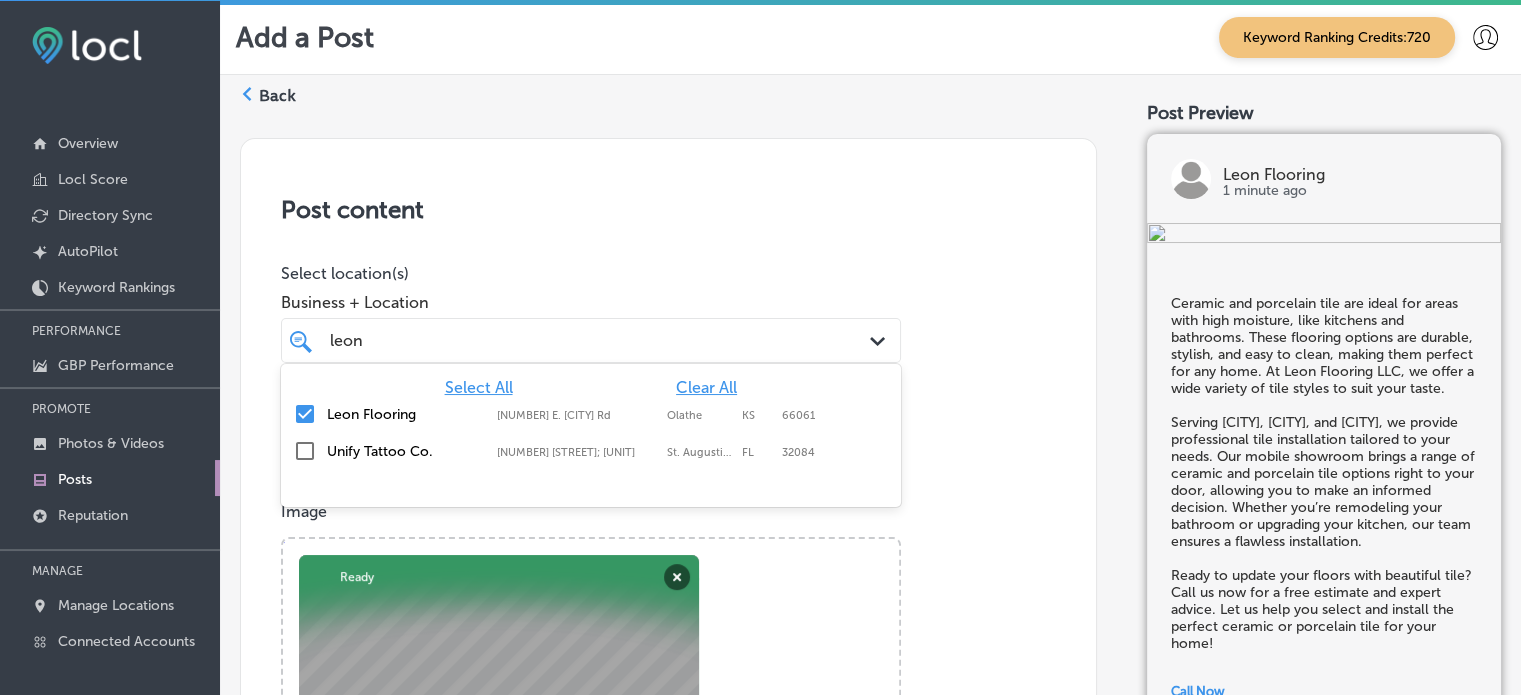 click on "leon leon" at bounding box center [564, 340] 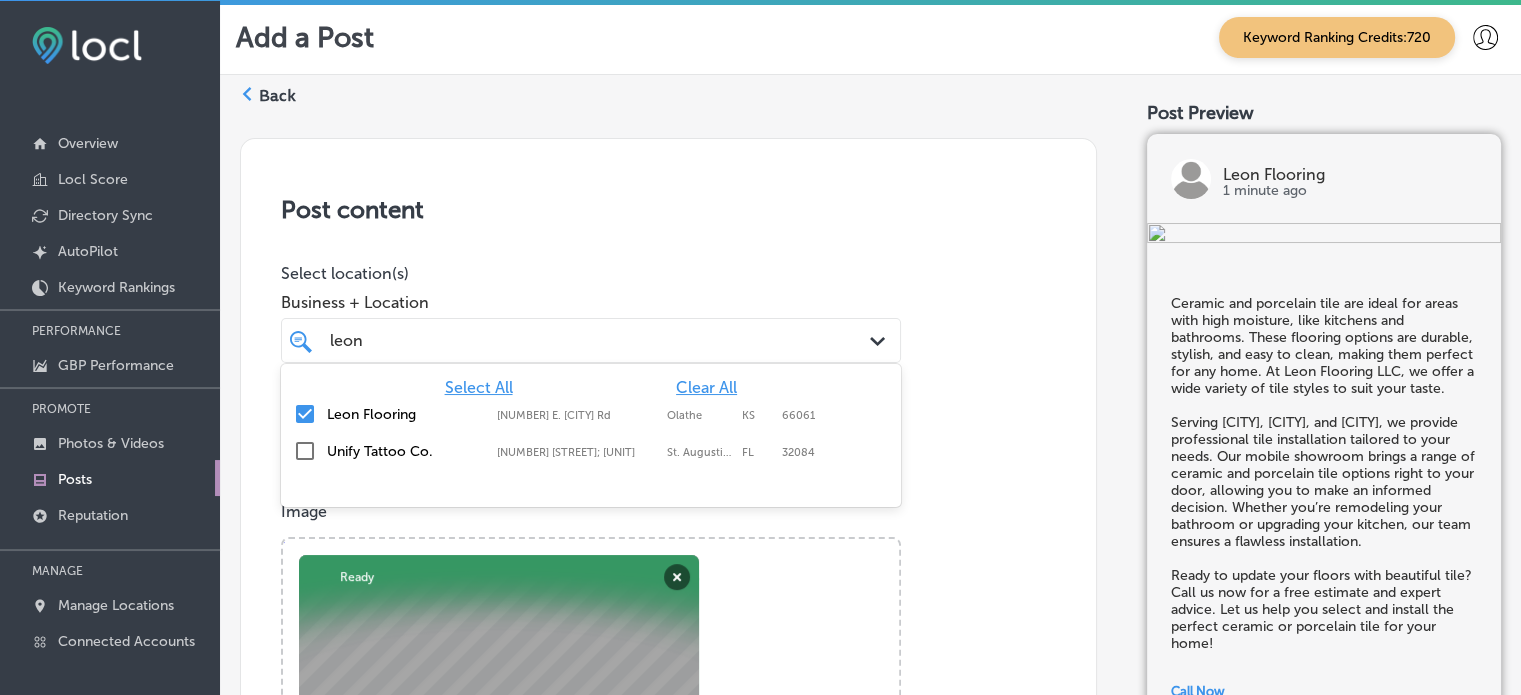 click on "Post content Select location(s) Business + Location   option [NUMBER] E. [CITY] Rd, selected.     option   focused, [NUMBER] of [NUMBER]. [NUMBER] results available for search term [PERSON]. Use Up and Down to choose options, press Enter to select the currently focused option, press Escape to exit the menu, press Tab to select the option and exit the menu.
[PERSON] [PERSON]
Path
Created with Sketch.
Select All Clear All [PERSON] [PERSON] [NUMBER] E. [CITY] Rd, [CITY], [STATE], [POSTAL_CODE] [NUMBER] E. [CITY] Rd [CITY] [STATE] [POSTAL_CODE] [BUSINESS_NAME] [BUSINESS_NAME] [NUMBER] S [STREET] [UNIT], [CITY], [STATE], [POSTAL_CODE] [NUMBER] S [STREET] [UNIT] [CITY] [STATE] [POSTAL_CODE] Selected Locations   ( [NUMBER] ) Select post type What's New
Path
Created with Sketch.
Image Powered by PQINA     Browse     Or drag and drop a photo   [DATE] Abort Retry Remove Upload Retry" at bounding box center (668, 775) 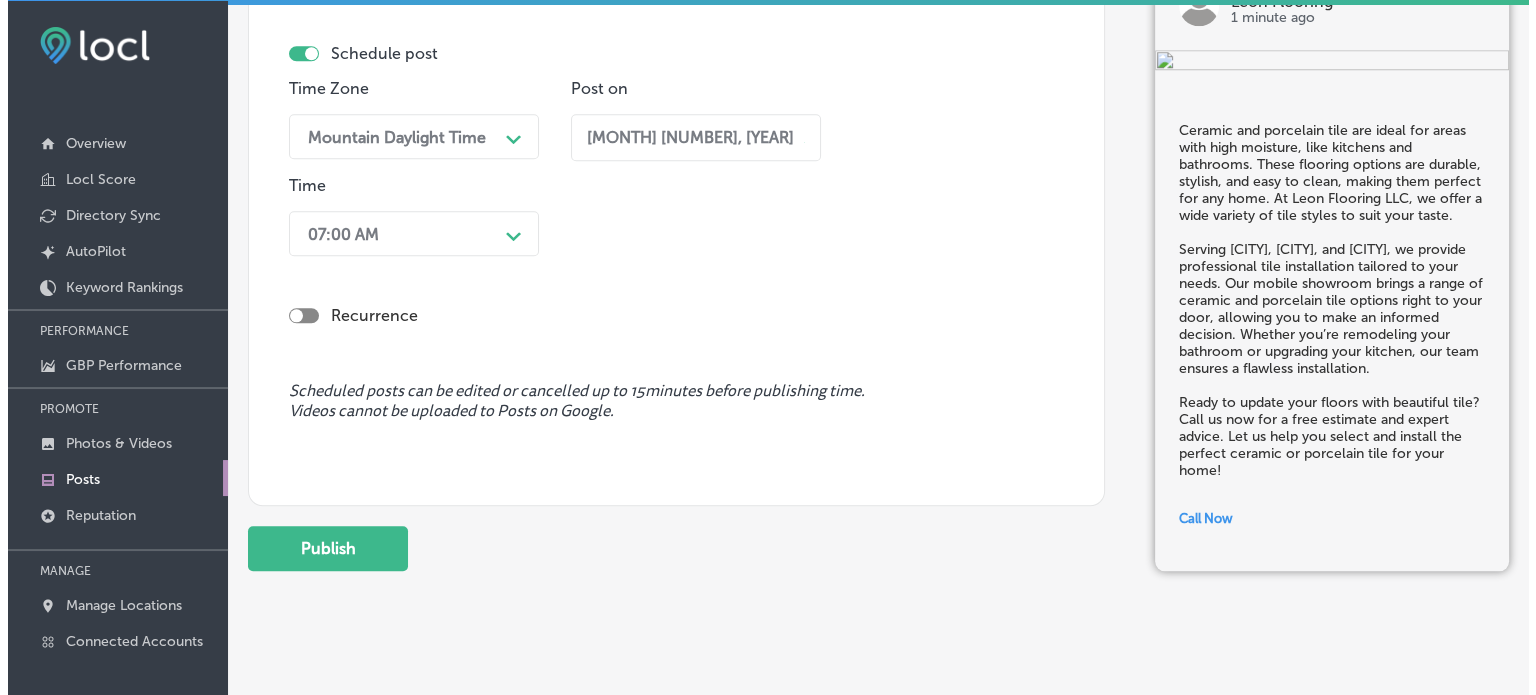 scroll, scrollTop: 1844, scrollLeft: 0, axis: vertical 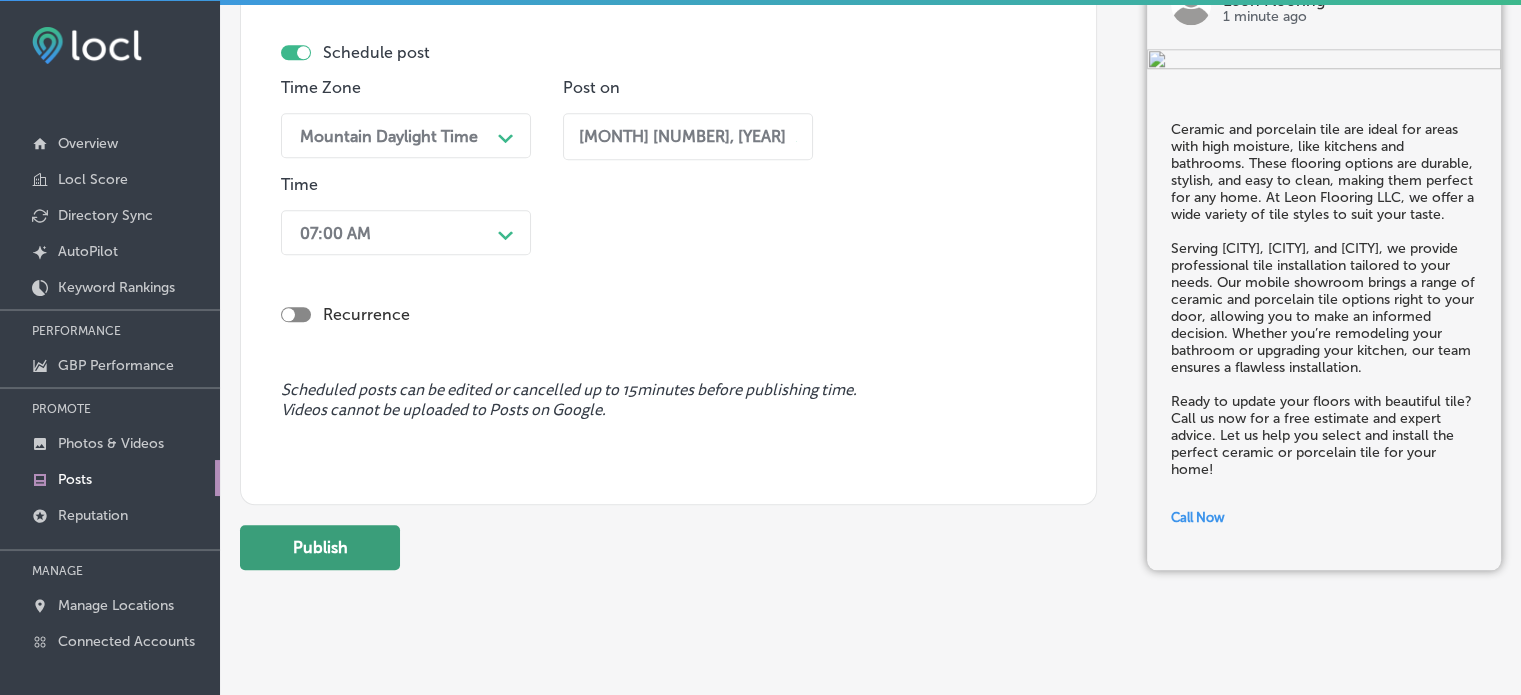 click on "Publish" at bounding box center [320, 547] 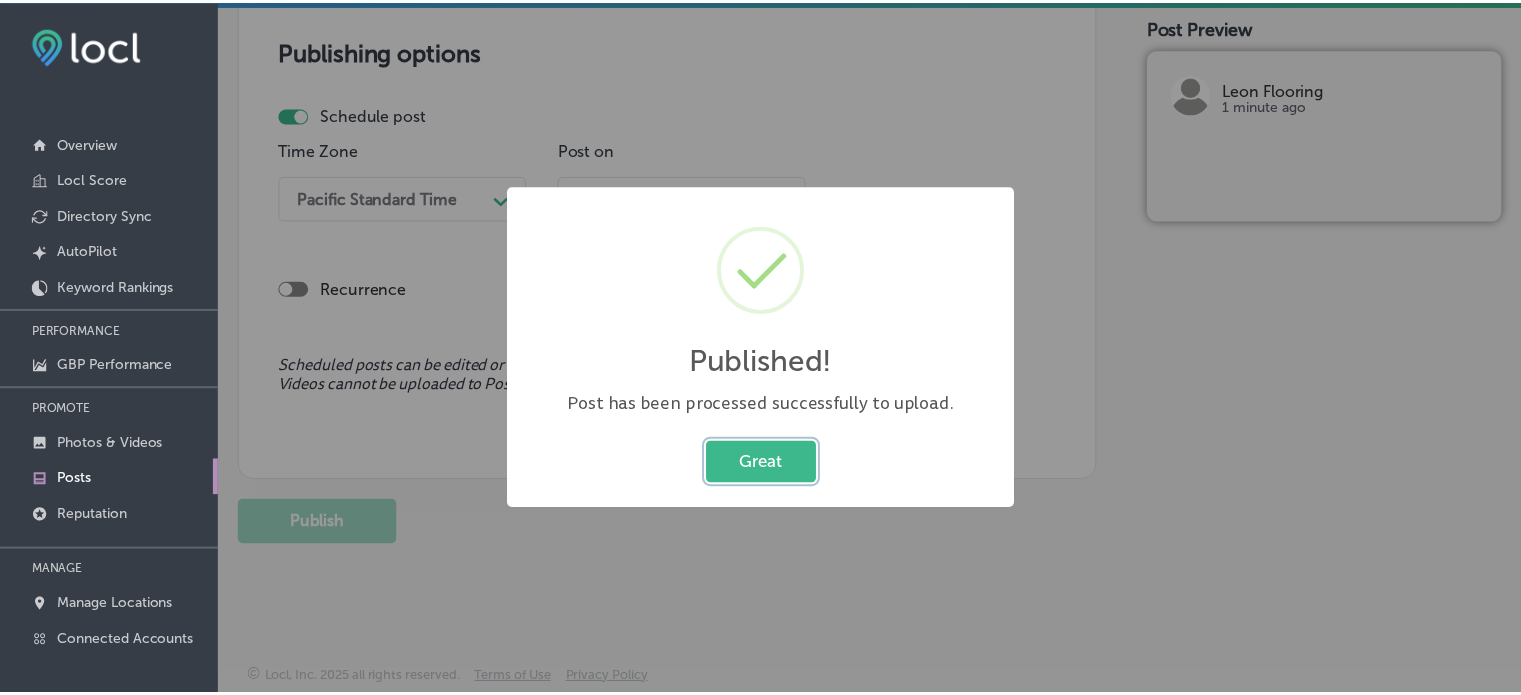 scroll, scrollTop: 1780, scrollLeft: 0, axis: vertical 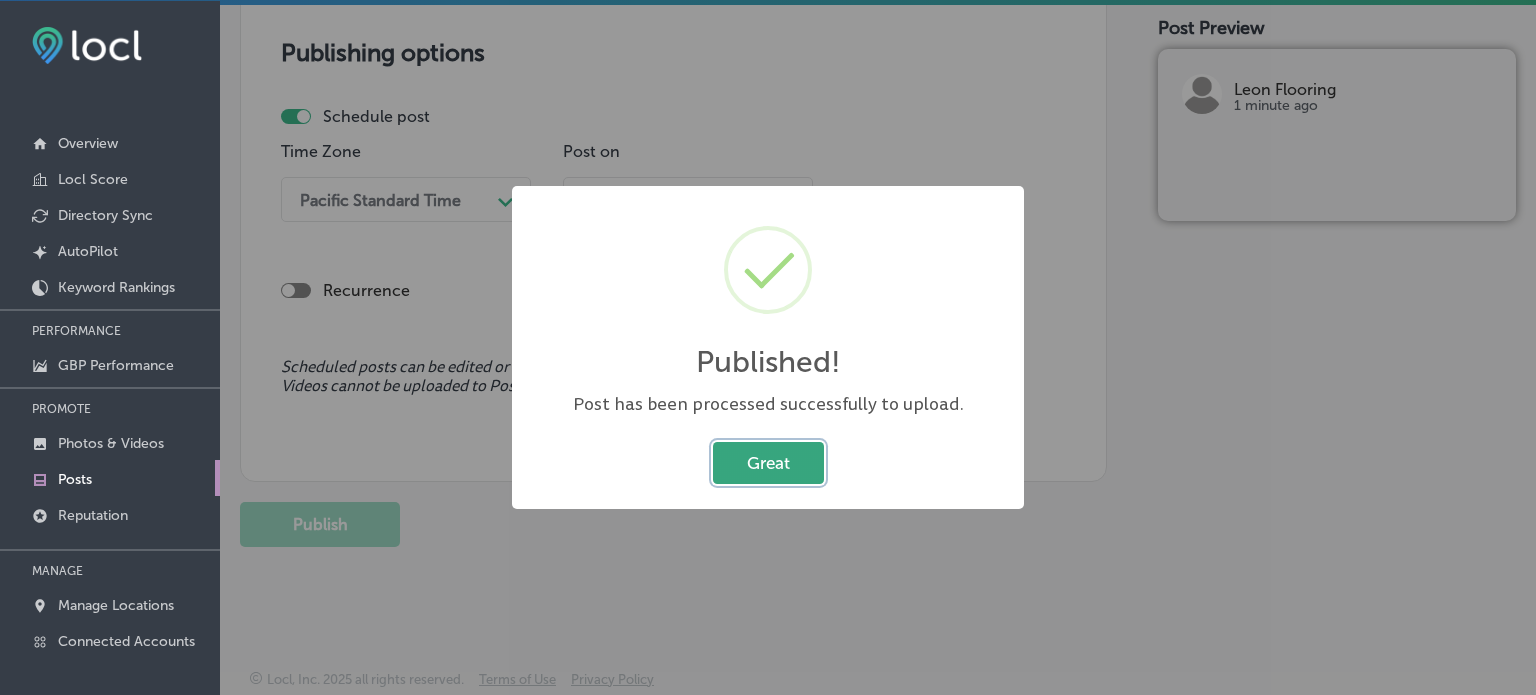 click on "Great" at bounding box center [768, 462] 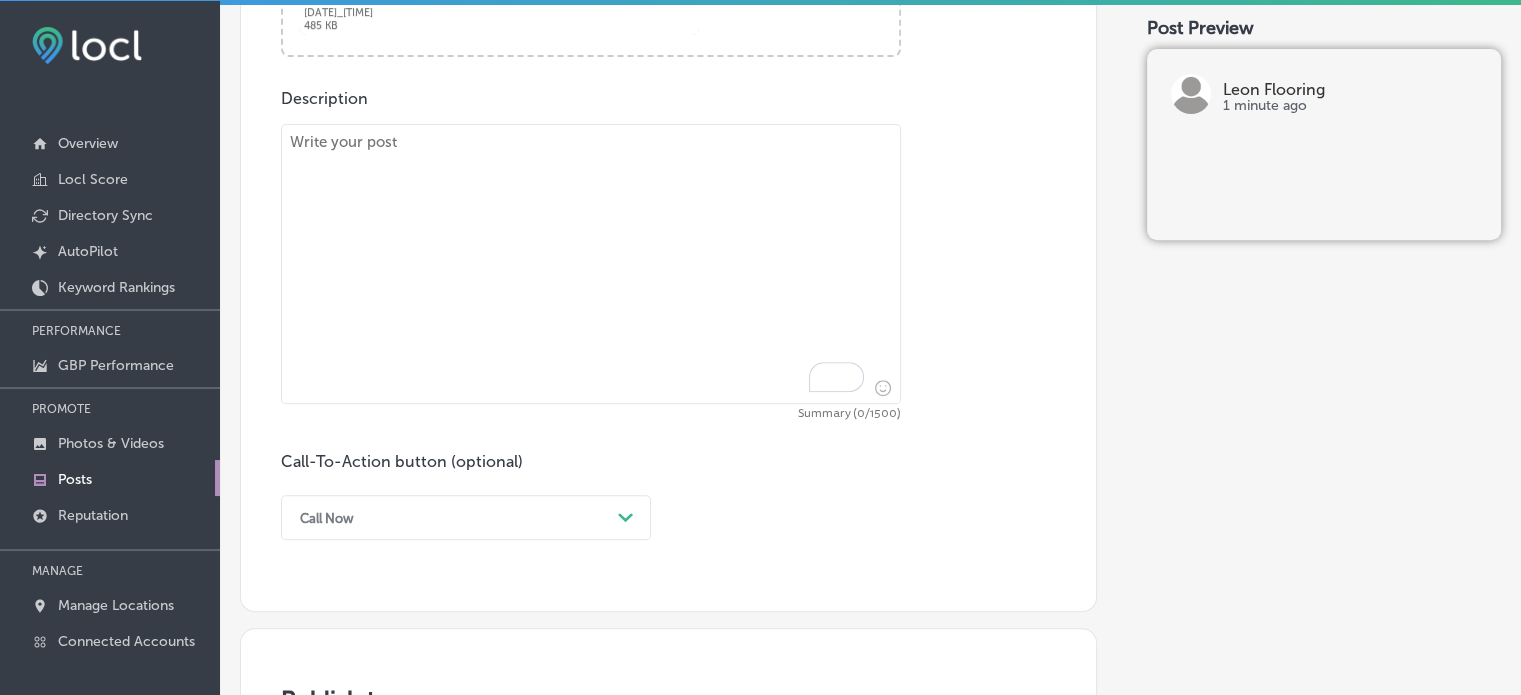 scroll, scrollTop: 803, scrollLeft: 0, axis: vertical 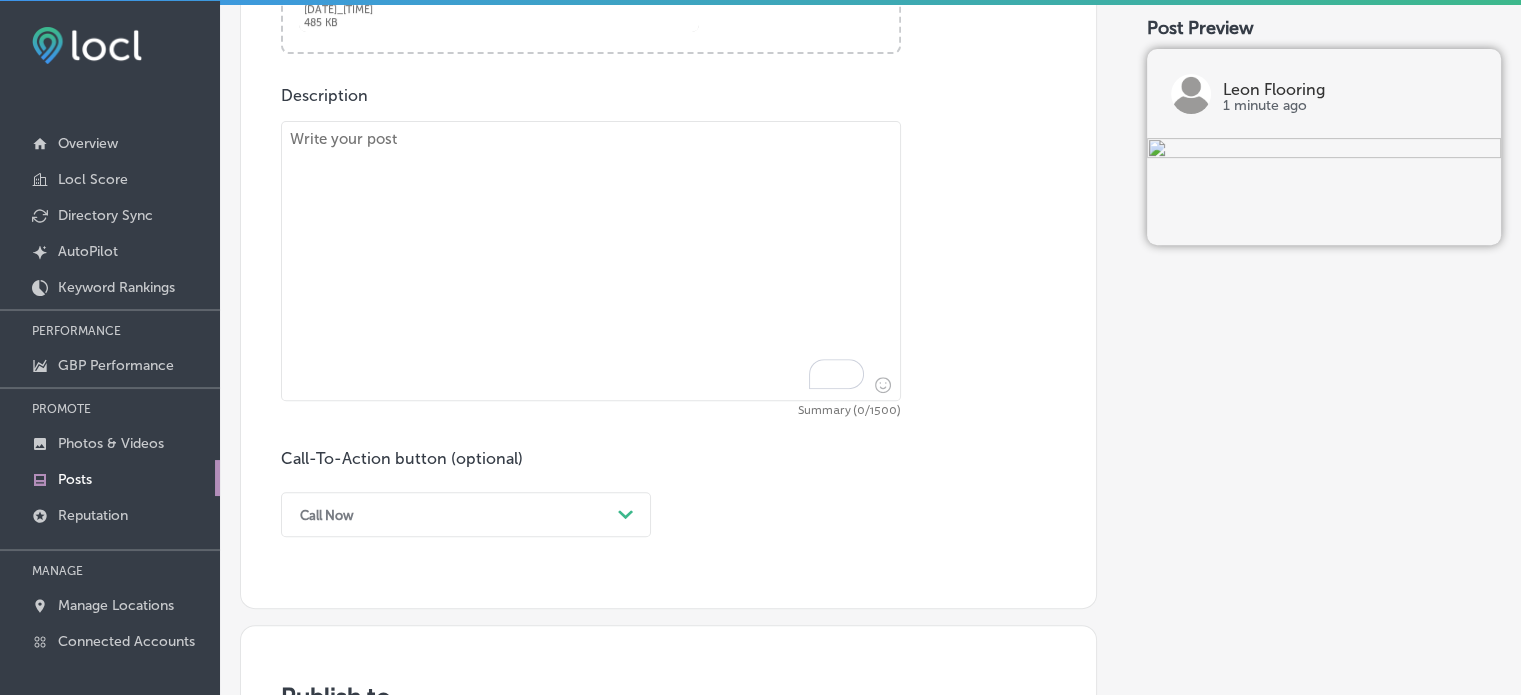 click at bounding box center [591, 261] 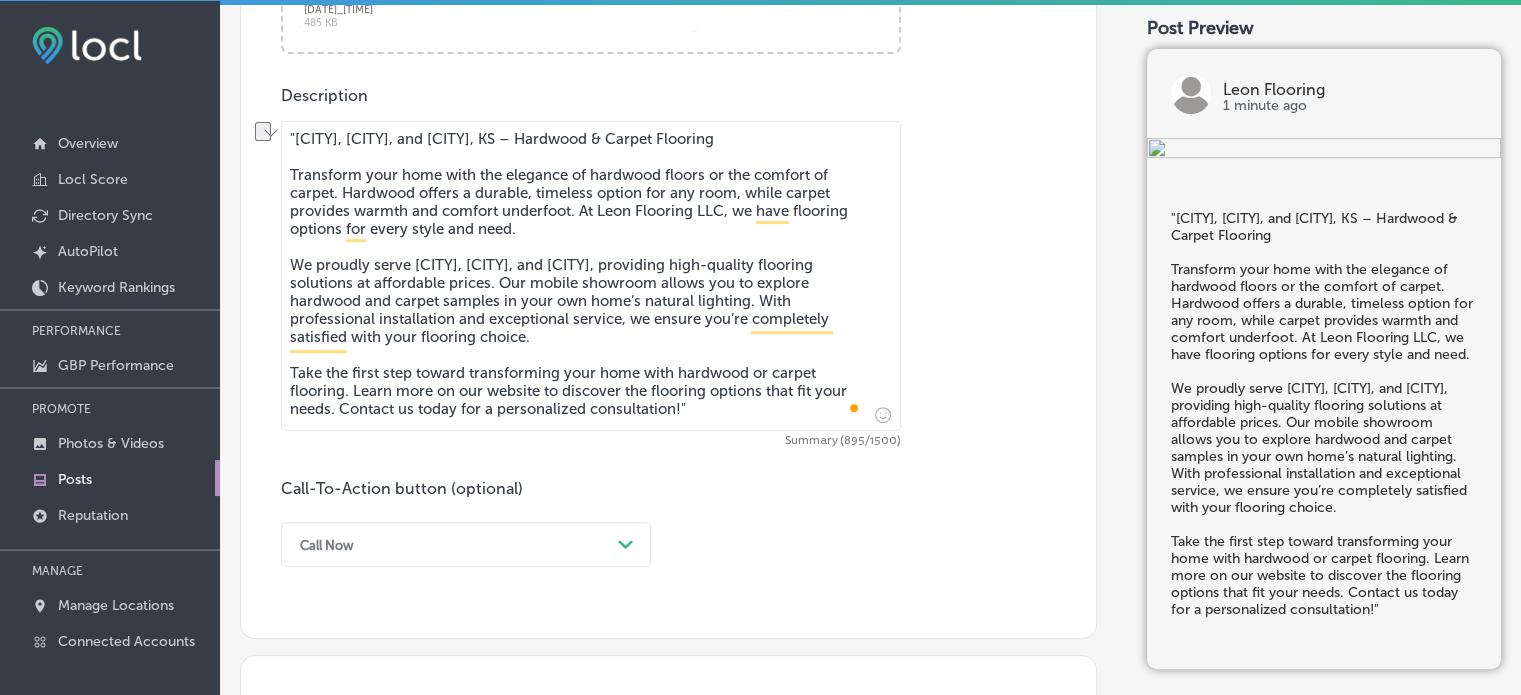 drag, startPoint x: 291, startPoint y: 175, endPoint x: 287, endPoint y: 90, distance: 85.09406 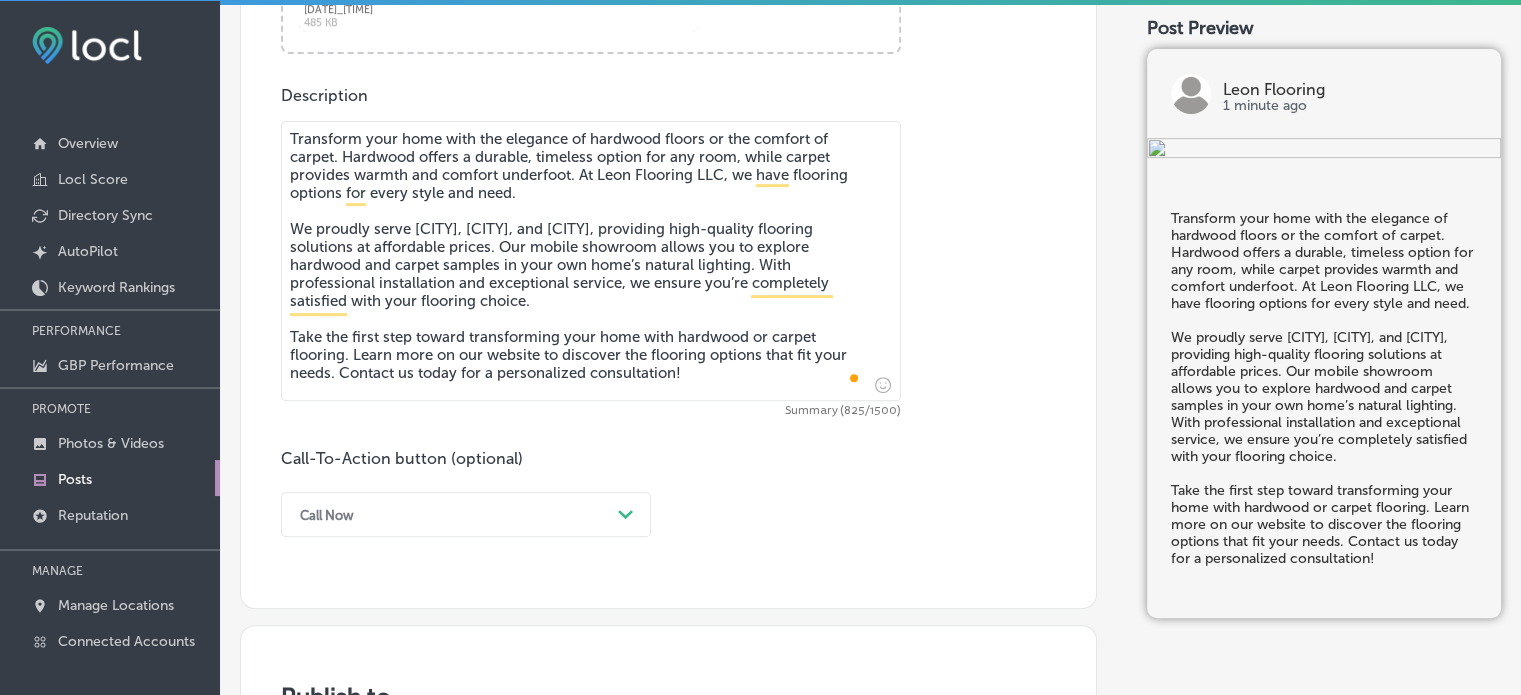 type on "Transform your home with the elegance of hardwood floors or the comfort of carpet. Hardwood offers a durable, timeless option for any room, while carpet provides warmth and comfort underfoot. At Leon Flooring LLC, we have flooring options for every style and need.
We proudly serve [CITY], [CITY], and [CITY], providing high-quality flooring solutions at affordable prices. Our mobile showroom allows you to explore hardwood and carpet samples in your own home’s natural lighting. With professional installation and exceptional service, we ensure you’re completely satisfied with your flooring choice.
Take the first step toward transforming your home with hardwood or carpet flooring. Learn more on our website to discover the flooring options that fit your needs. Contact us today for a personalized consultation!" 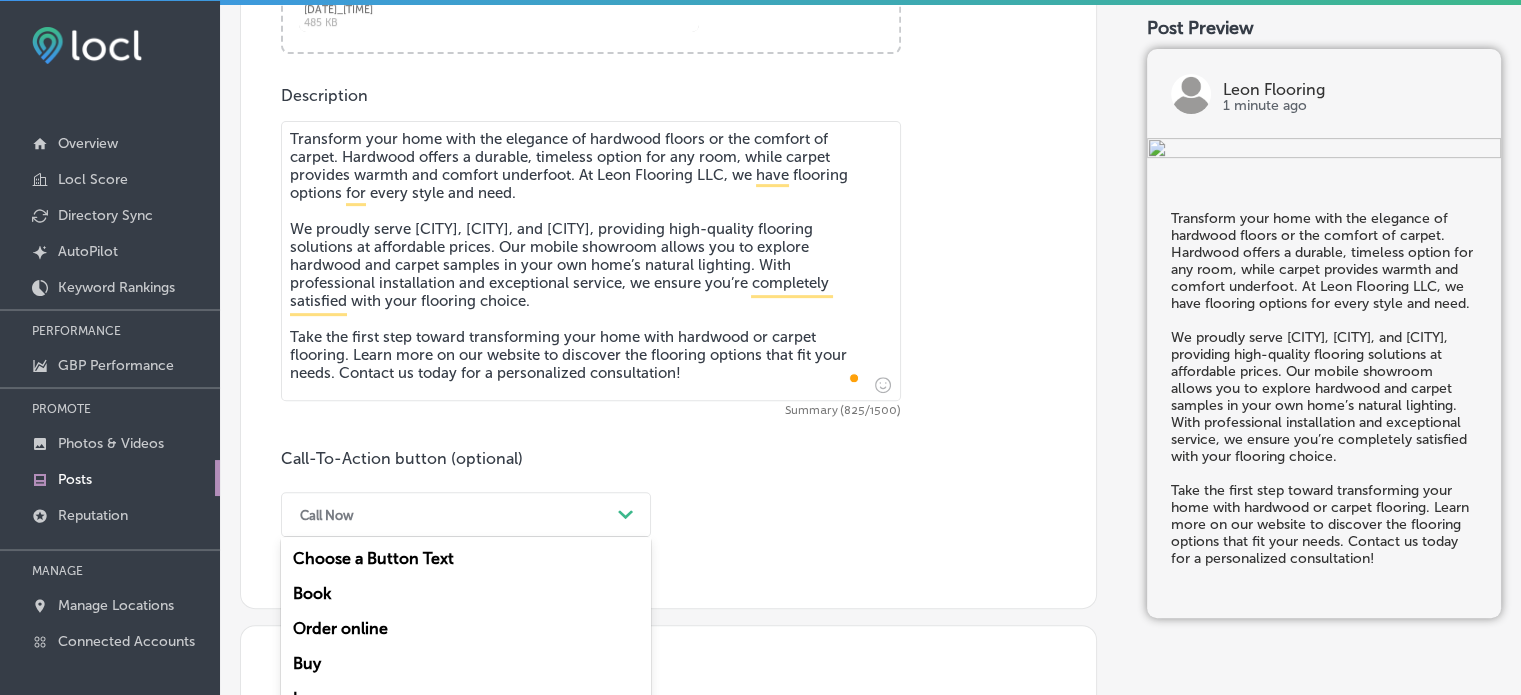 scroll, scrollTop: 907, scrollLeft: 0, axis: vertical 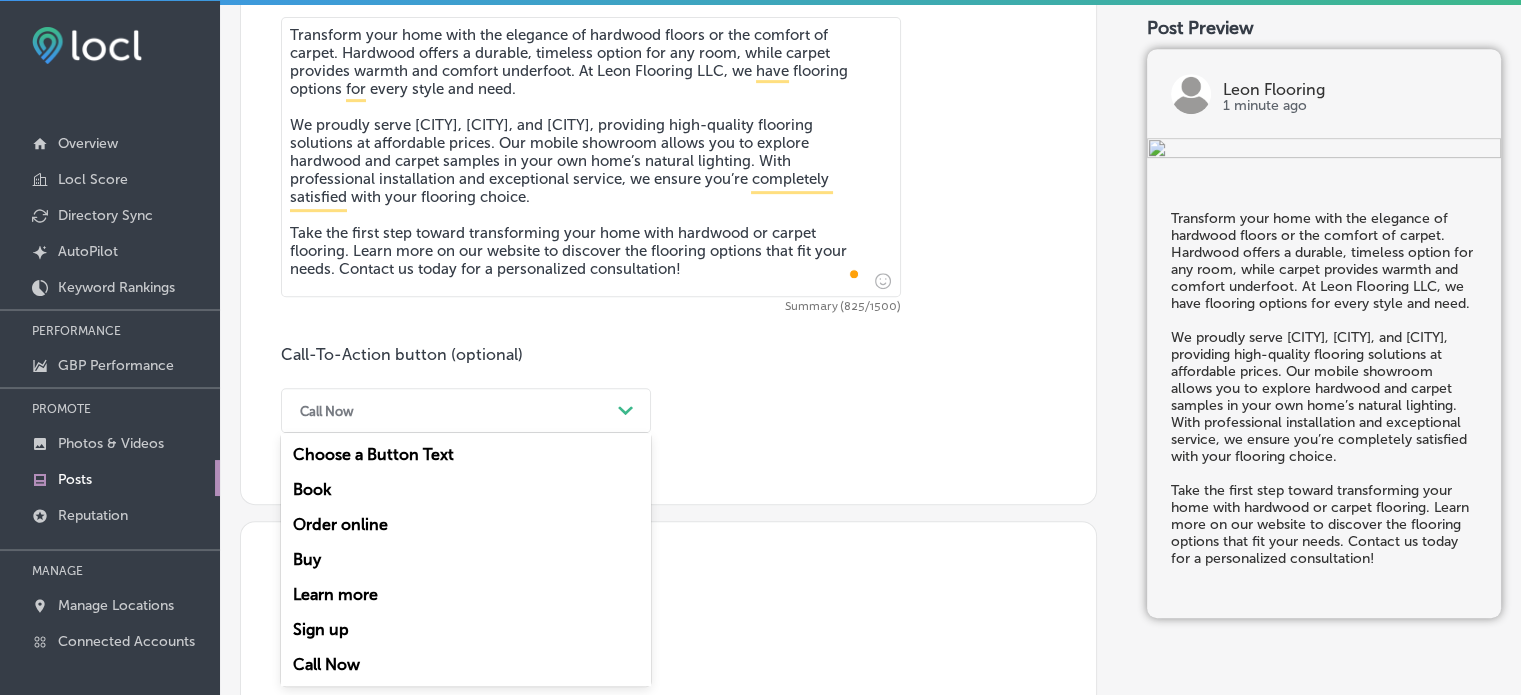 click on "option Call Now, selected.    option Order online focused, [NUMBER] of [NUMBER]. [NUMBER] results available. Use Up and Down to choose options, press Enter to select the currently focused option, press Escape to exit the menu, press Tab to select the option and exit the menu. Call Now
Path
Created with Sketch.
Choose a Button Text Book Order online Buy Learn more Sign up Call Now" at bounding box center [466, 410] 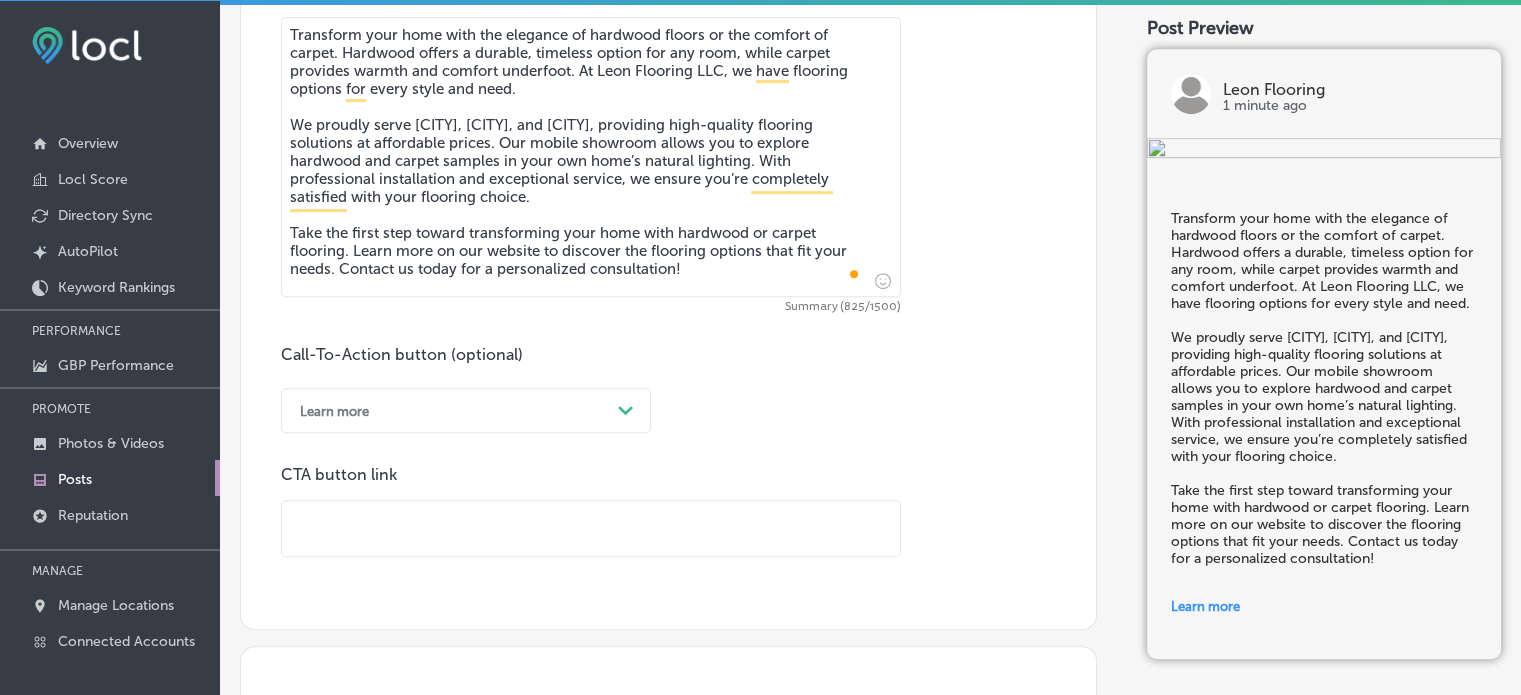 click at bounding box center [591, 528] 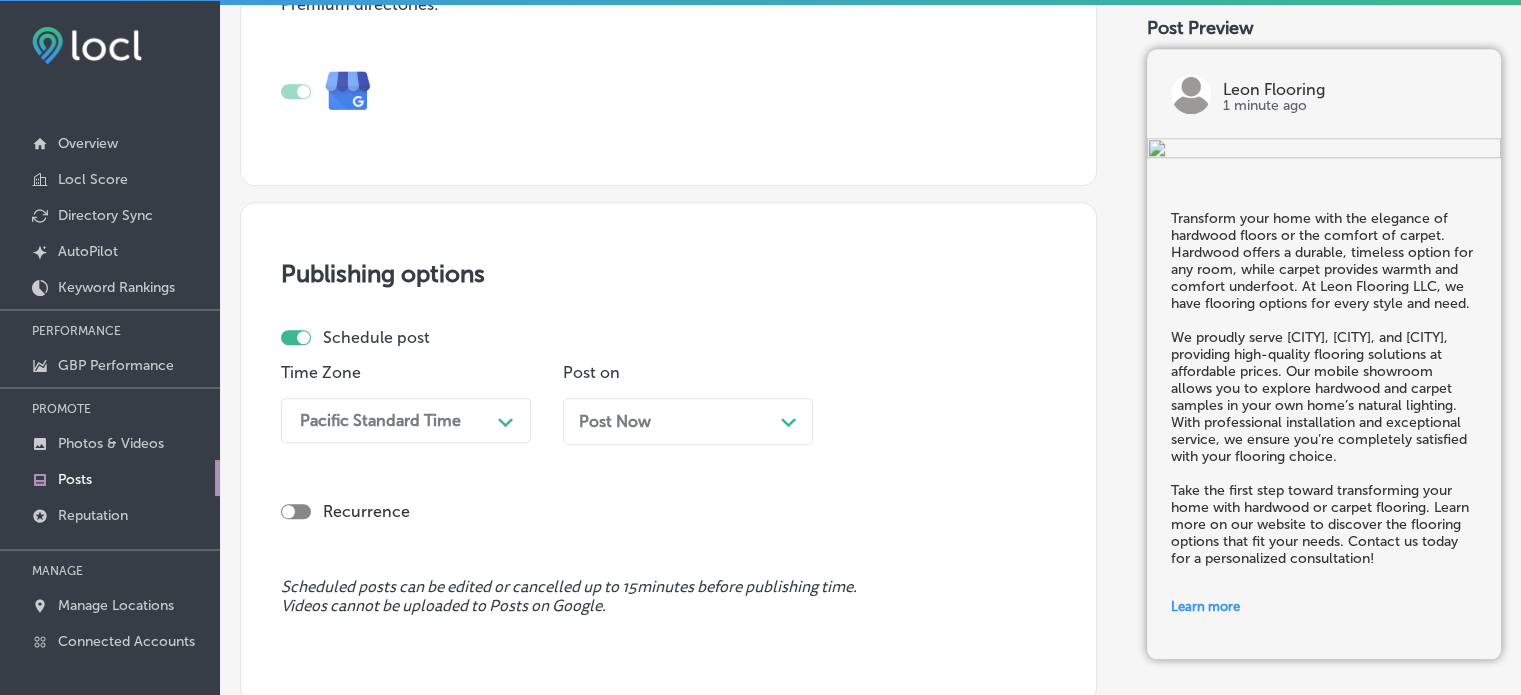 type on "https://www.leonflooring.com/" 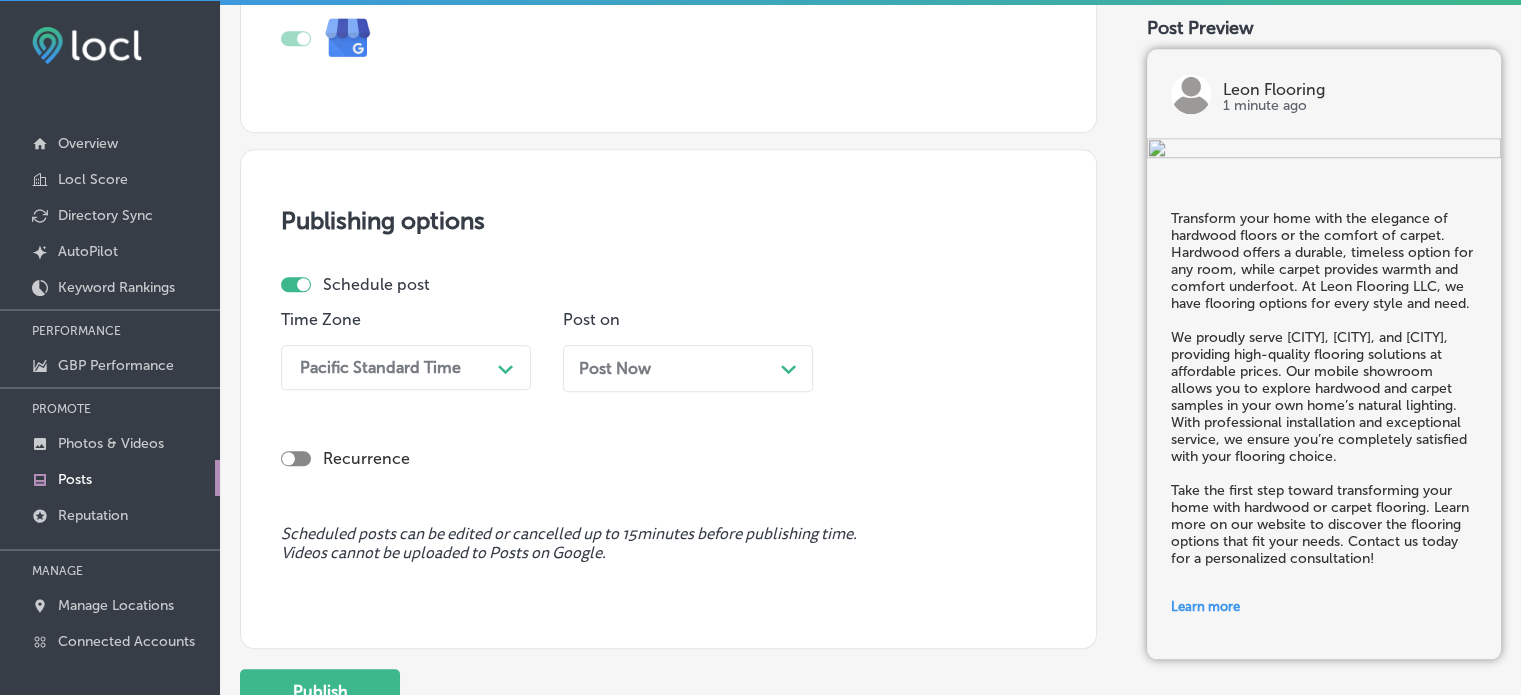 click on "Pacific Standard Time
Path
Created with Sketch." at bounding box center [406, 367] 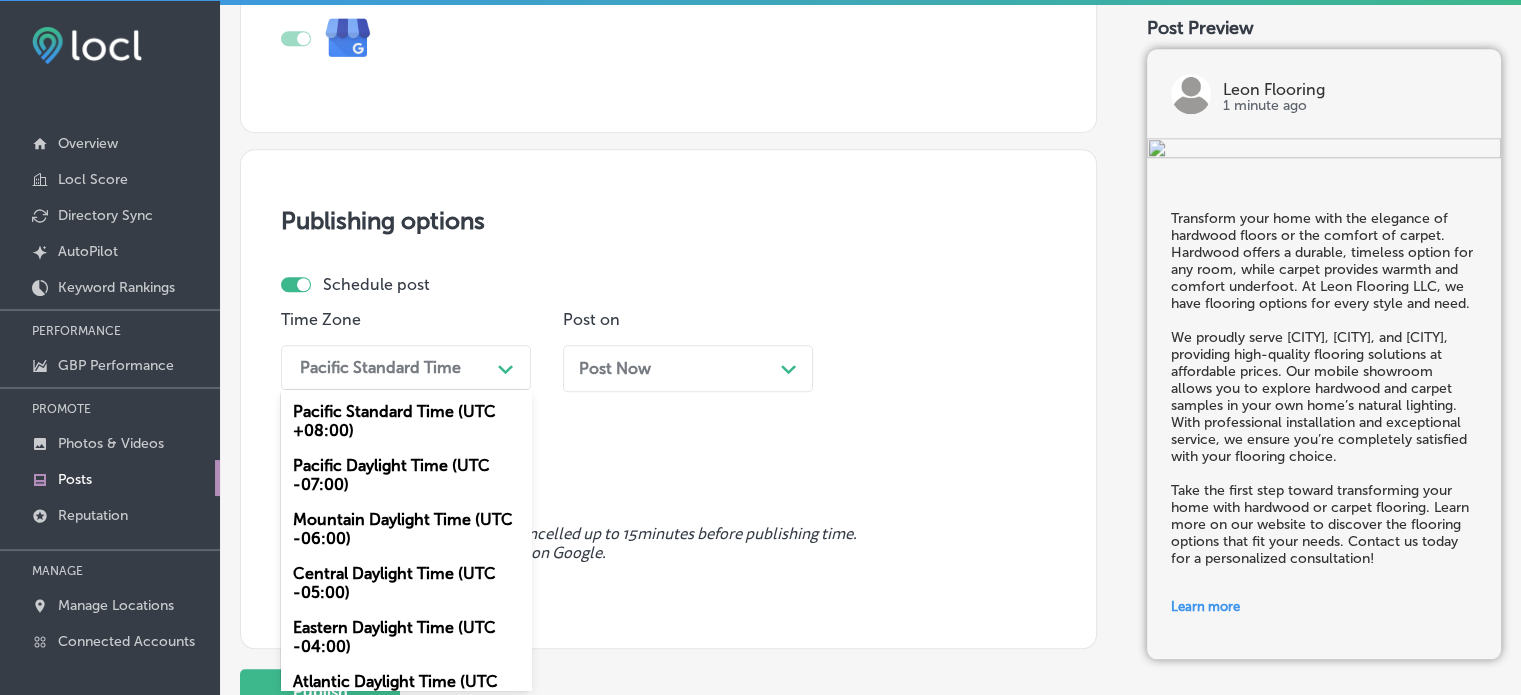 click on "Mountain Daylight Time (UTC -06:00)" at bounding box center [406, 529] 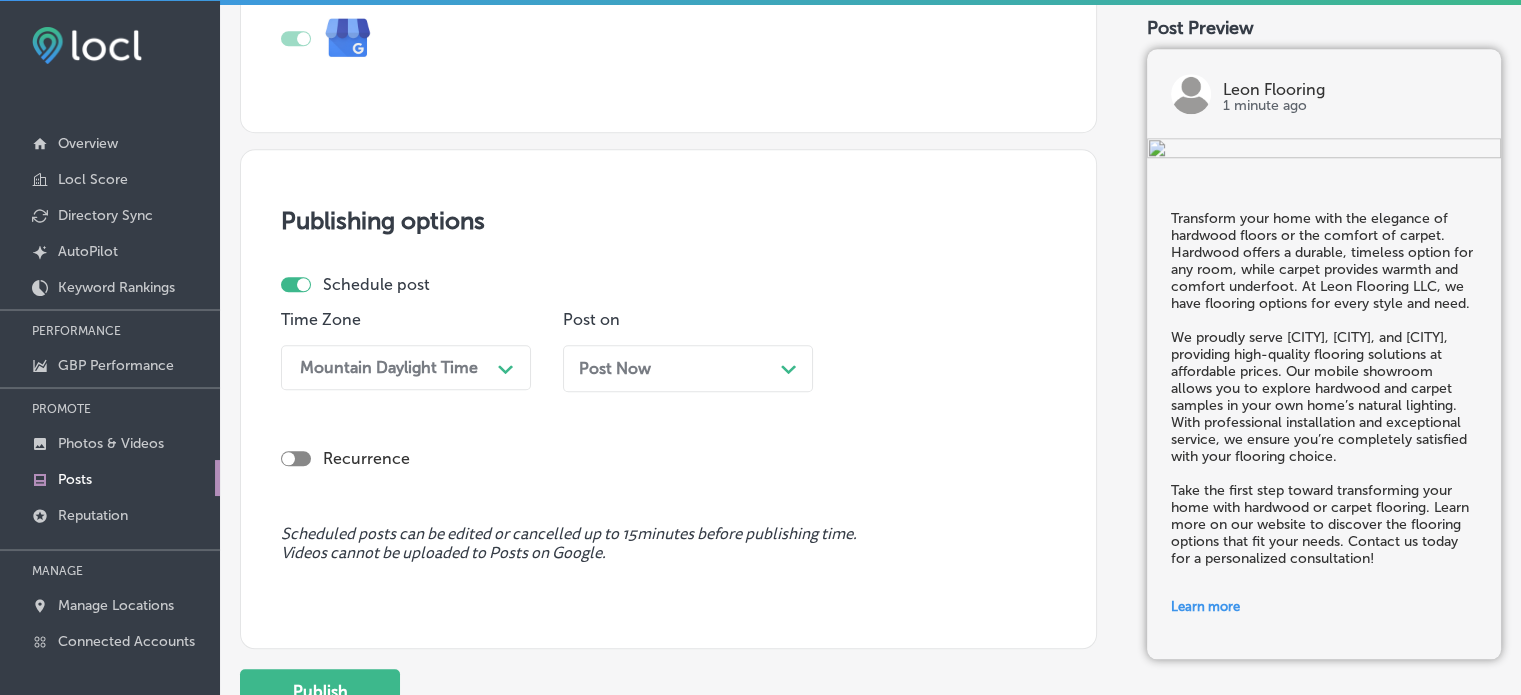 click on "Post Now
Path
Created with Sketch." at bounding box center (688, 368) 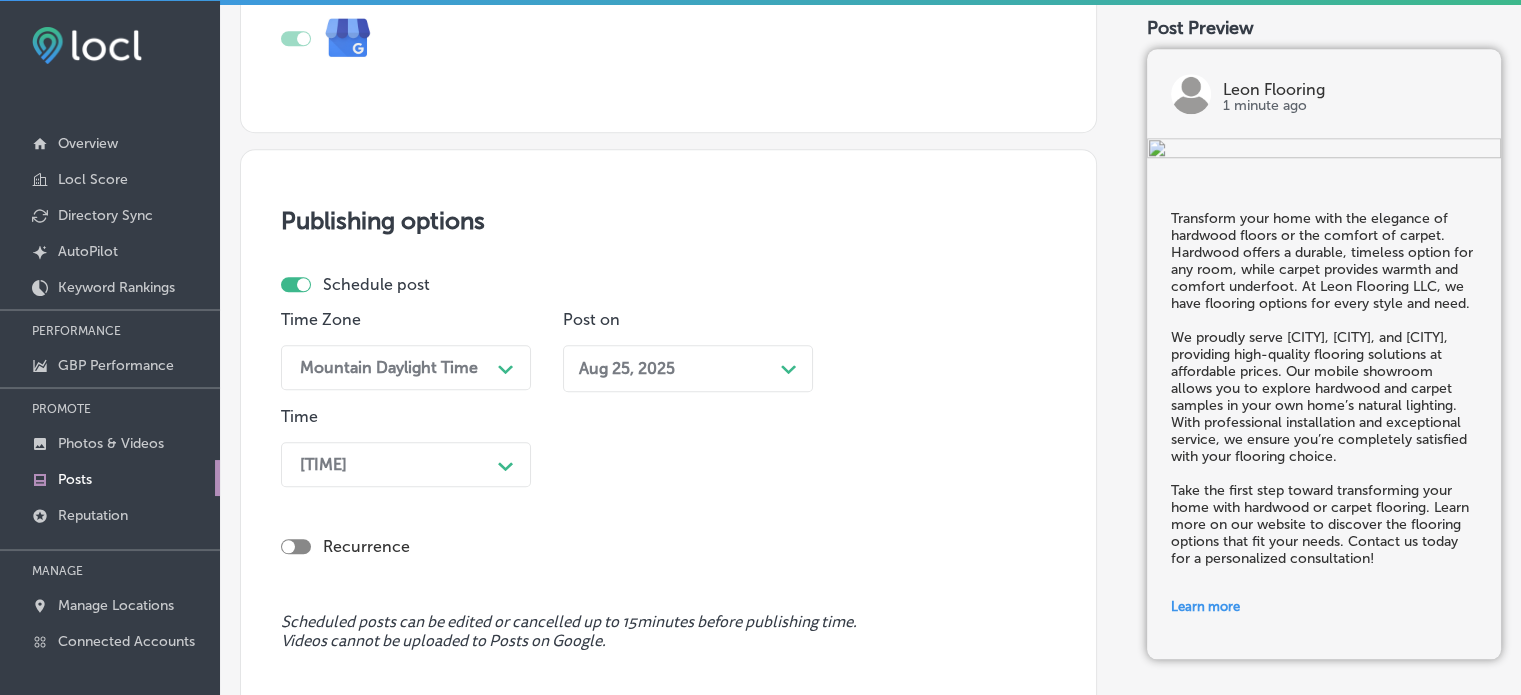 scroll, scrollTop: 1906, scrollLeft: 0, axis: vertical 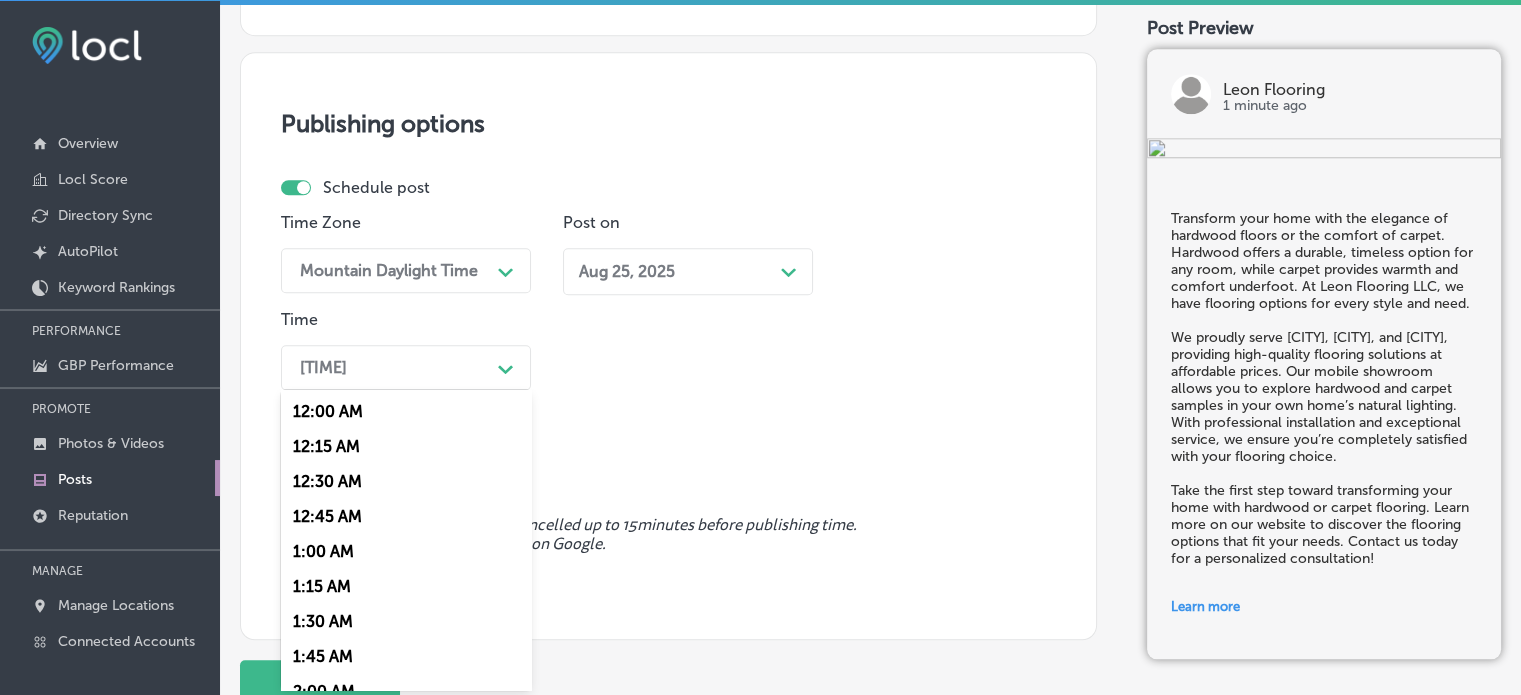 click on "option [TIME], selected.    option [TIME] focused, 3 of 96. 96 results available. Use Up and Down to choose options, press Enter to select the currently focused option, press Escape to exit the menu, press Tab to select the option and exit the menu. [TIME]
Path
Created with Sketch.
12:00 AM 12:15 AM 12:30 AM 12:45 AM 1:00 AM 1:15 AM 1:30 AM 1:45 AM 2:00 AM 2:15 AM 2:30 AM 2:45 AM 3:00 AM 3:15 AM 3:30 AM 3:45 AM 4:00 AM 4:15 AM 4:30 AM 4:45 AM 5:00 AM 5:15 AM 5:30 AM 5:45 AM 6:00 AM 6:15 AM 6:30 AM 6:45 AM 7:00 AM 7:15 AM 7:30 AM 7:45 AM 8:00 AM 8:15 AM 8:30 AM 8:45 AM 9:00 AM 9:15 AM 9:30 AM 9:45 AM 10:00 AM 10:15 AM 10:30 AM 10:45 AM 11:00 AM 11:15 AM 11:30 AM 11:45 AM 12:00 PM 12:15 PM 12:30 PM 12:45 PM 1:00 PM 1:15 PM 1:30 PM 1:45 PM 2:00 PM 2:15 PM 2:30 PM 2:45 PM 3:00 PM 3:15 PM 3:30 PM 3:45 PM 4:00 PM 4:15 PM 4:30 PM 4:45 PM 5:00 PM 5:15 PM 5:30 PM 5:45 PM 6:00 PM 6:15 PM 6:30 PM 6:45 PM" at bounding box center (406, 367) 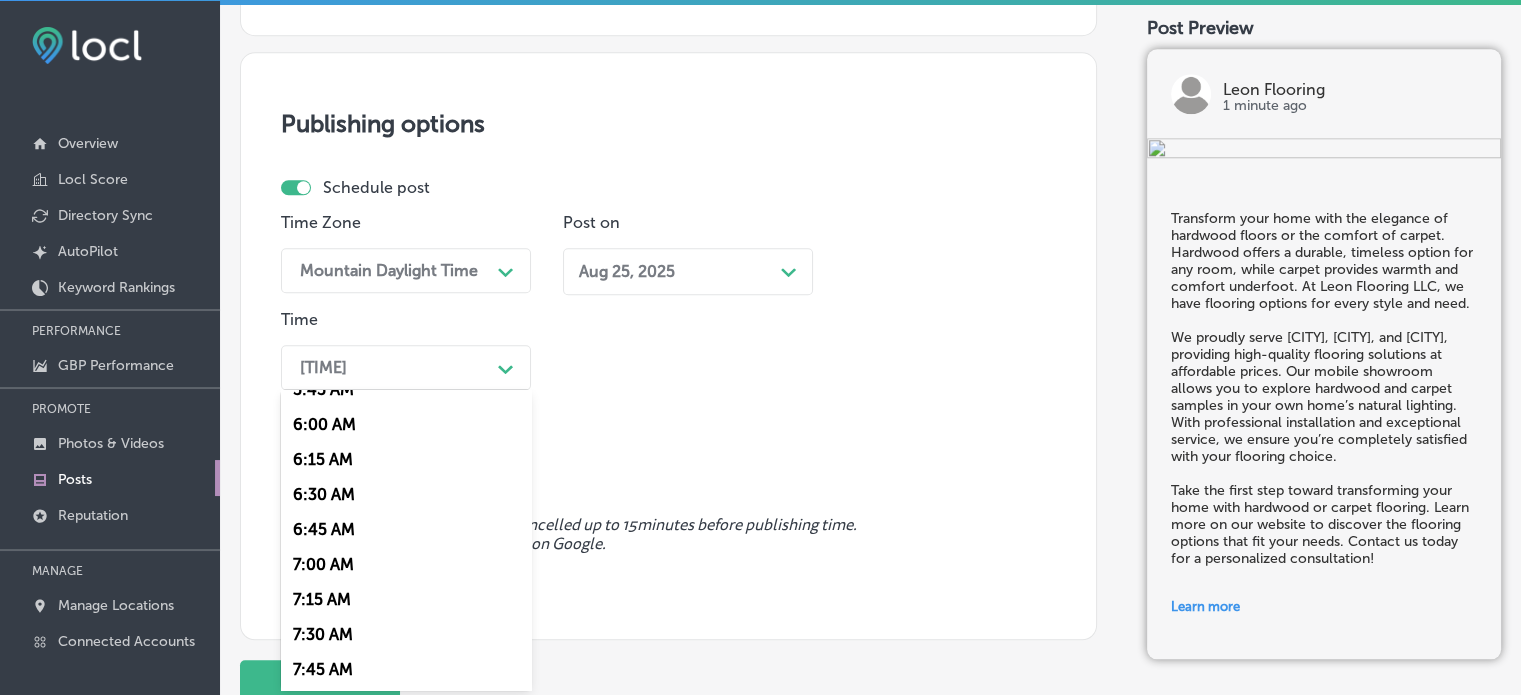 scroll, scrollTop: 864, scrollLeft: 0, axis: vertical 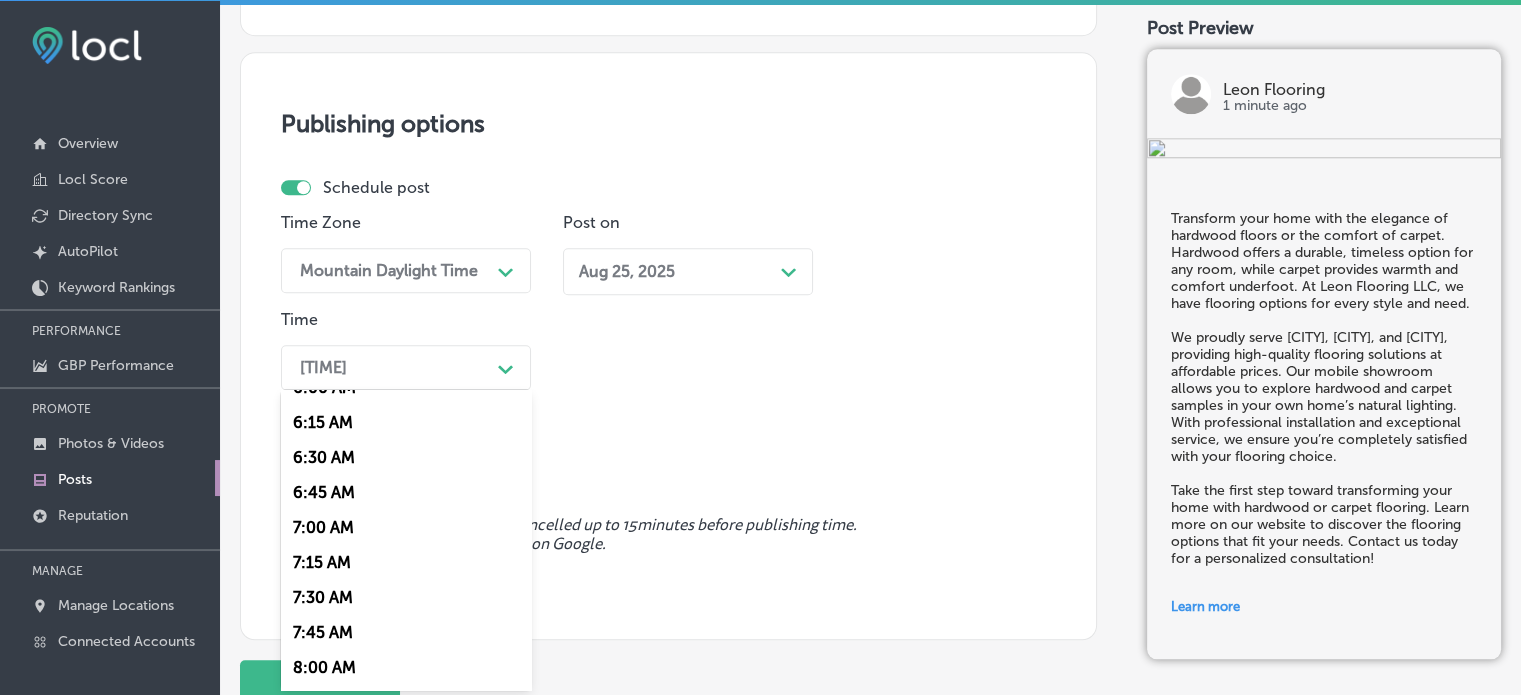 click on "7:00 AM" at bounding box center [406, 527] 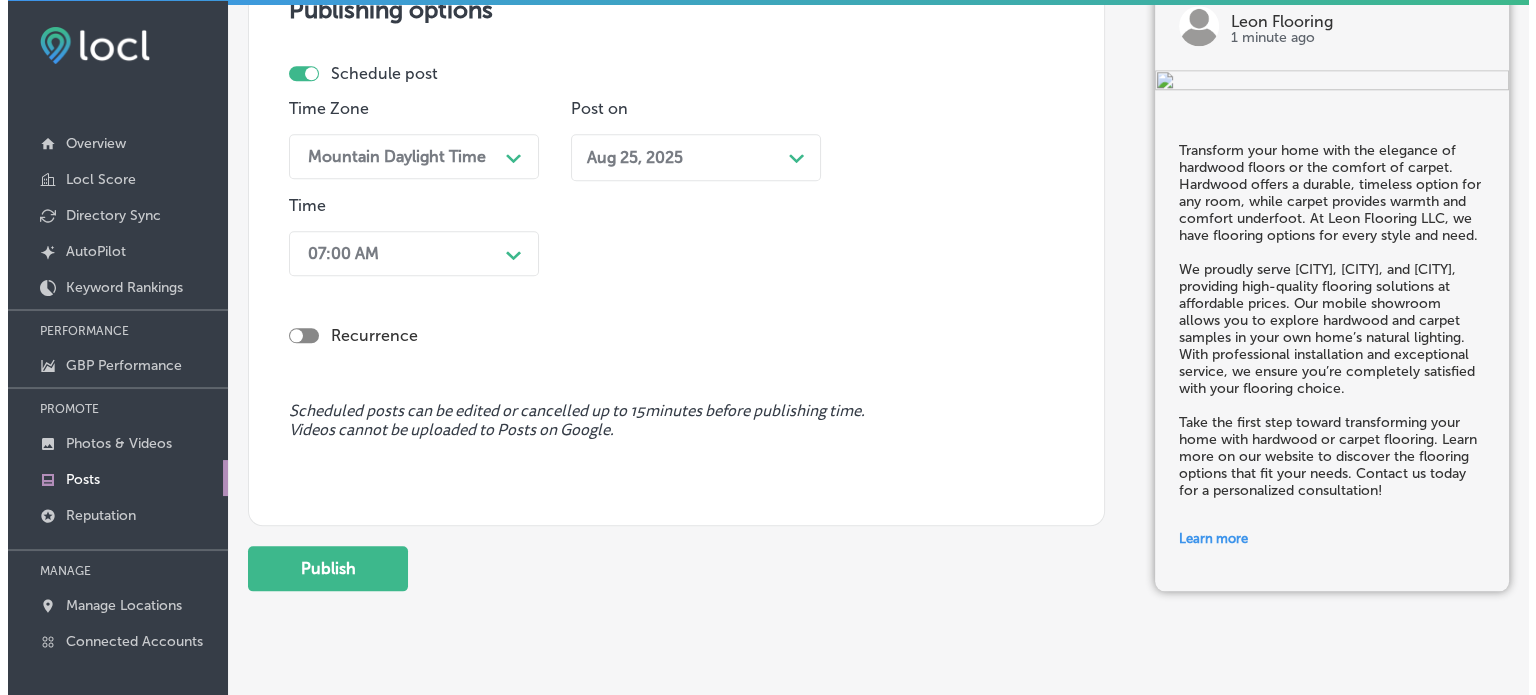 scroll, scrollTop: 2020, scrollLeft: 0, axis: vertical 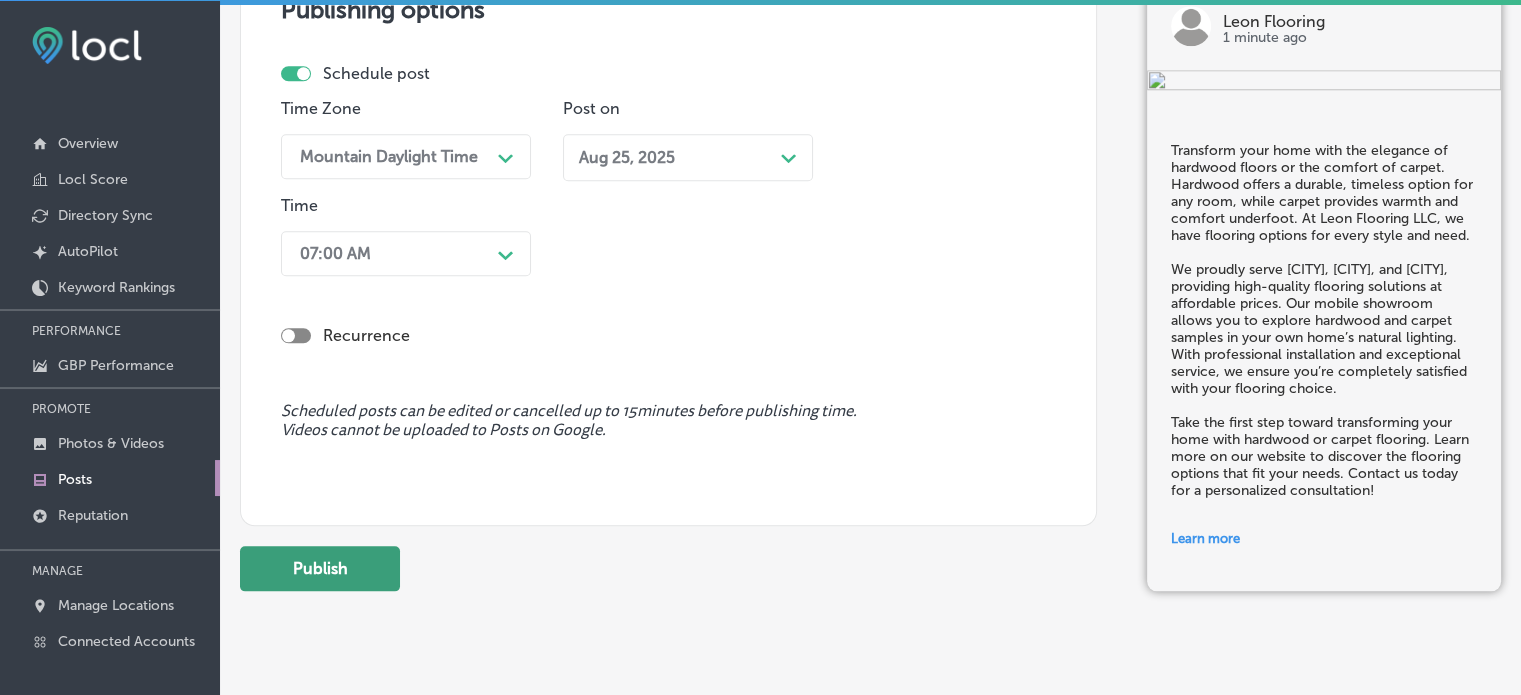 click on "Publish" at bounding box center (320, 568) 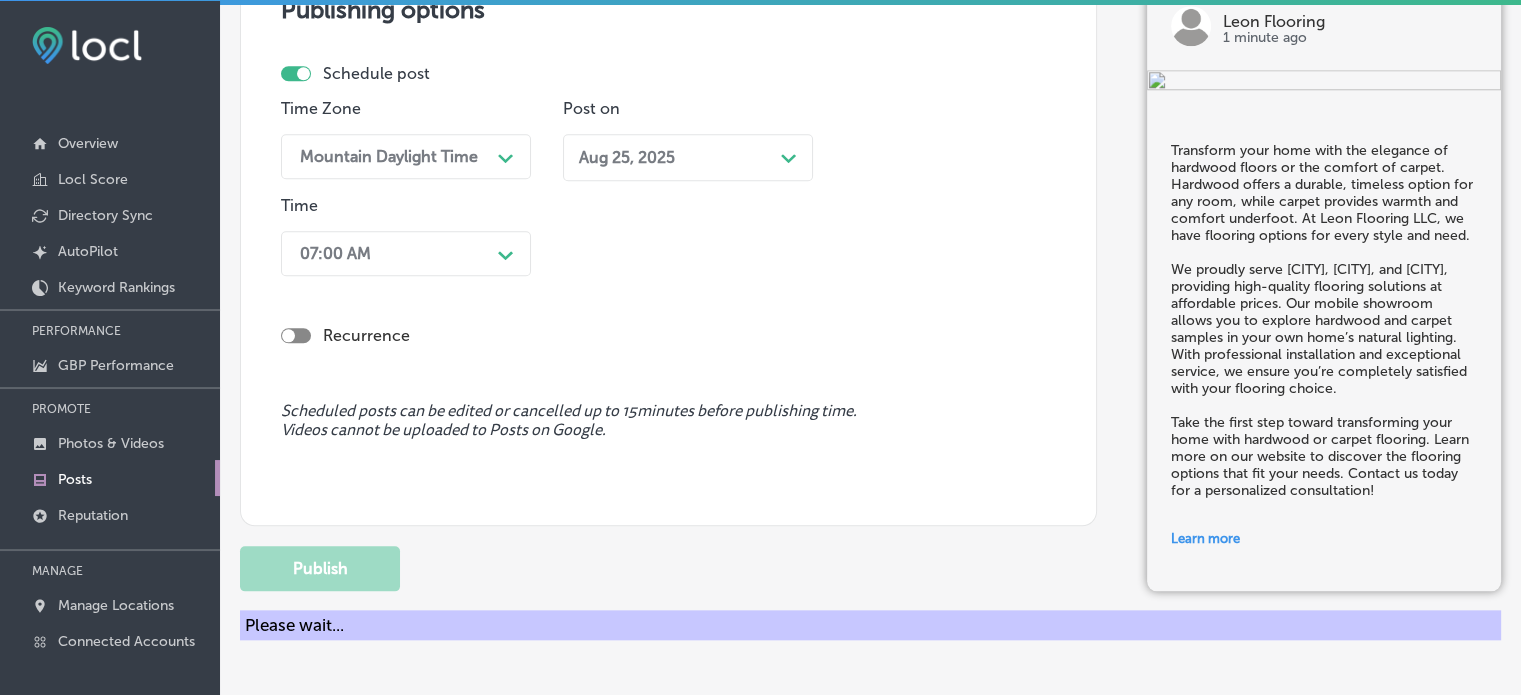 type 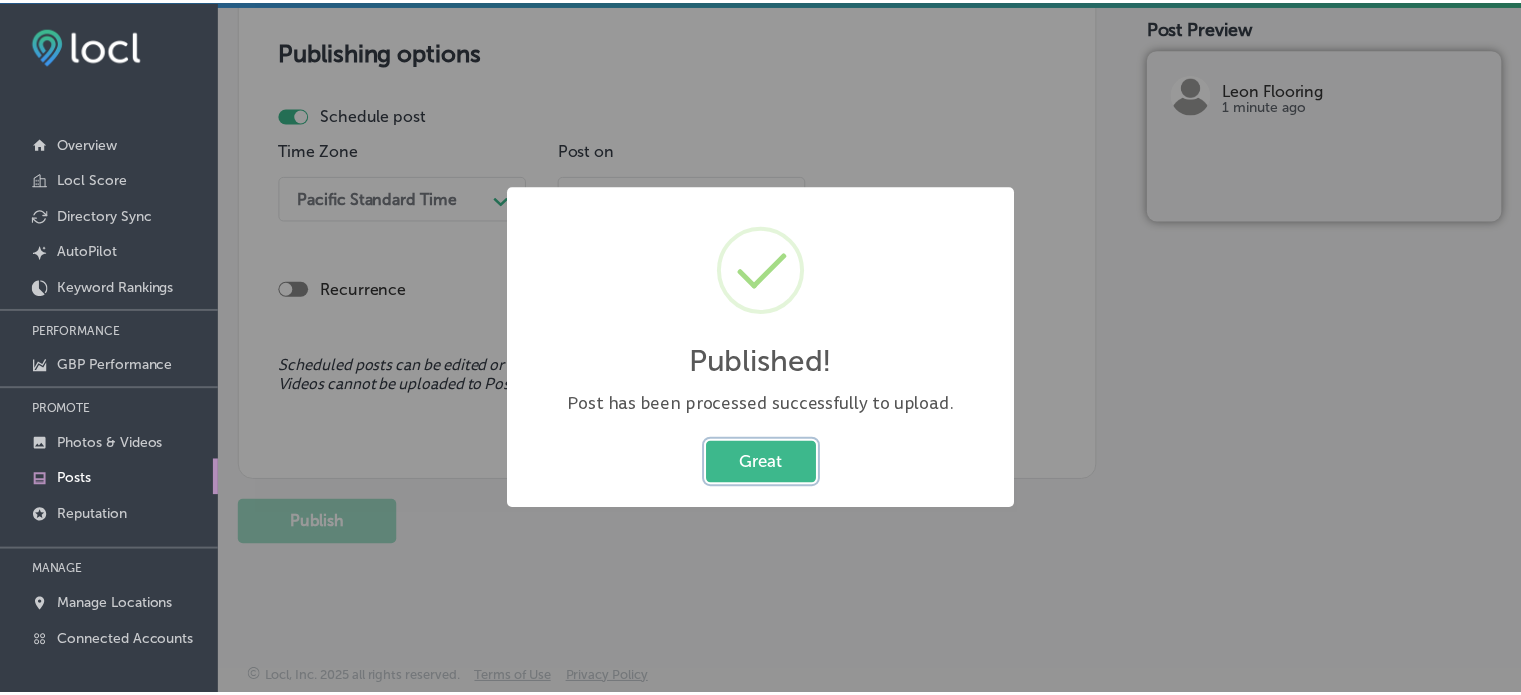 scroll, scrollTop: 1780, scrollLeft: 0, axis: vertical 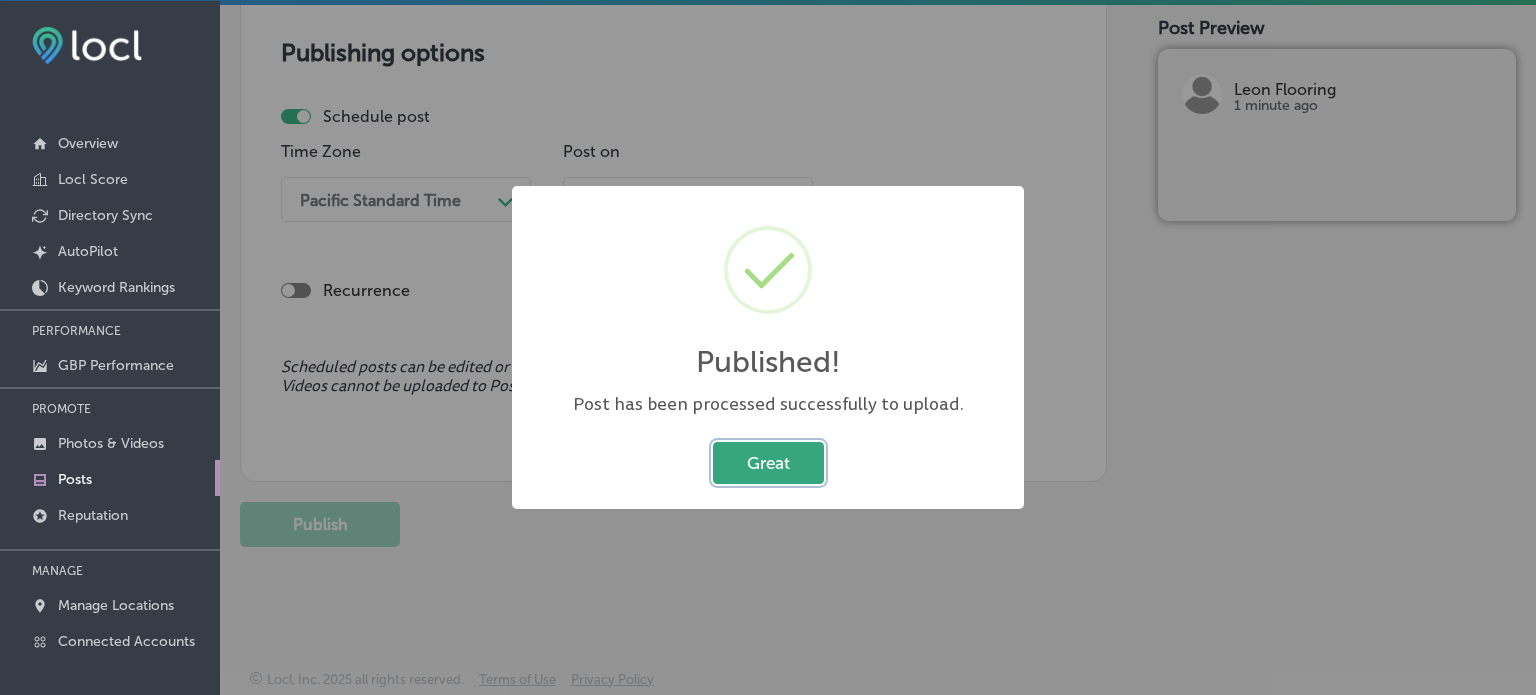 click on "Great" at bounding box center [768, 462] 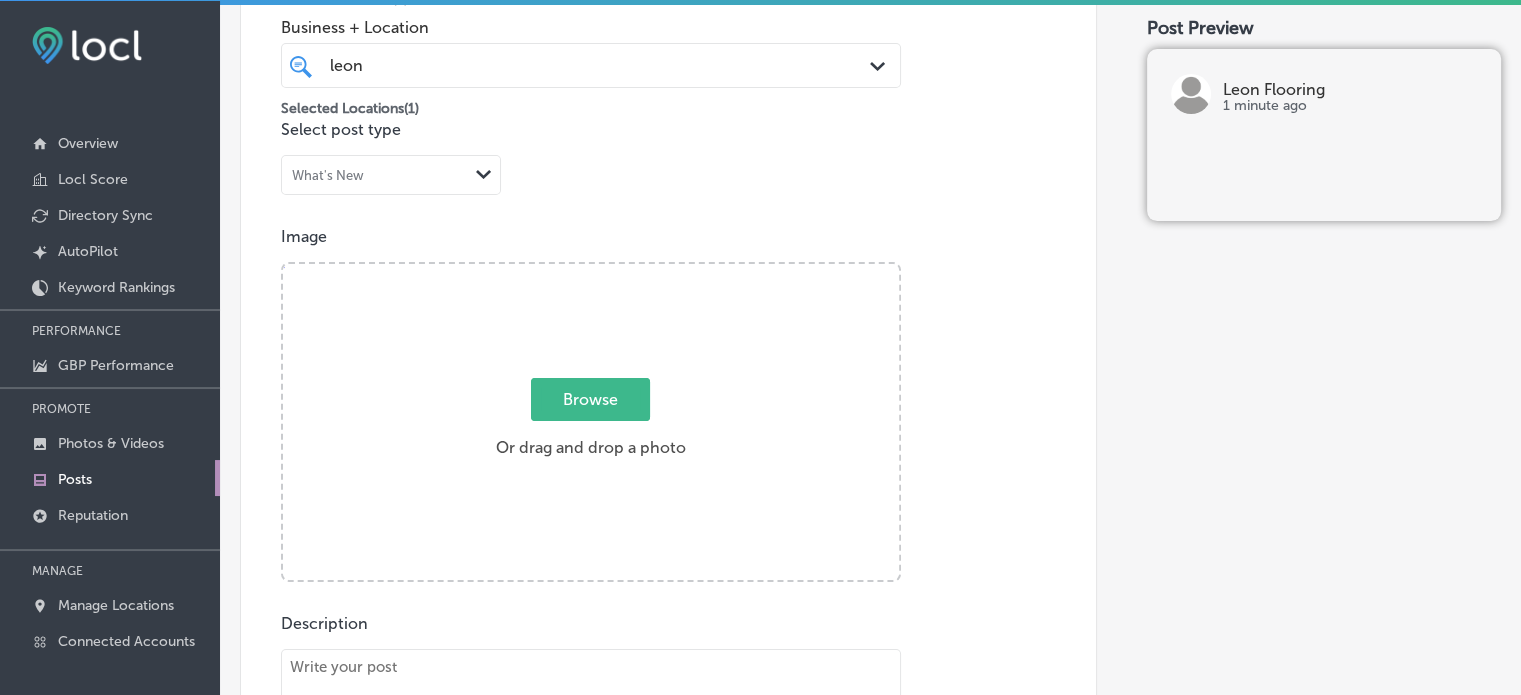 scroll, scrollTop: 0, scrollLeft: 0, axis: both 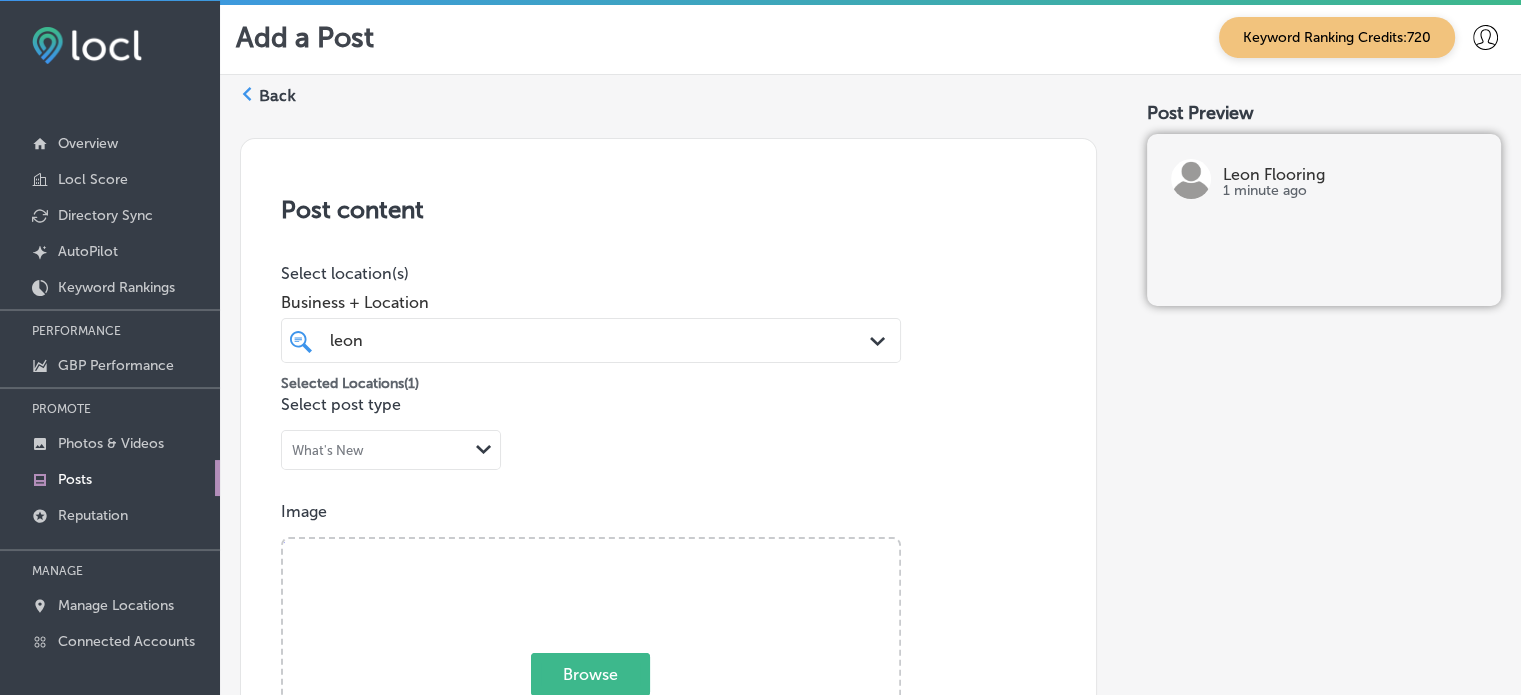 click on "Back" at bounding box center (277, 96) 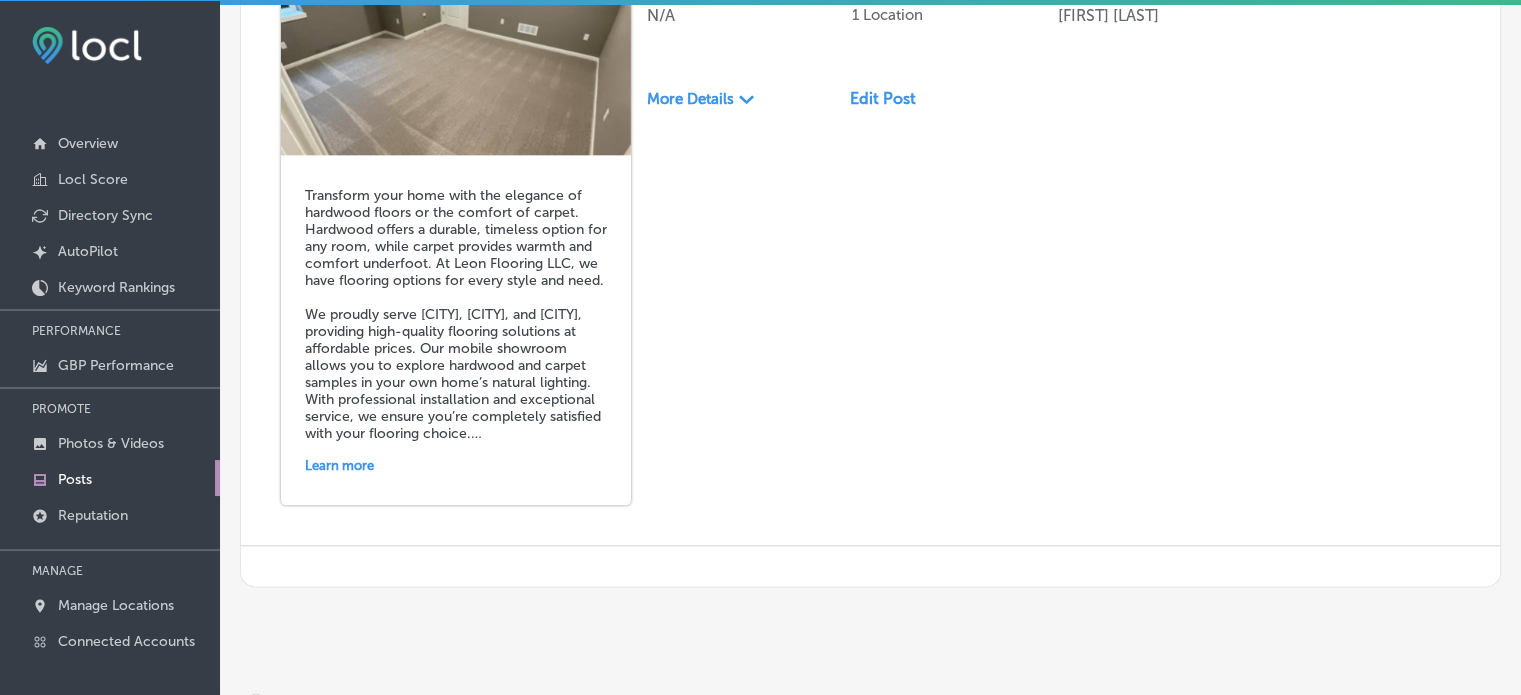 scroll, scrollTop: 2348, scrollLeft: 0, axis: vertical 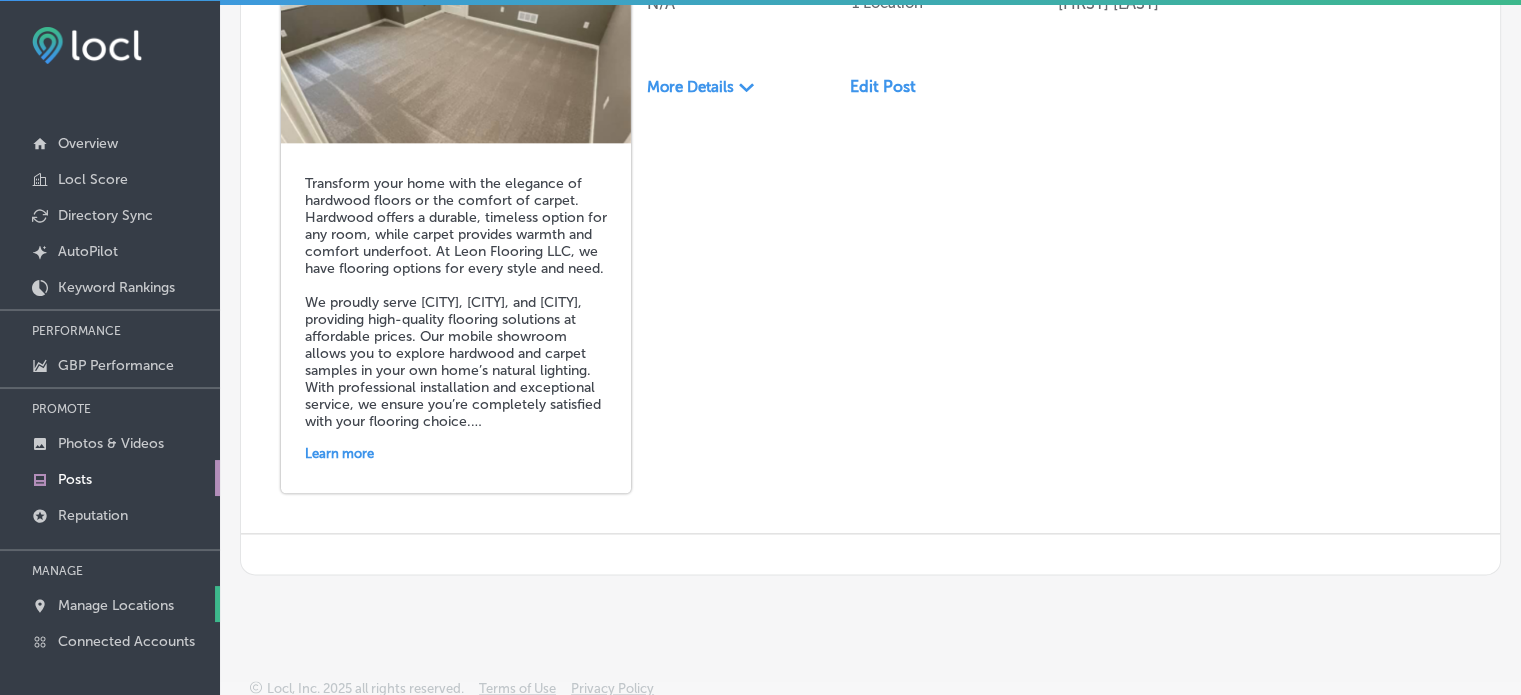 click on "Manage Locations" at bounding box center [116, 605] 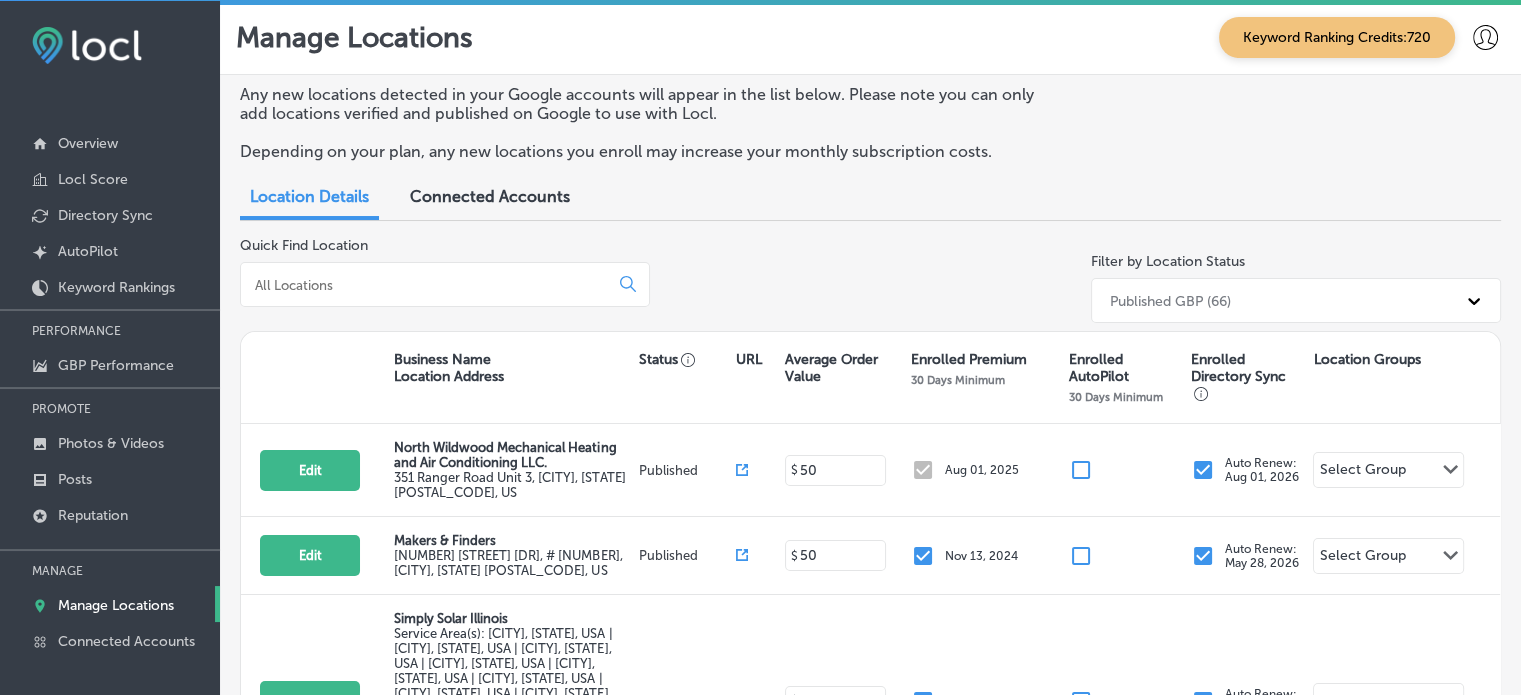 click at bounding box center [428, 285] 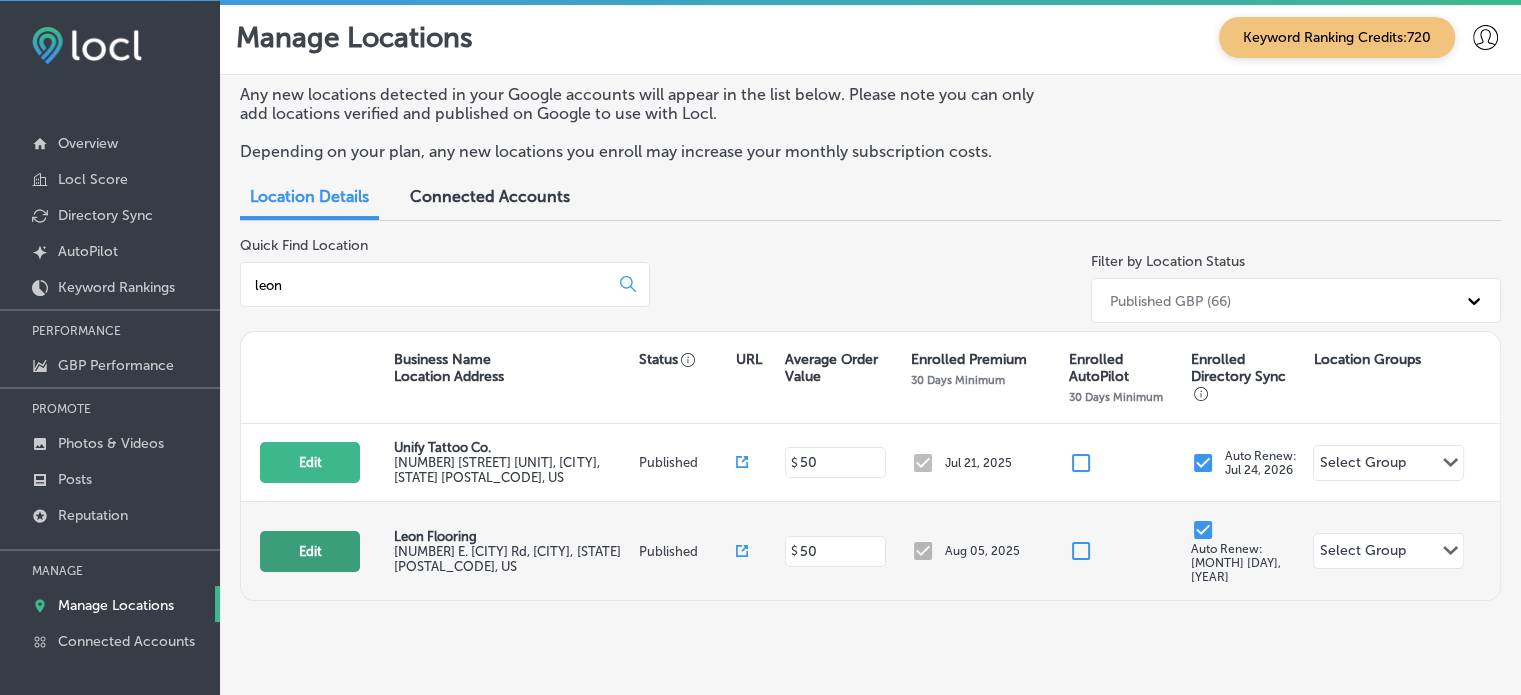 type on "leon" 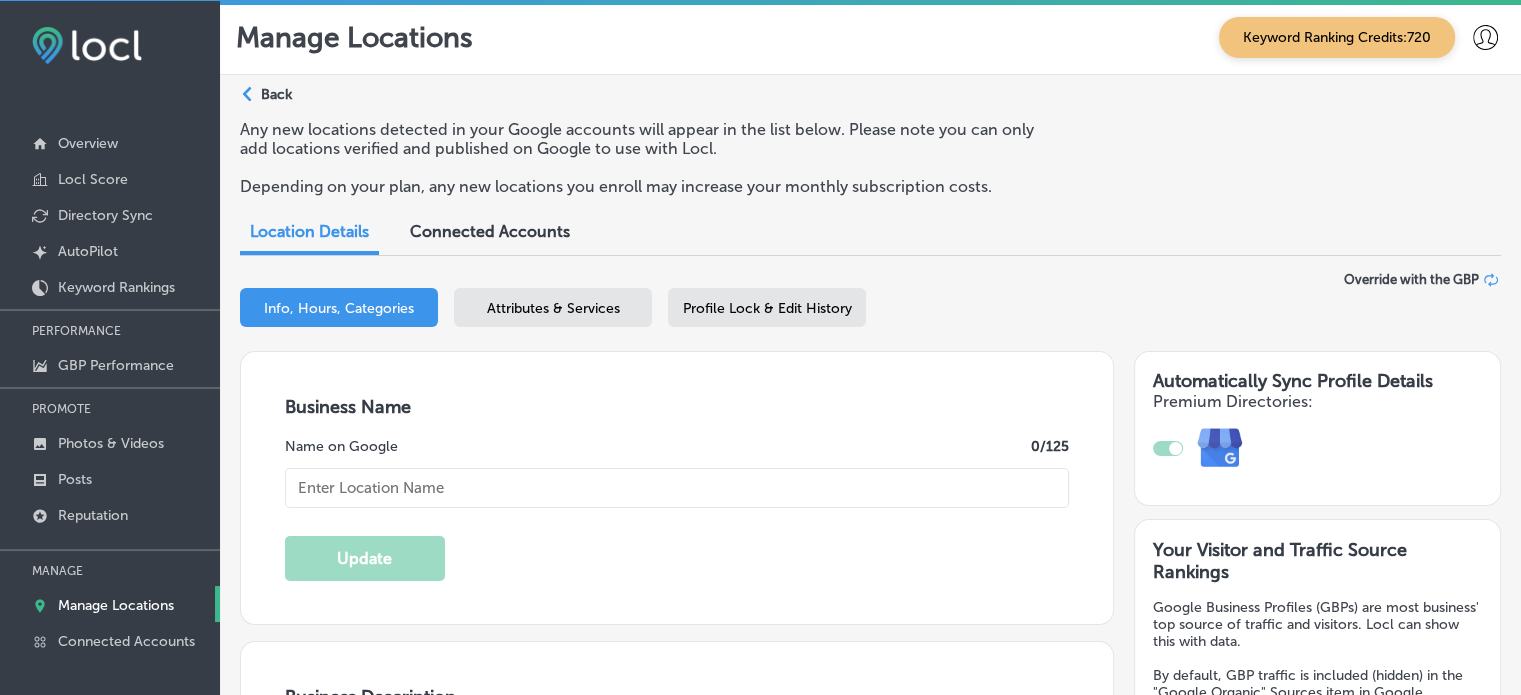 checkbox on "true" 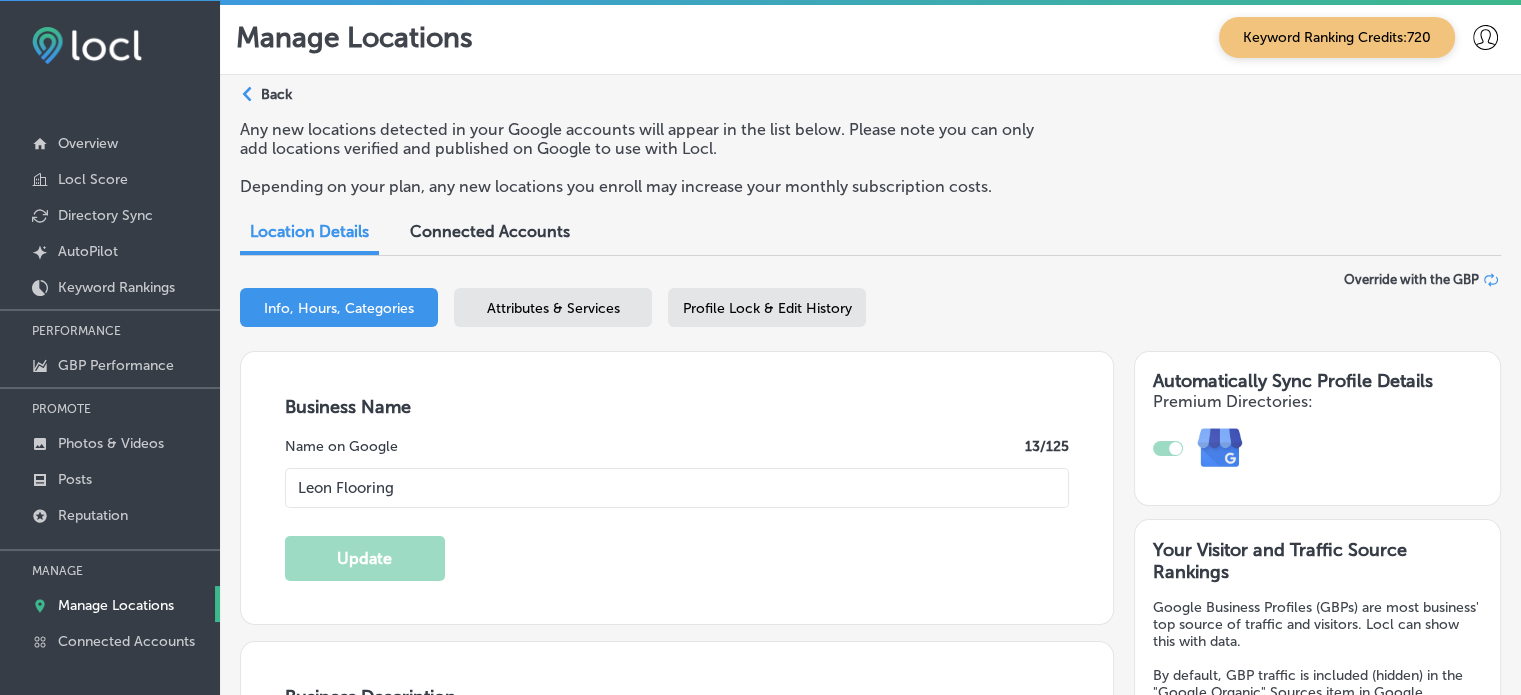 type on "[NUMBER] E. [CITY] Rd" 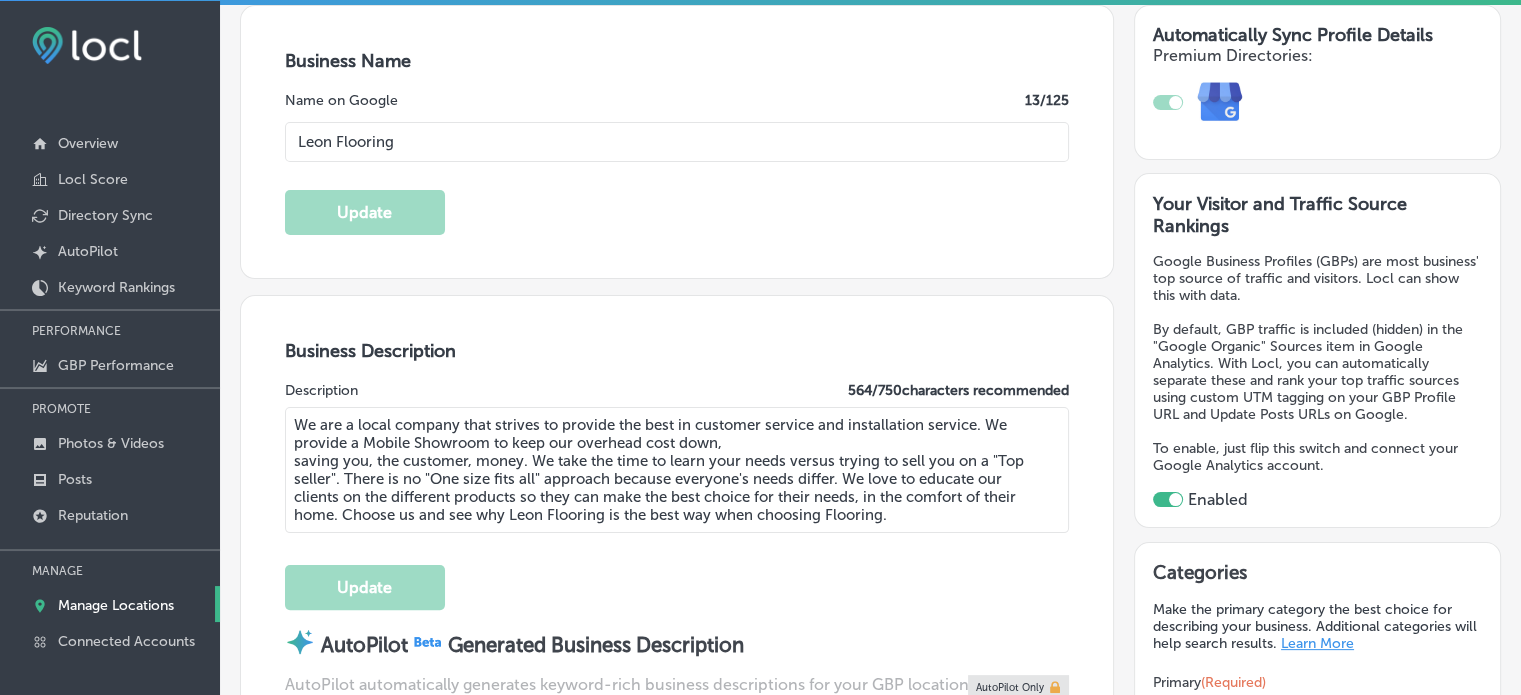 scroll, scrollTop: 347, scrollLeft: 0, axis: vertical 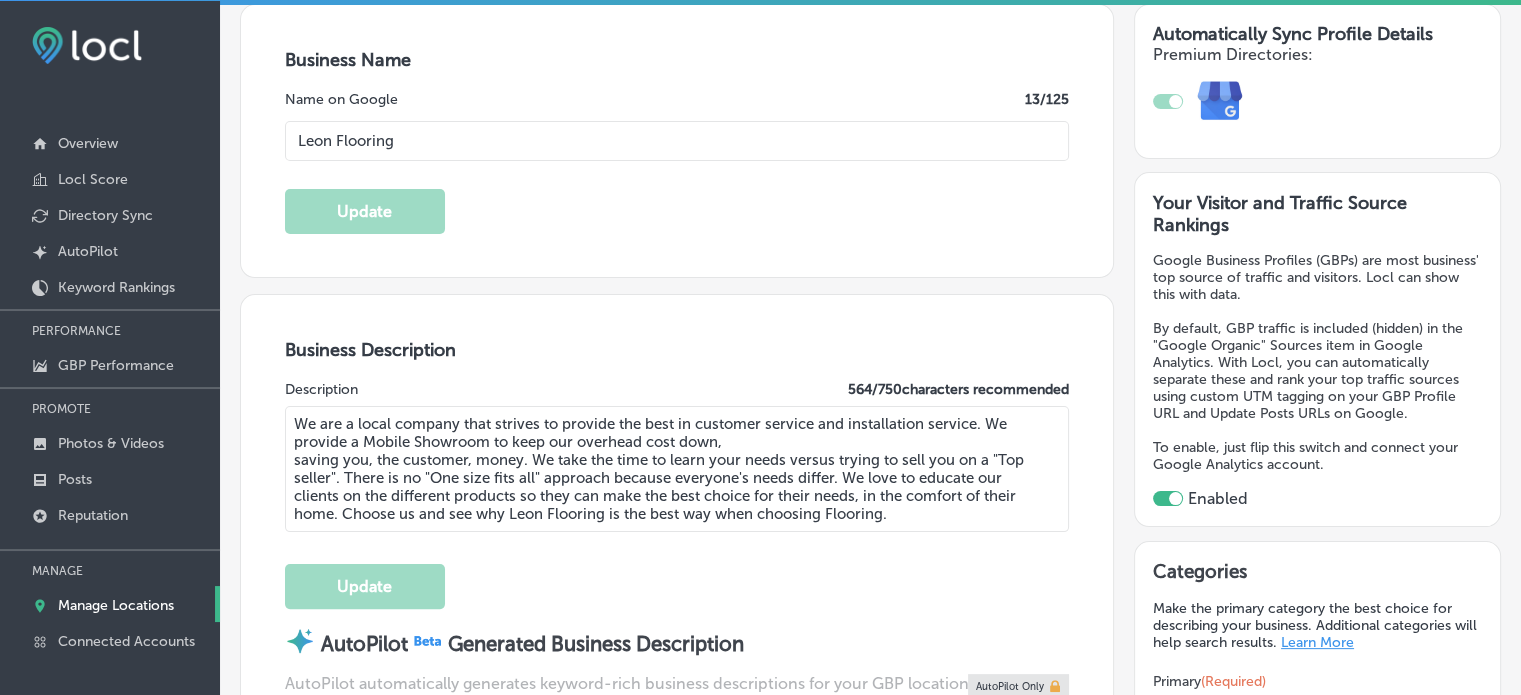 click on "We are a local company that strives to provide the best in customer service and installation service. We provide a Mobile Showroom to keep our overhead cost down,
saving you, the customer, money. We take the time to learn your needs versus trying to sell you on a "Top seller". There is no "One size fits all" approach because everyone's needs differ. We love to educate our clients on the different products so they can make the best choice for their needs, in the comfort of their home. Choose us and see why Leon Flooring is the best way when choosing Flooring." at bounding box center [677, 469] 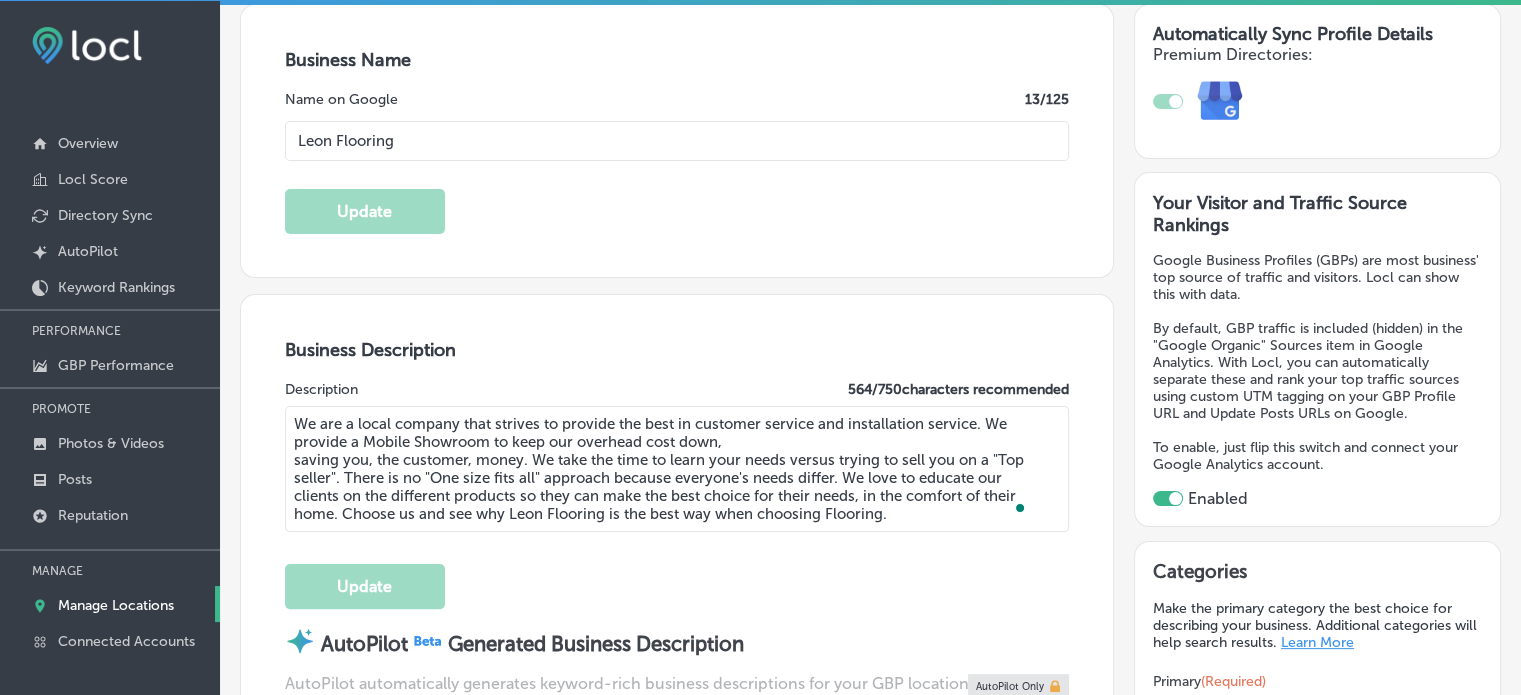 click on "We are a local company that strives to provide the best in customer service and installation service. We provide a Mobile Showroom to keep our overhead cost down,
saving you, the customer, money. We take the time to learn your needs versus trying to sell you on a "Top seller". There is no "One size fits all" approach because everyone's needs differ. We love to educate our clients on the different products so they can make the best choice for their needs, in the comfort of their home. Choose us and see why Leon Flooring is the best way when choosing Flooring." at bounding box center [677, 469] 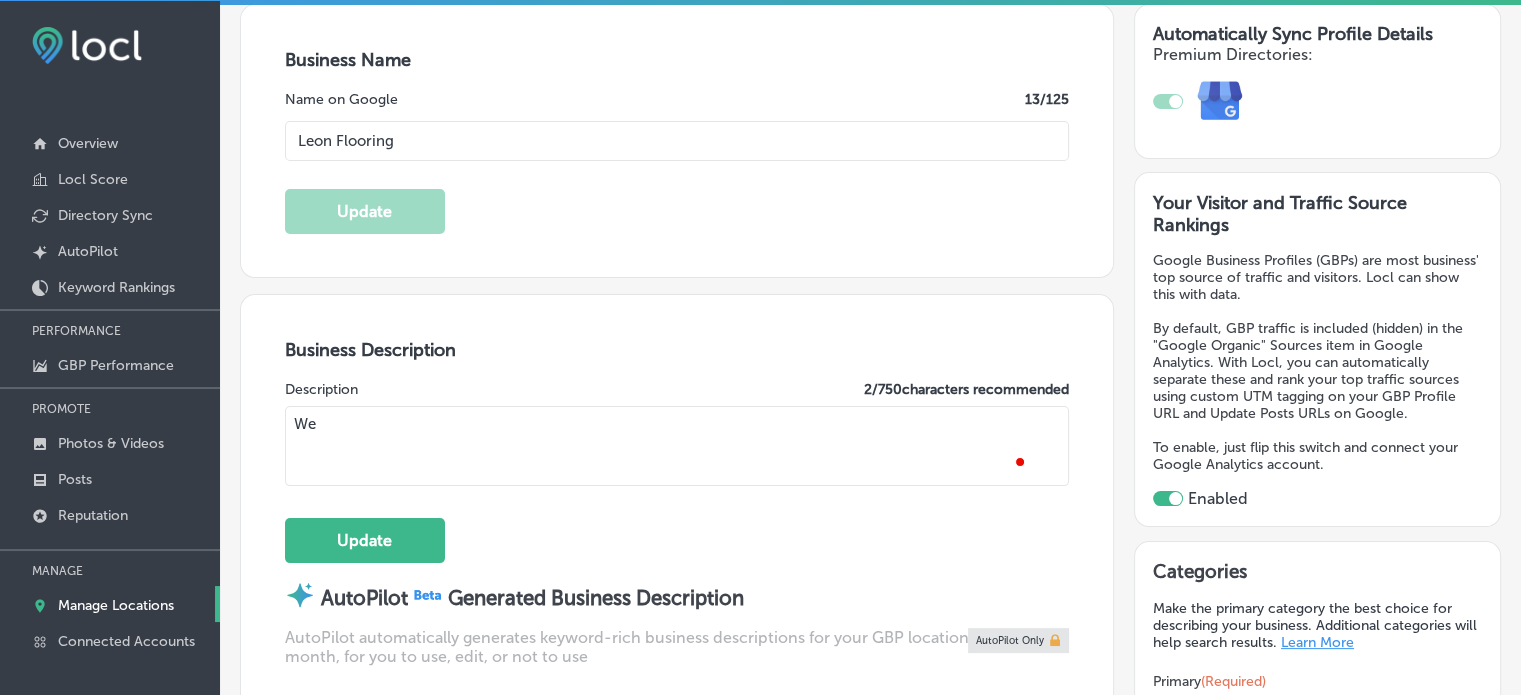 type on "W" 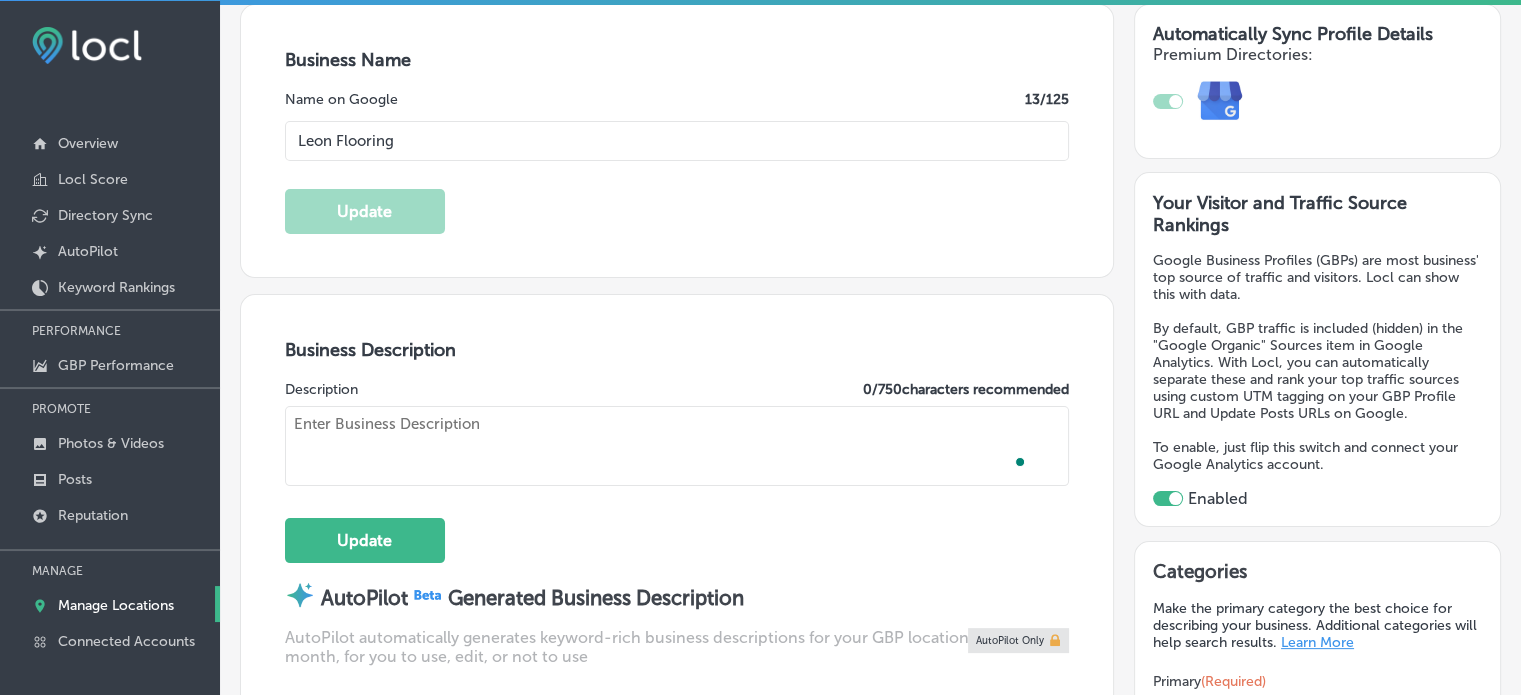 paste on ""Leon Flooring LLC, located in [CITY], [STATE], is a family-owned flooring contractor offering exceptional flooring solutions for homes and businesses. We specialize in carpet installation, hardwood floors, vinyl, ceramic, porcelain, travertine, and stone flooring. With our mobile showroom, we provide personalized consultations to help you choose the best flooring options for your needs, all while keeping costs low. Our commitment to quality products, professional installations, and outstanding customer service ensures the best experience from start to finish. Proudly serving [CITY], [CITY], and surrounding areas.
"" 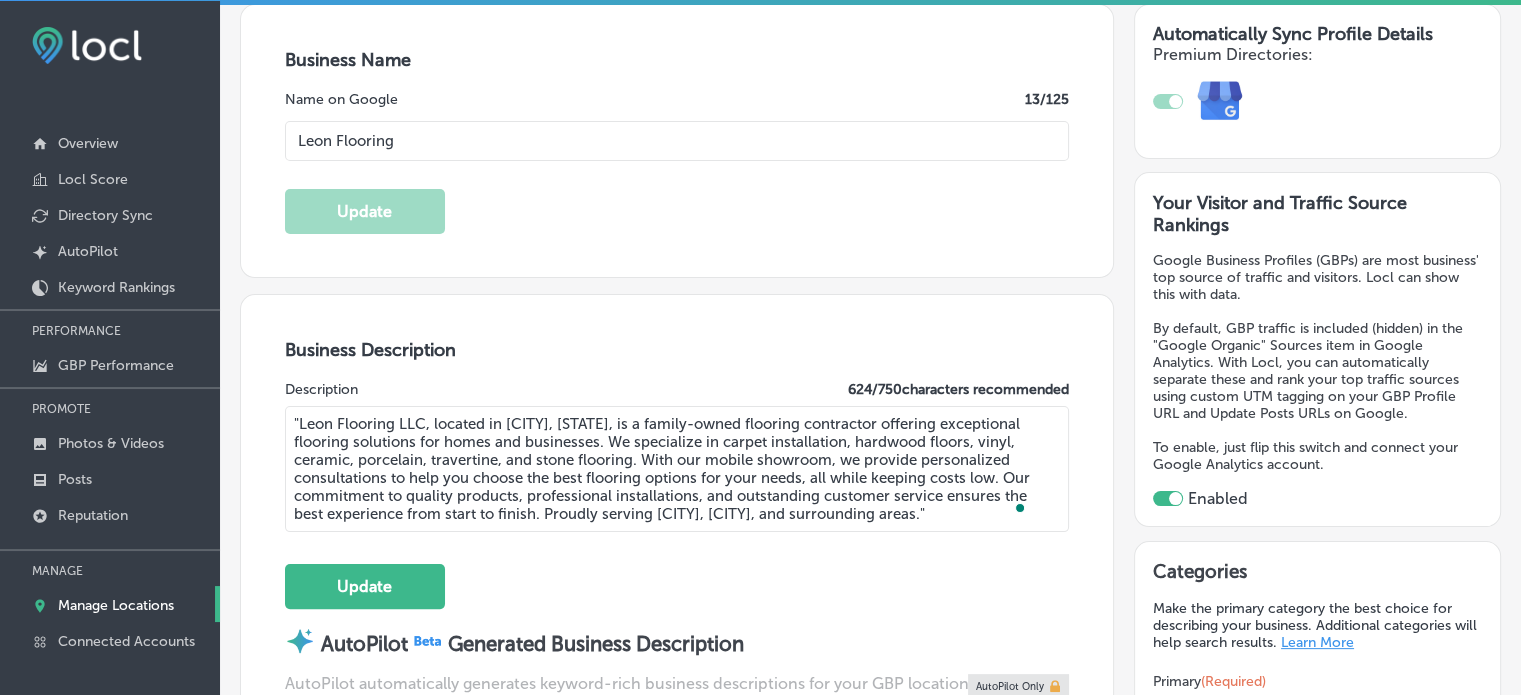 click on ""Leon Flooring LLC, located in [CITY], [STATE], is a family-owned flooring contractor offering exceptional flooring solutions for homes and businesses. We specialize in carpet installation, hardwood floors, vinyl, ceramic, porcelain, travertine, and stone flooring. With our mobile showroom, we provide personalized consultations to help you choose the best flooring options for your needs, all while keeping costs low. Our commitment to quality products, professional installations, and outstanding customer service ensures the best experience from start to finish. Proudly serving [CITY], [CITY], and surrounding areas."" at bounding box center [677, 469] 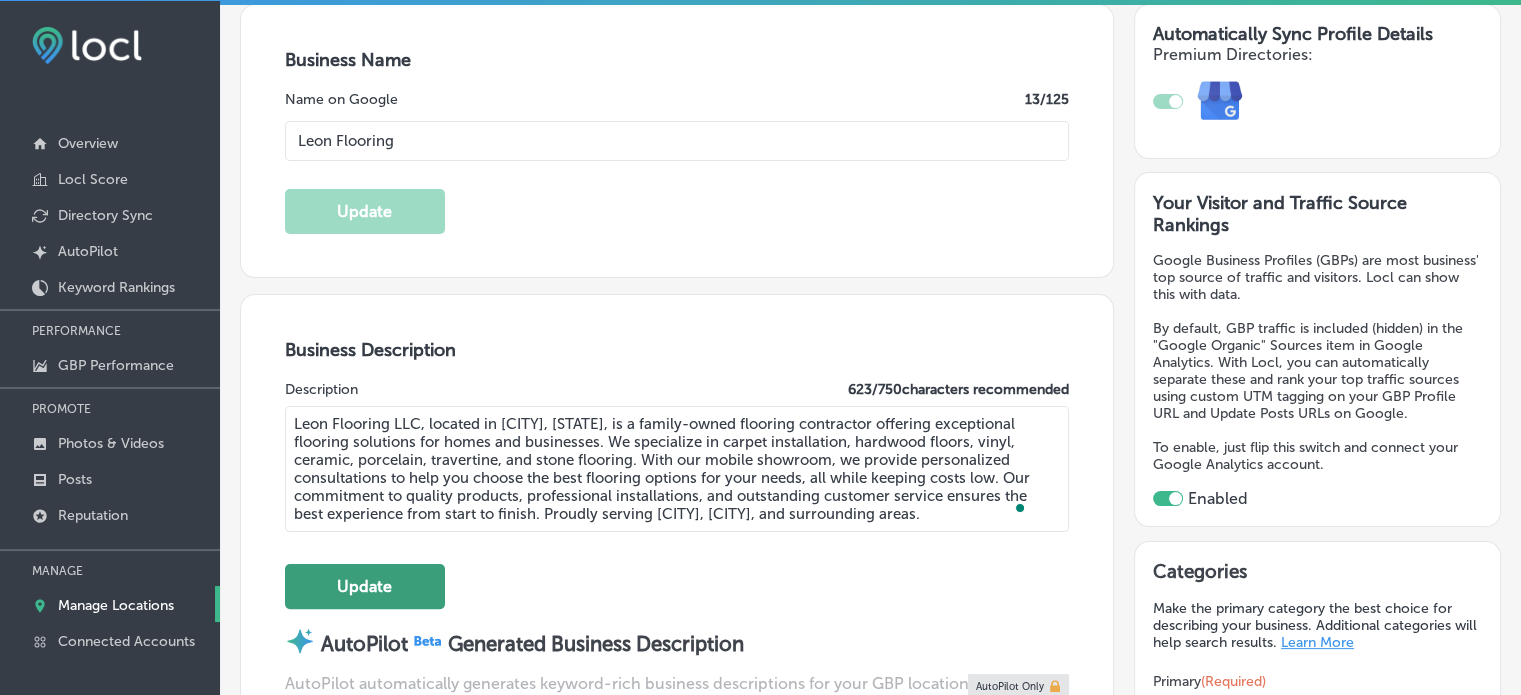 type on "Leon Flooring LLC, located in [CITY], [STATE], is a family-owned flooring contractor offering exceptional flooring solutions for homes and businesses. We specialize in carpet installation, hardwood floors, vinyl, ceramic, porcelain, travertine, and stone flooring. With our mobile showroom, we provide personalized consultations to help you choose the best flooring options for your needs, all while keeping costs low. Our commitment to quality products, professional installations, and outstanding customer service ensures the best experience from start to finish. Proudly serving [CITY], [CITY], and surrounding areas." 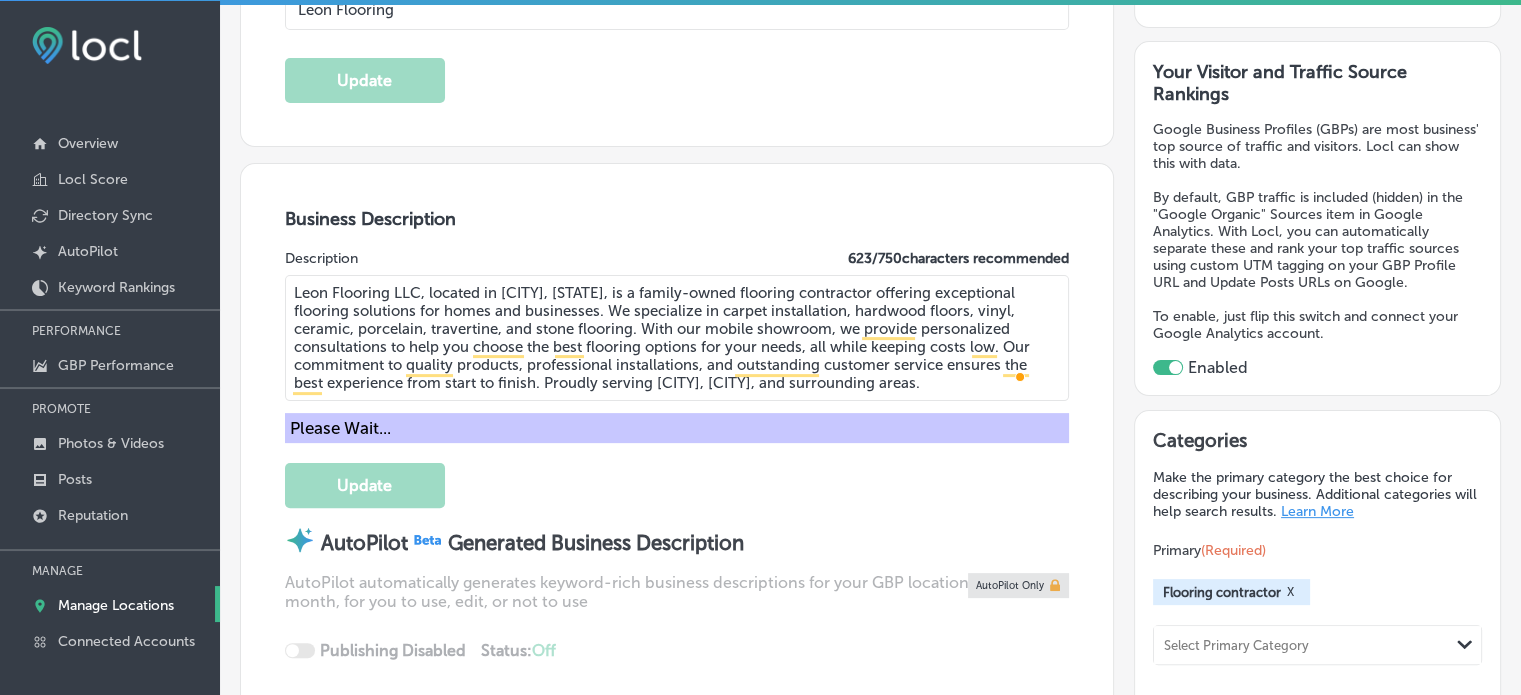 scroll, scrollTop: 479, scrollLeft: 0, axis: vertical 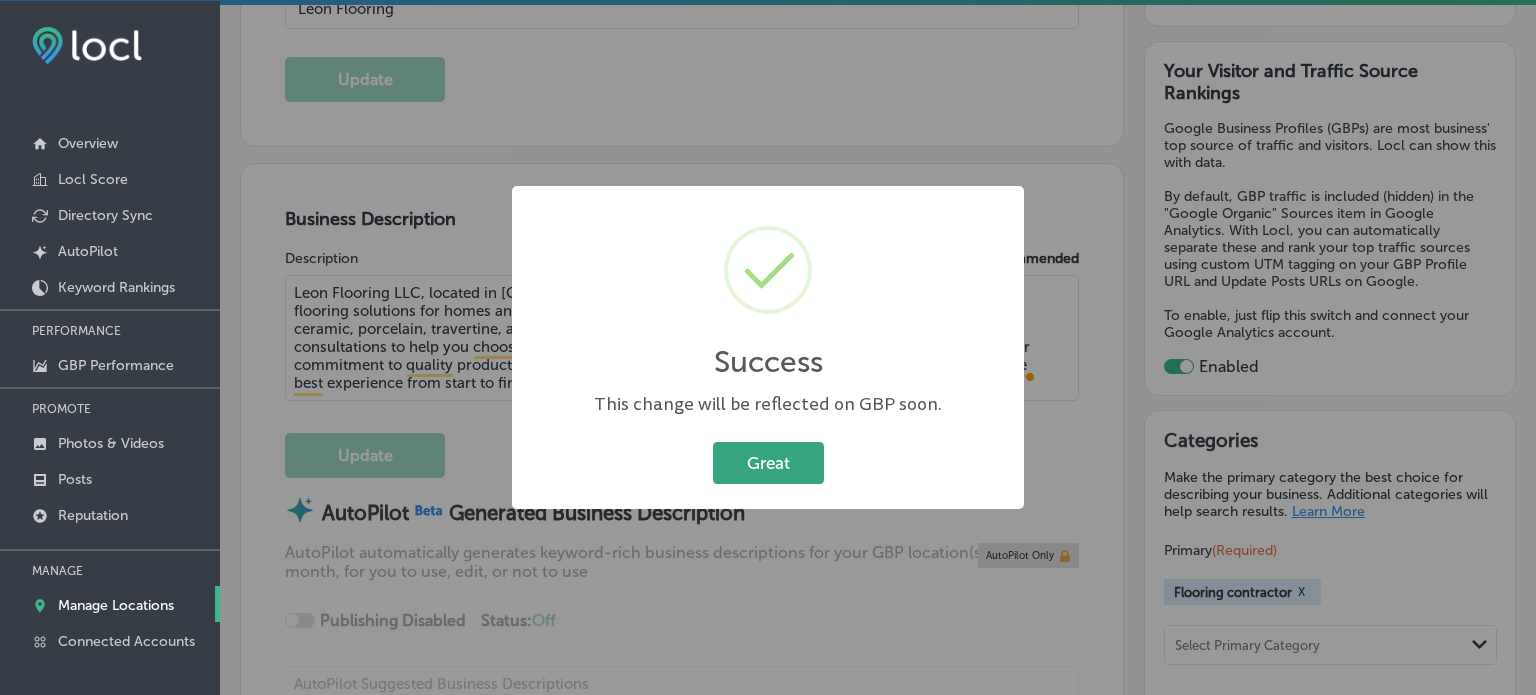 click on "Great" at bounding box center [768, 462] 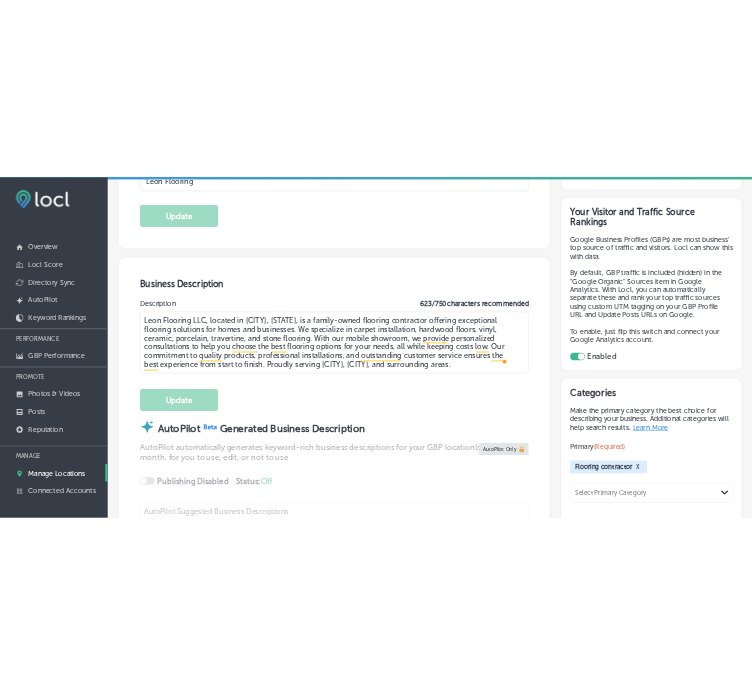 scroll, scrollTop: 478, scrollLeft: 0, axis: vertical 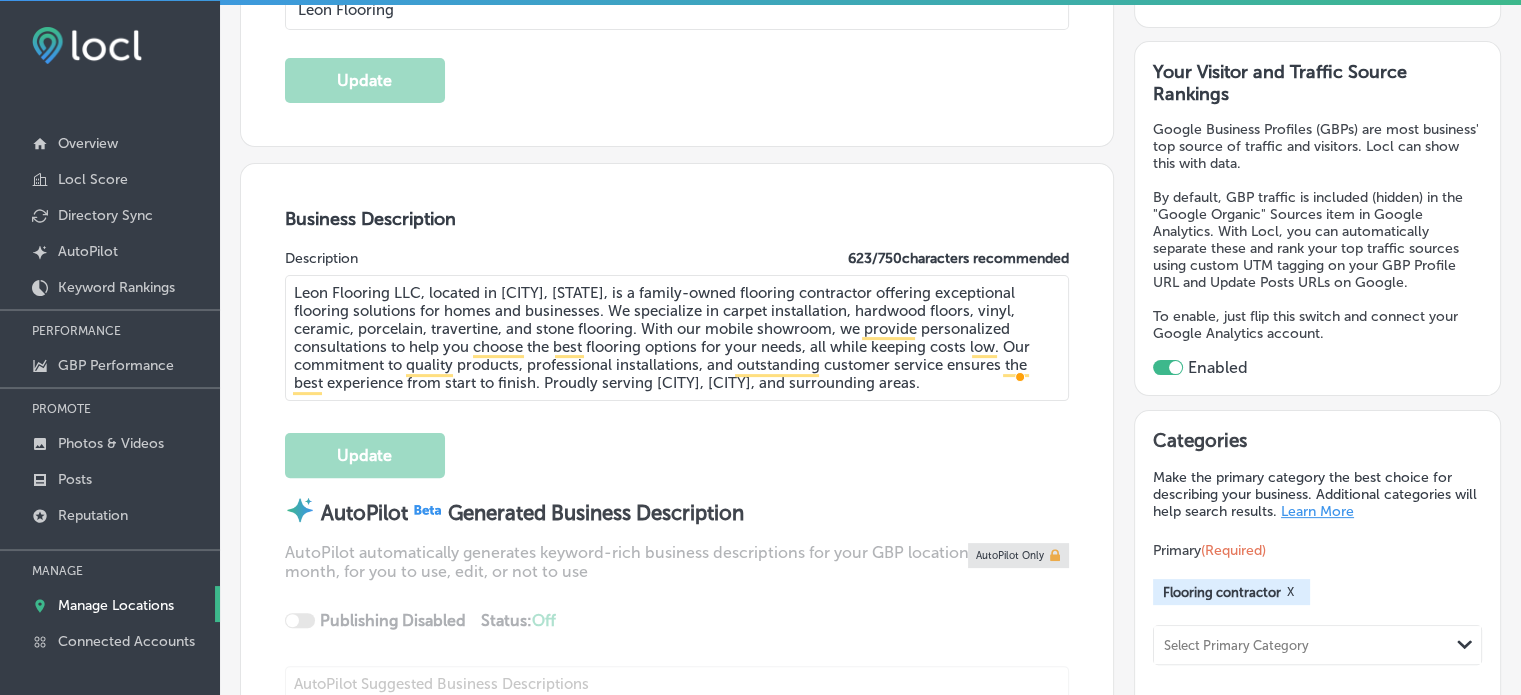 select on "US" 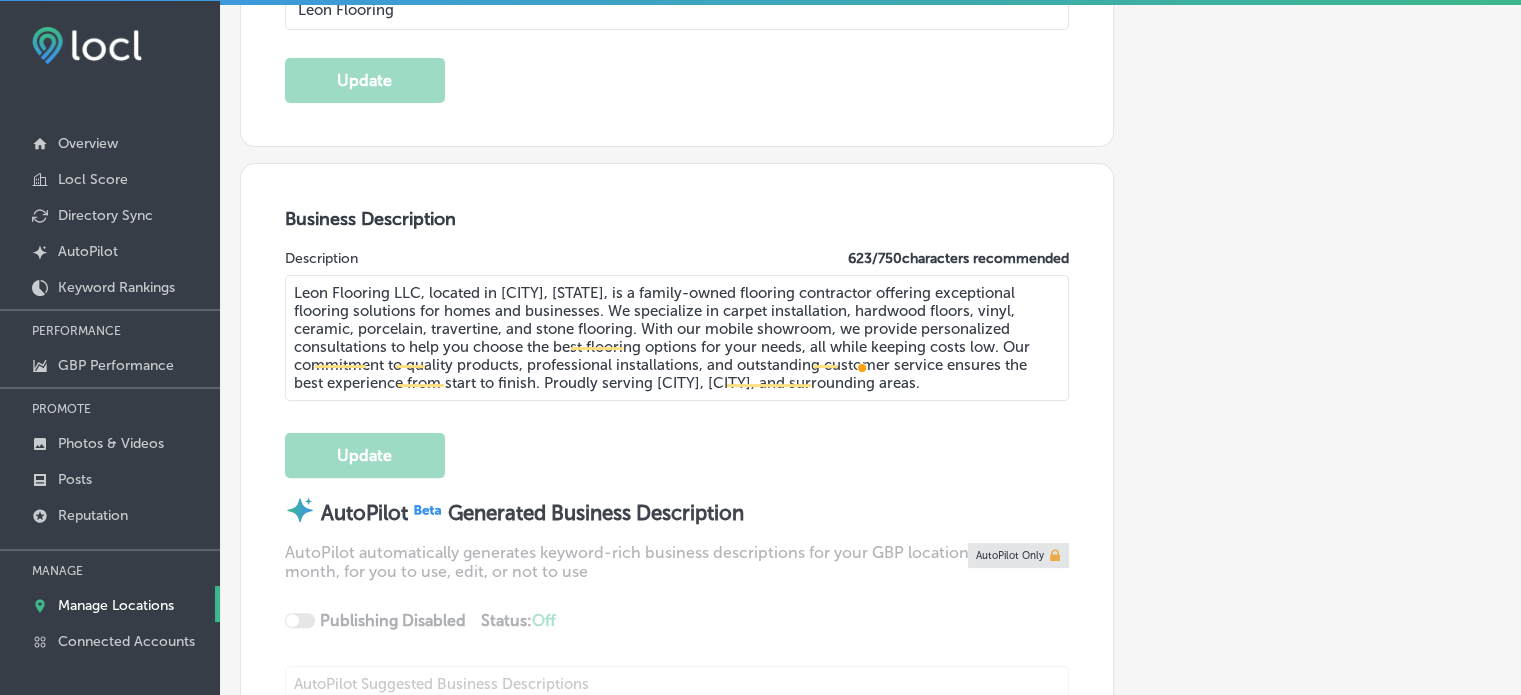 scroll, scrollTop: 477, scrollLeft: 0, axis: vertical 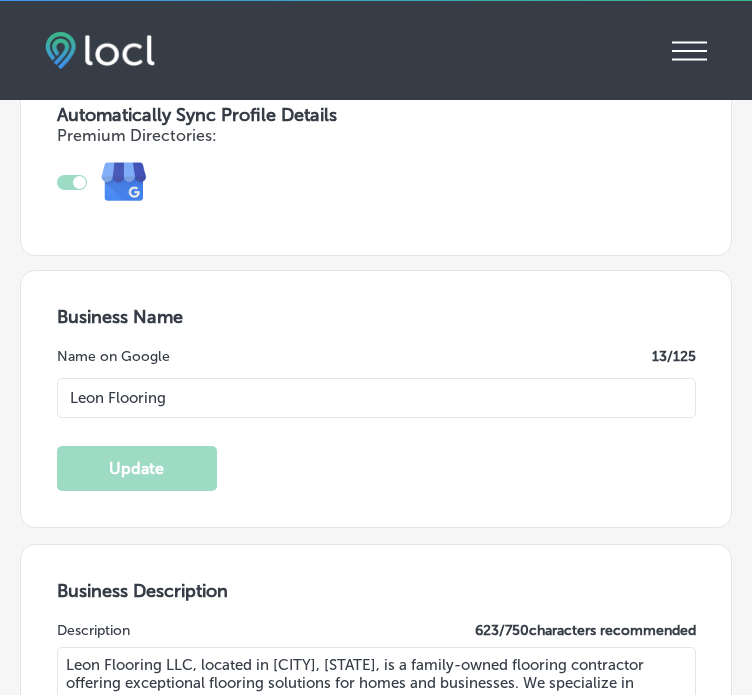 type on "https://www.leonflooring.com/" 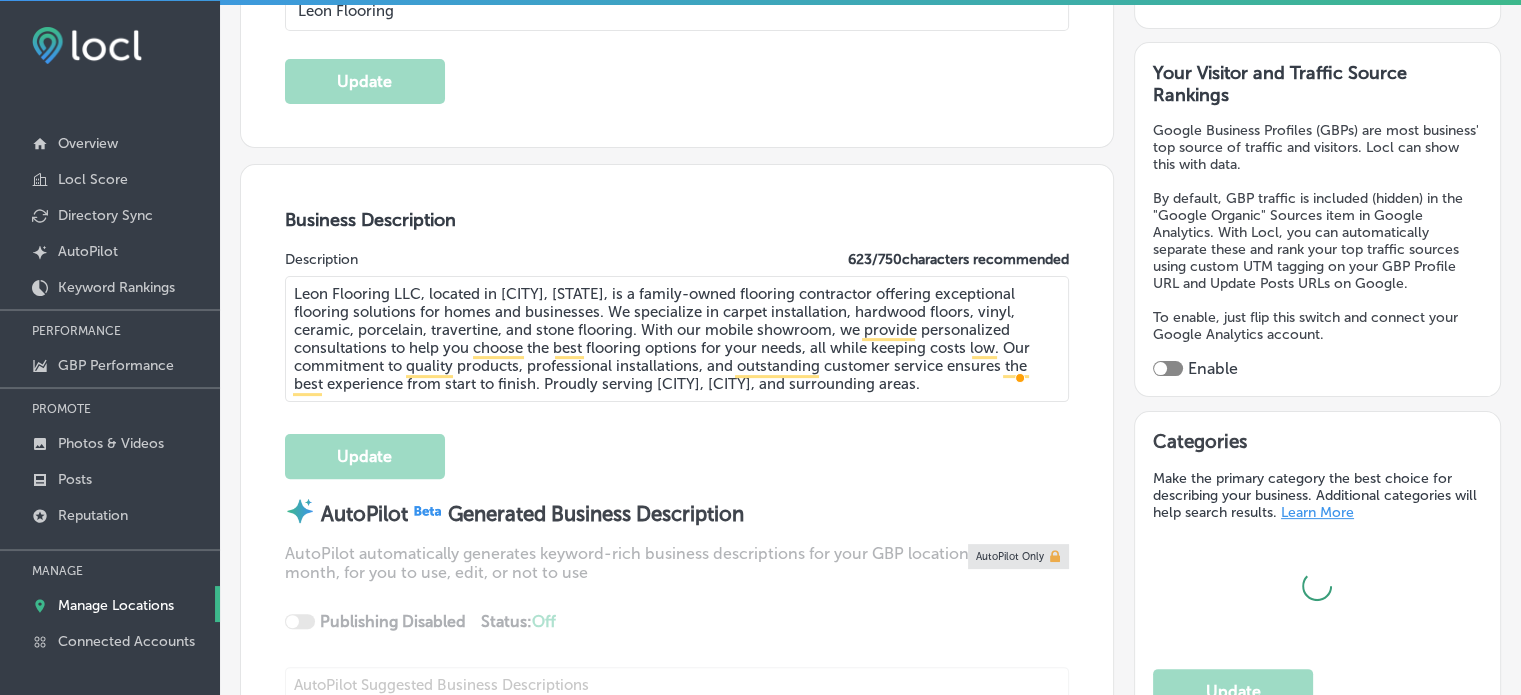 type on "[NUMBER] E. [CITY] Rd" 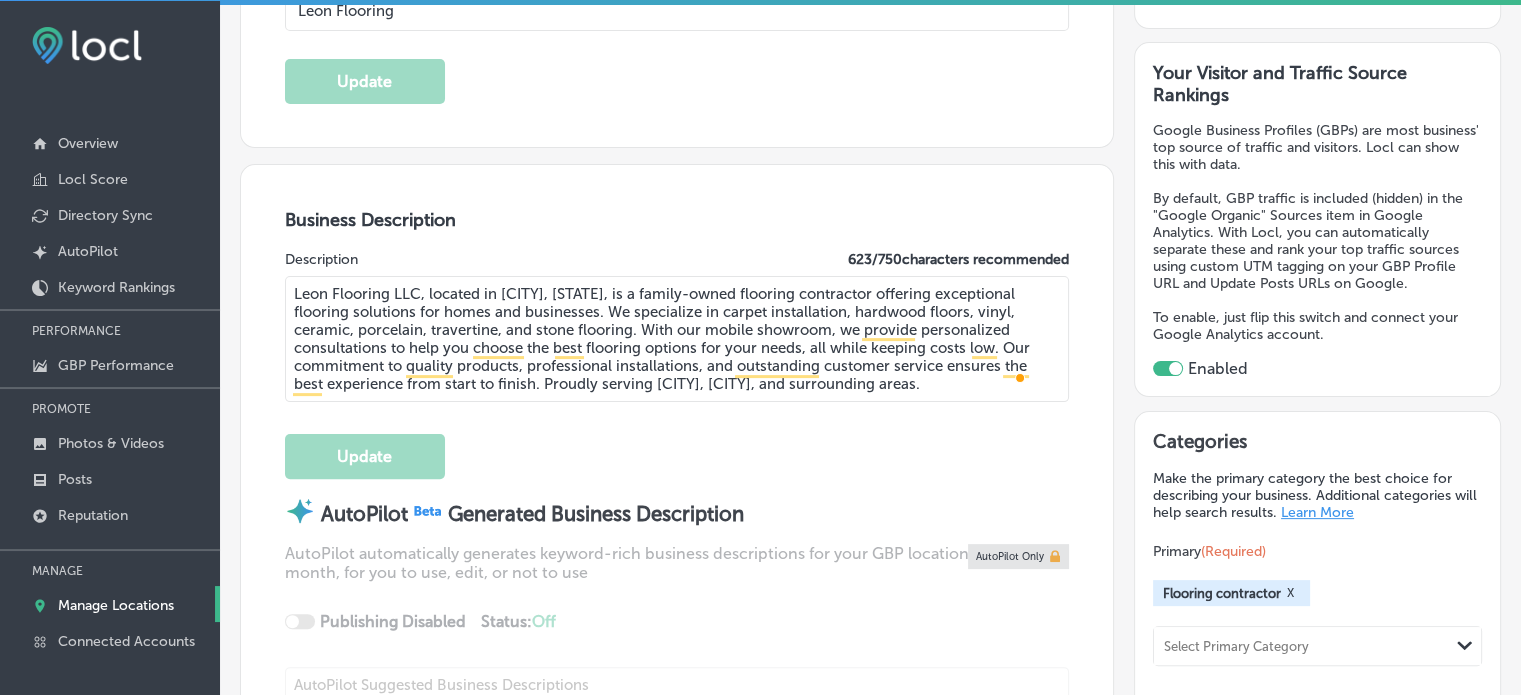 type on "[PHONE]" 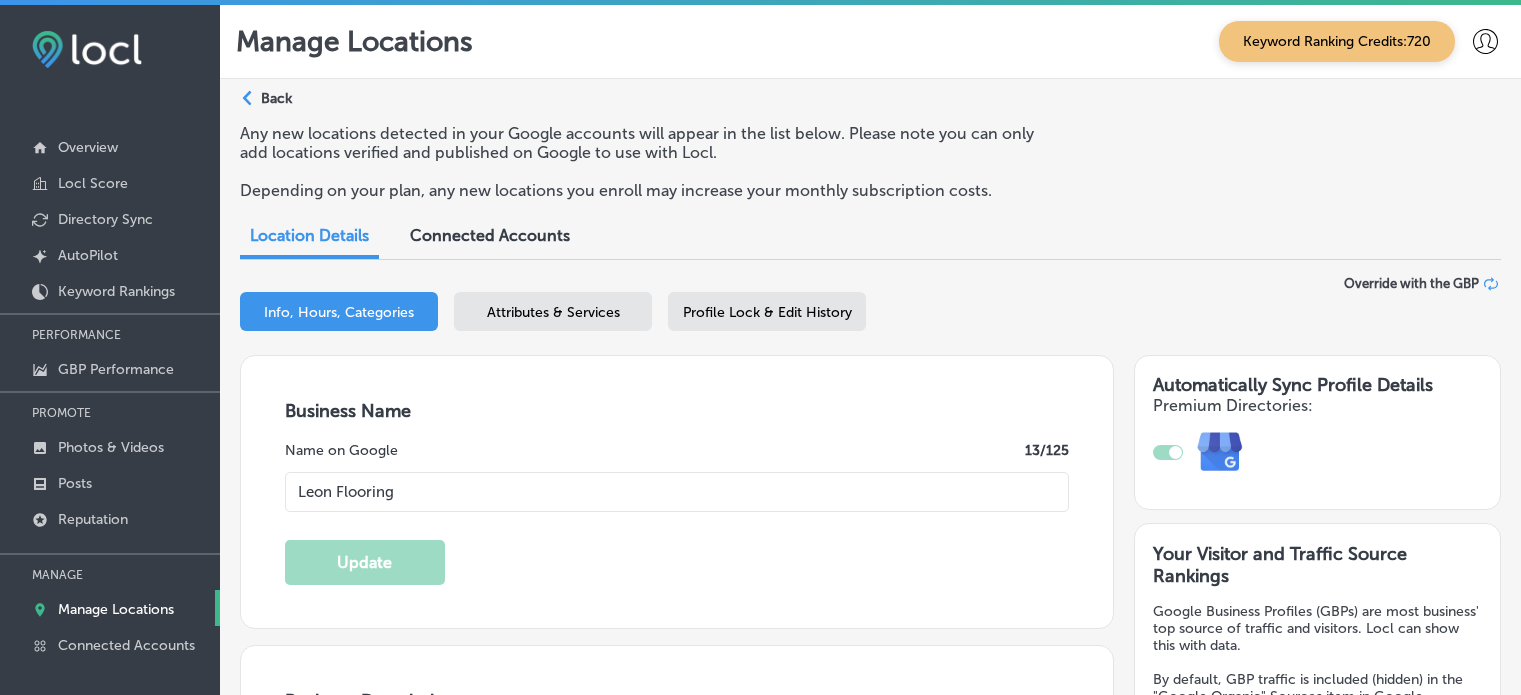 select on "US" 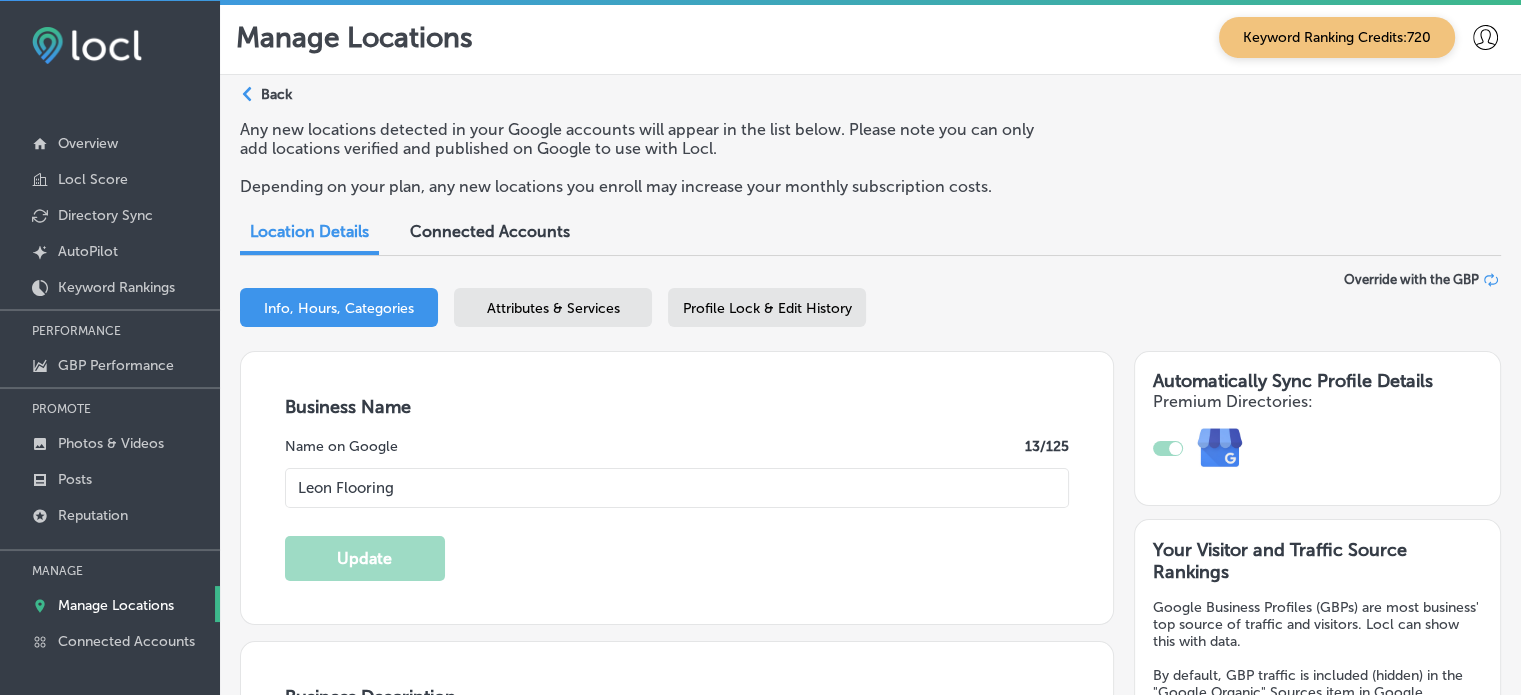 scroll, scrollTop: 0, scrollLeft: 0, axis: both 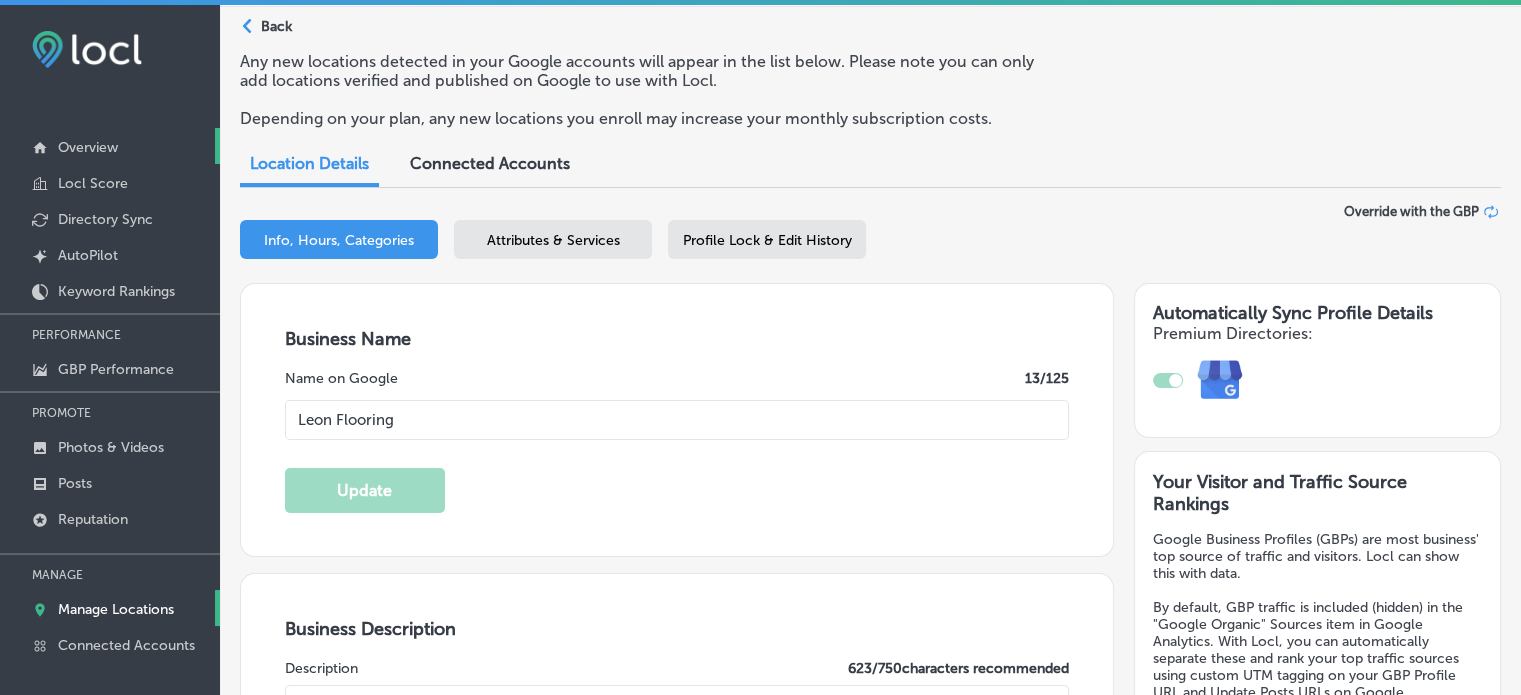 click on "Overview" at bounding box center (88, 147) 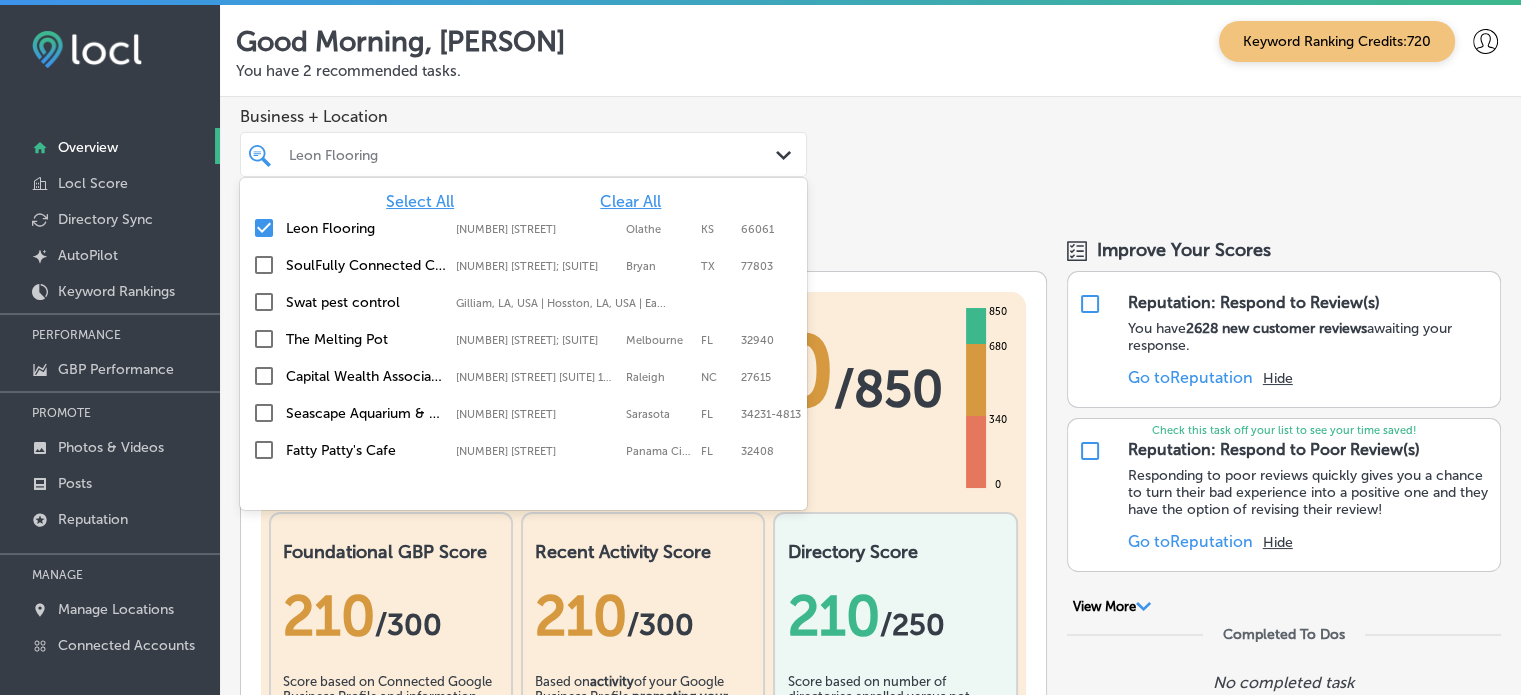 click on "Leon Flooring" at bounding box center [533, 154] 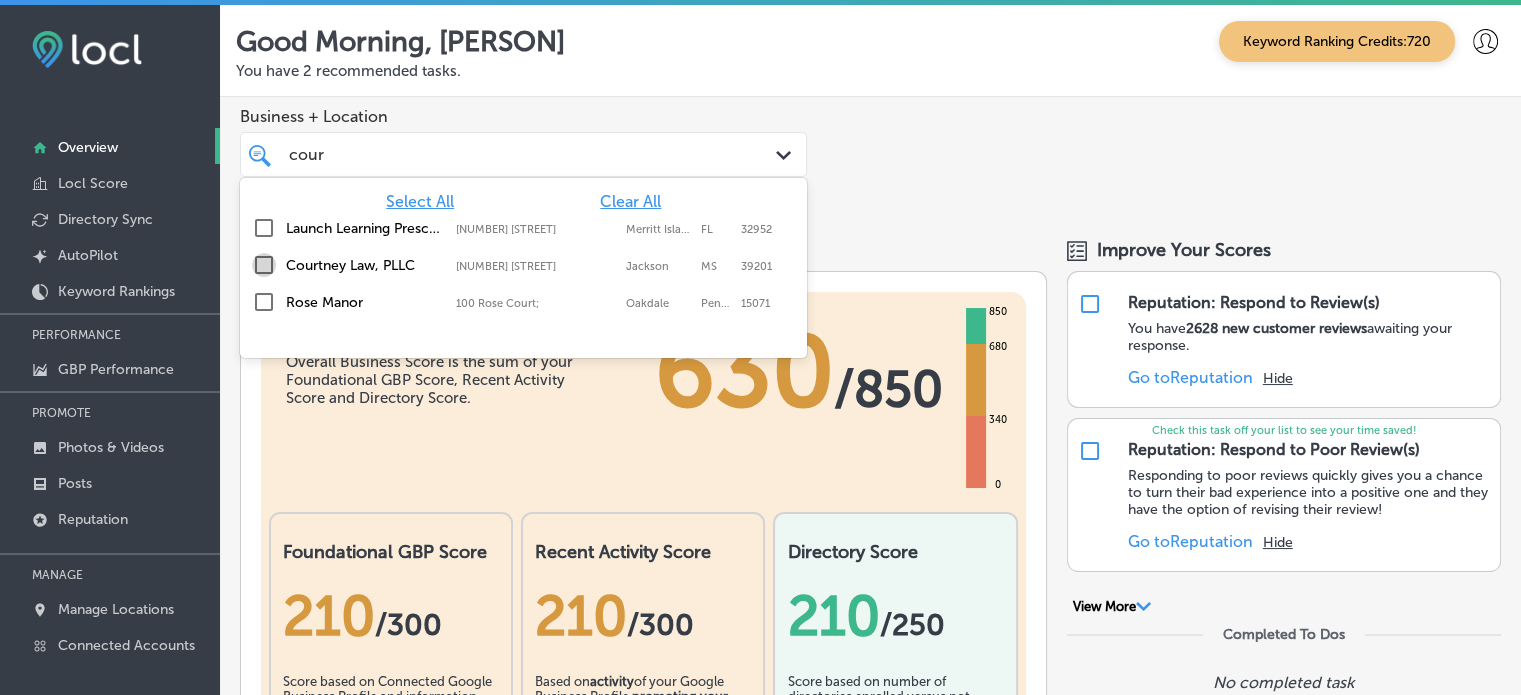 click at bounding box center [264, 265] 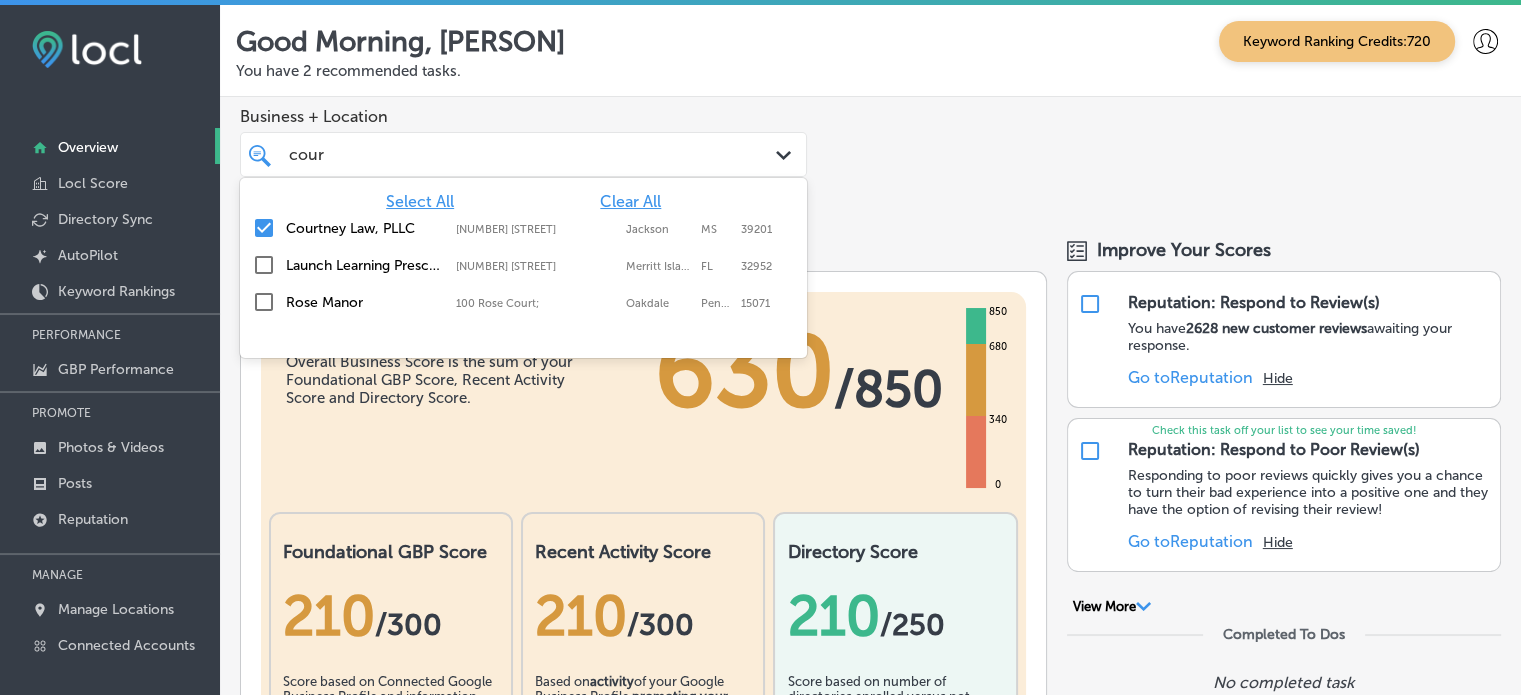 type on "cour" 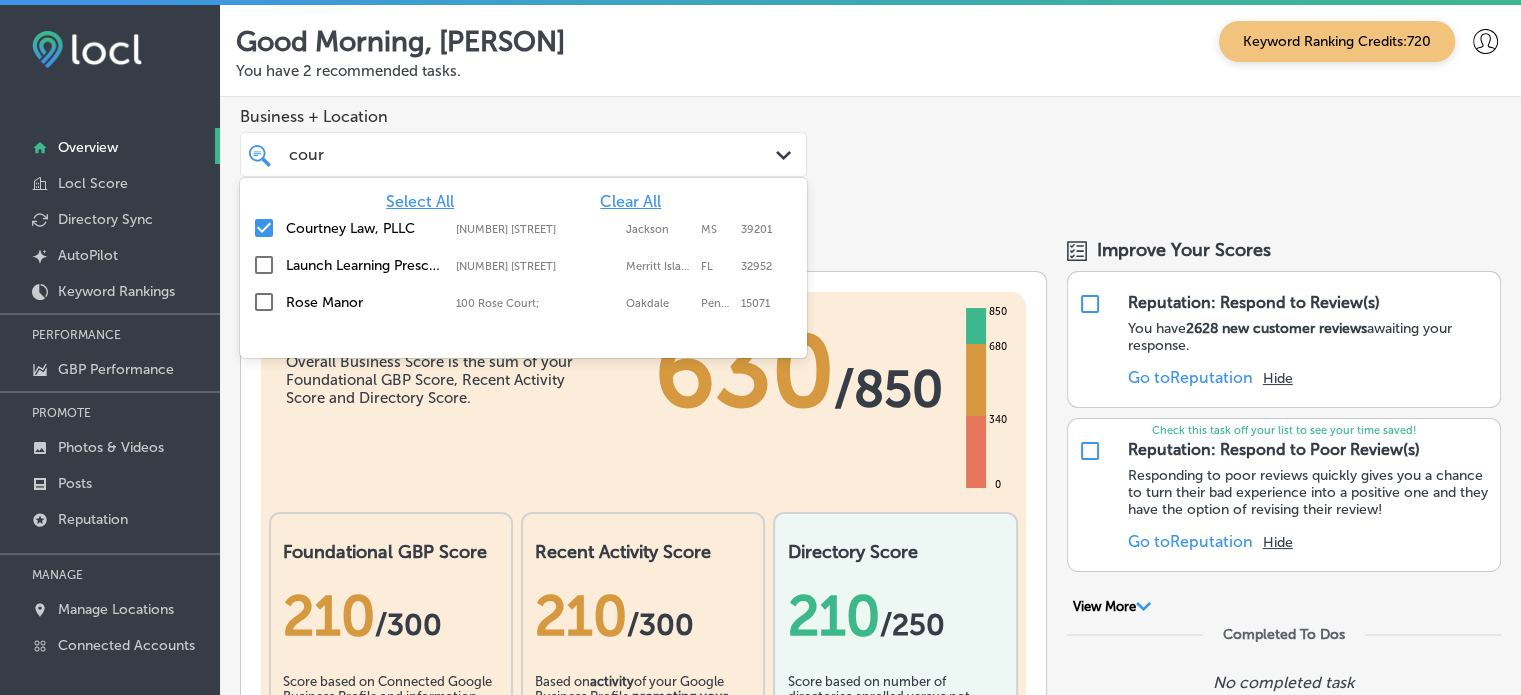 click on "Business + Location   option 317 East Capitol Street, selected.    option 317 East Capitol Street focused, 2 of 67. 4 results available for search term cour. Use Up and Down to choose options, press Enter to select the currently focused option, press Escape to exit the menu, press Tab to select the option and exit the menu.
cour cour
Path
Created with Sketch.
Select All Clear All Courtney Law, PLLC 317 East Capitol Street, Jackson, MS, 39201 317 East Capitol Street Jackson MS 39201 Launch Learning Preschool 315 S Courtenay Pkwy, Merritt Island, FL, 32952 315 S Courtenay Pkwy Merritt Island FL 32952 Rose Manor 100 Rose Court;, Oakdale, Pennsylvania, 15071 100 Rose Court; Oakdale Pennsylvania 15071 Selected Locations  ( 1 )" at bounding box center [870, 158] 